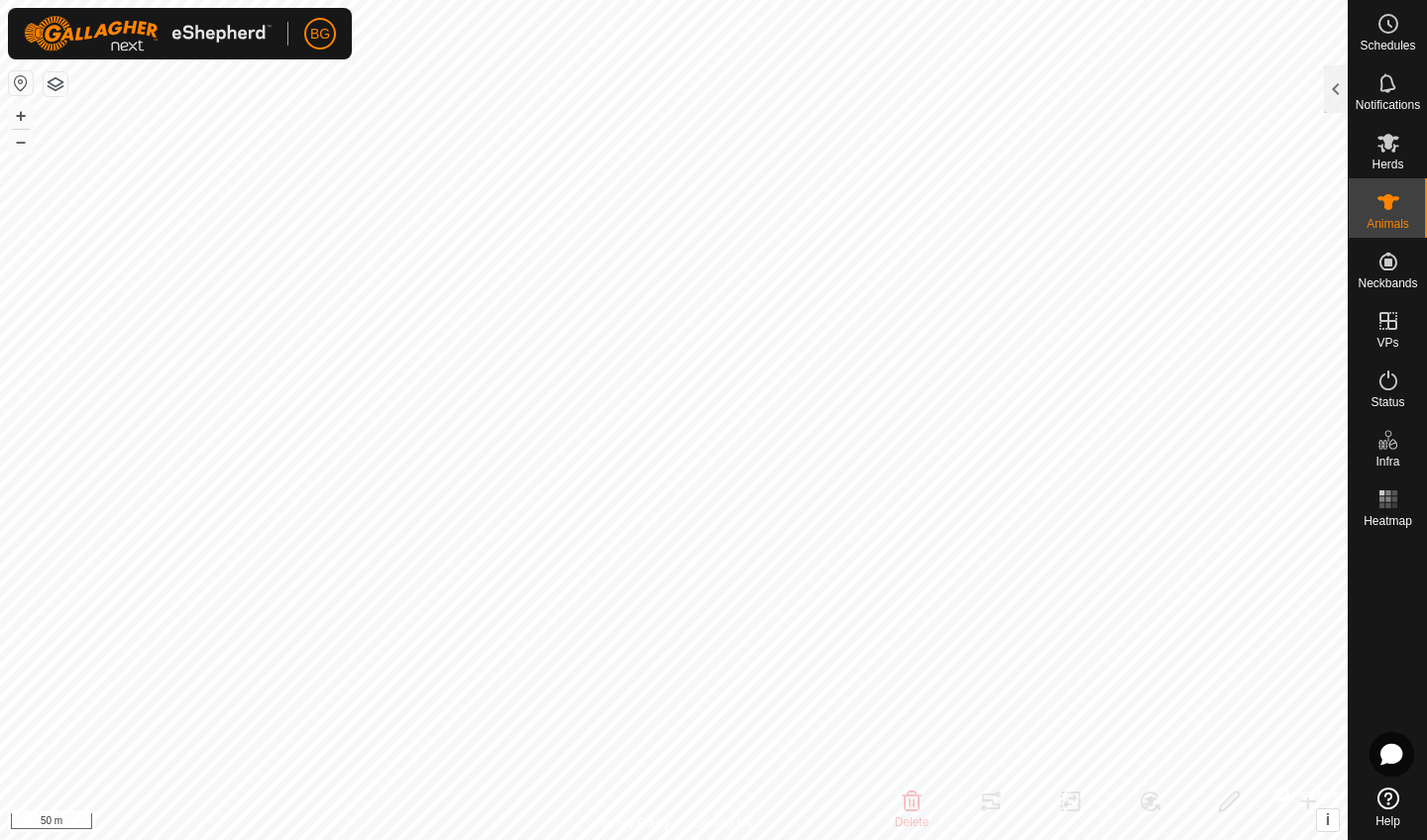 scroll, scrollTop: 0, scrollLeft: 0, axis: both 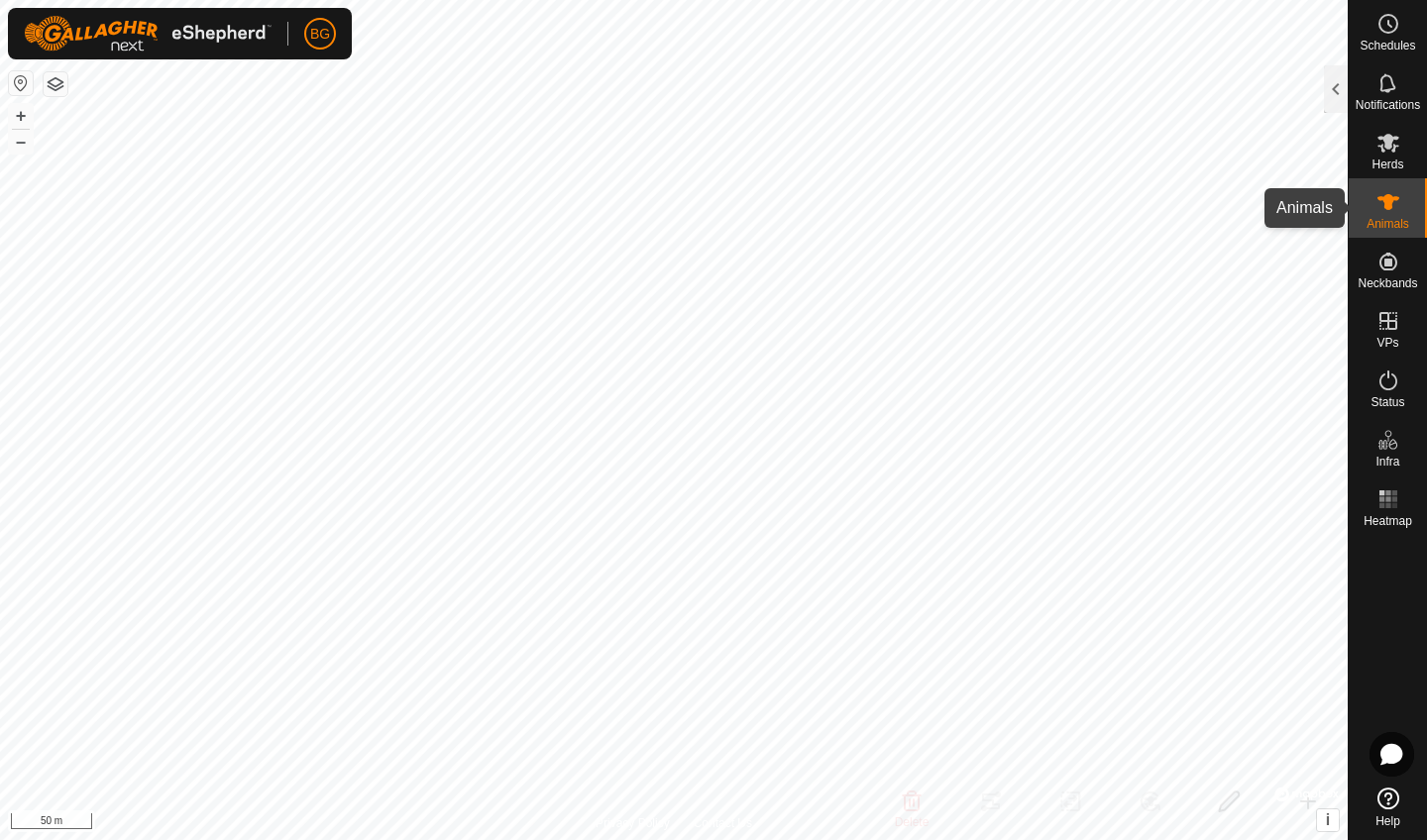 click 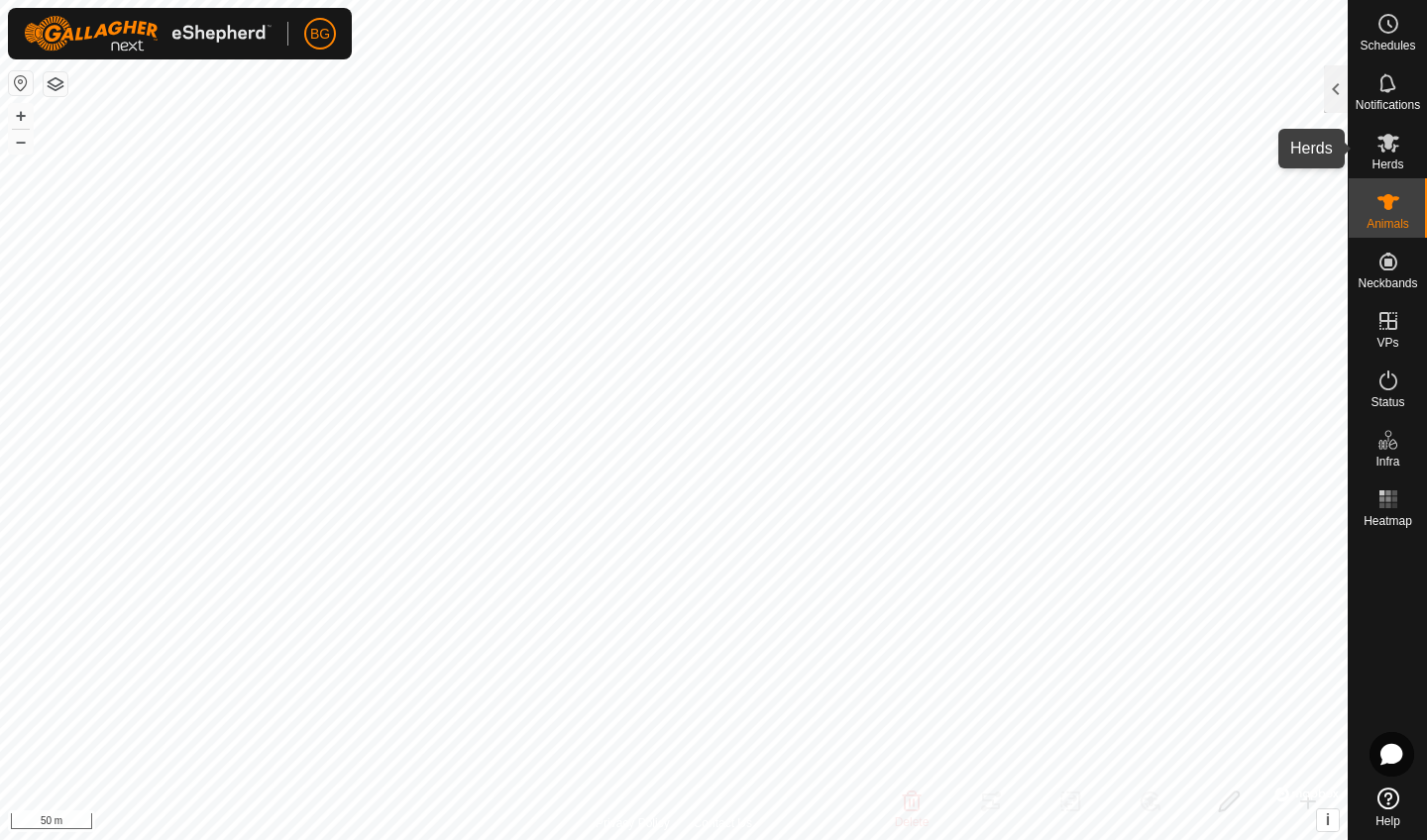 click on "Herds" at bounding box center [1387, 164] 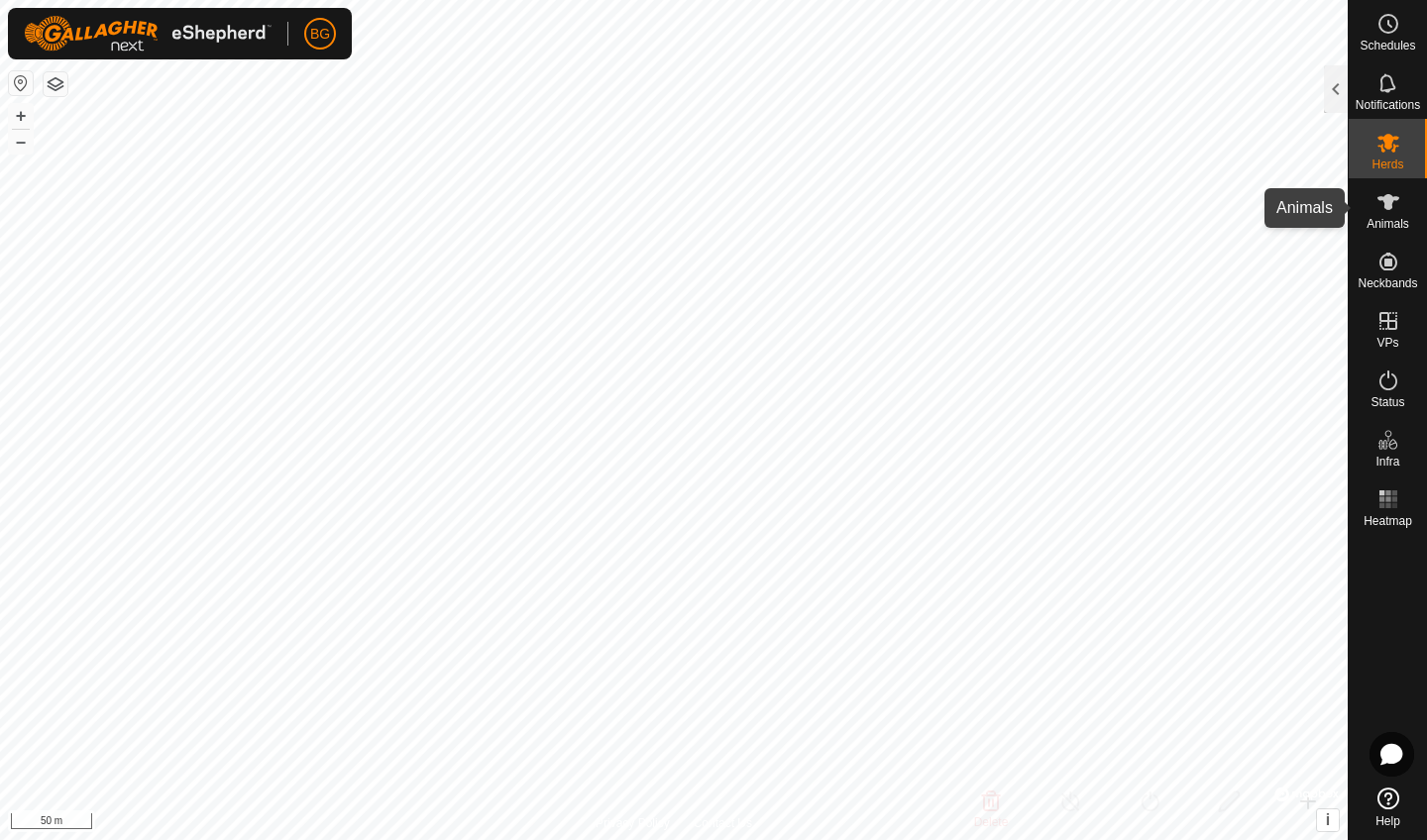 click 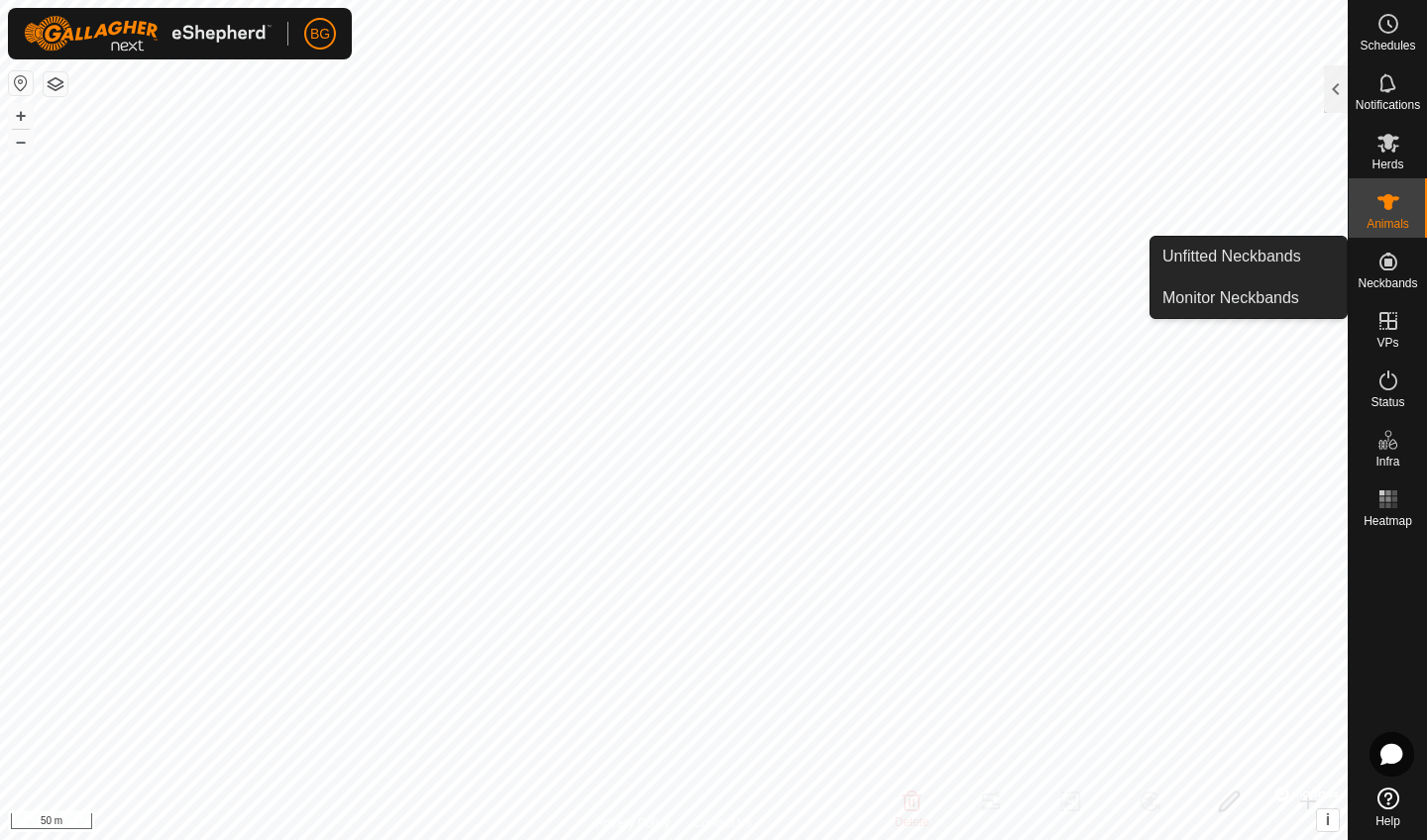 click 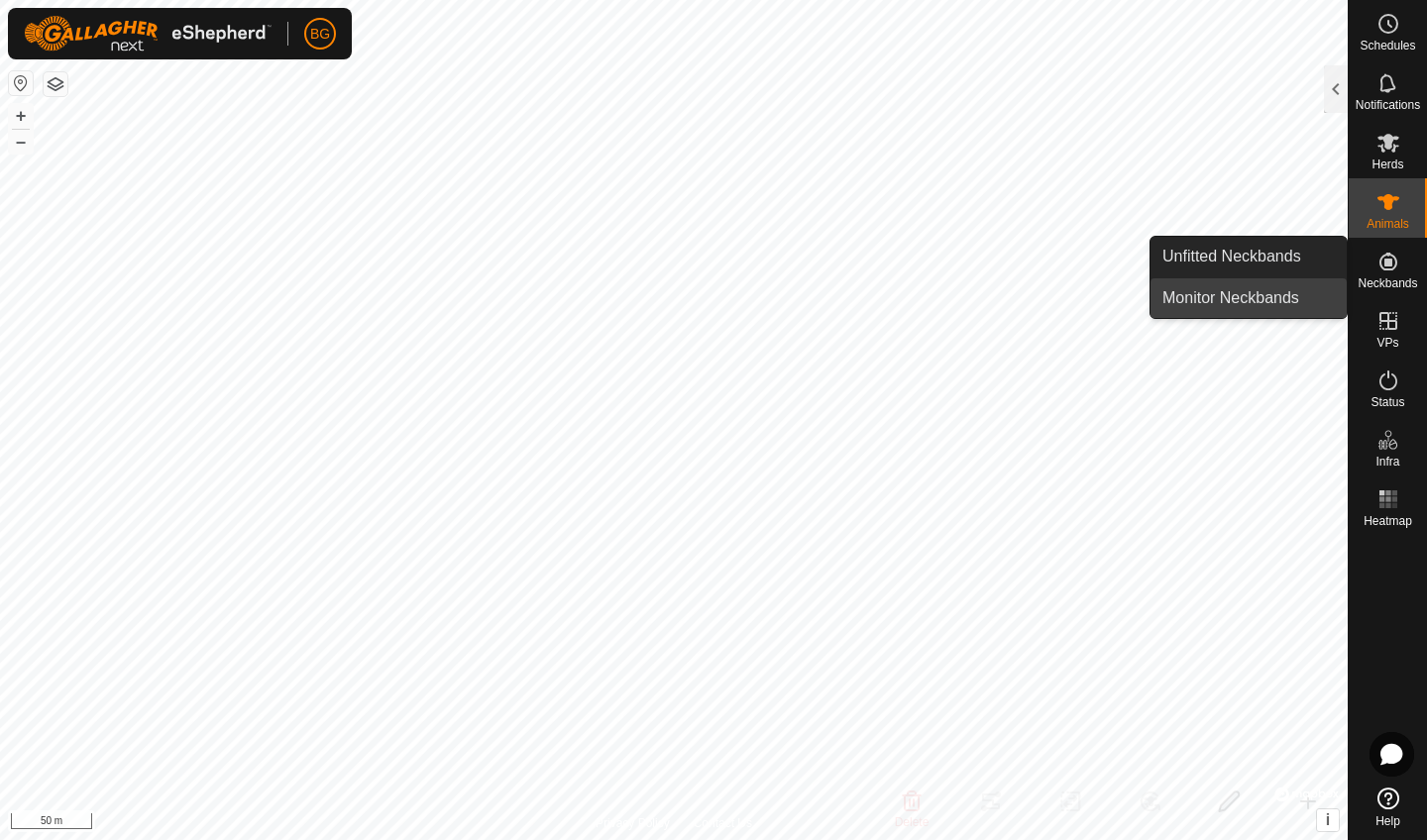 click on "Monitor Neckbands" at bounding box center (1249, 298) 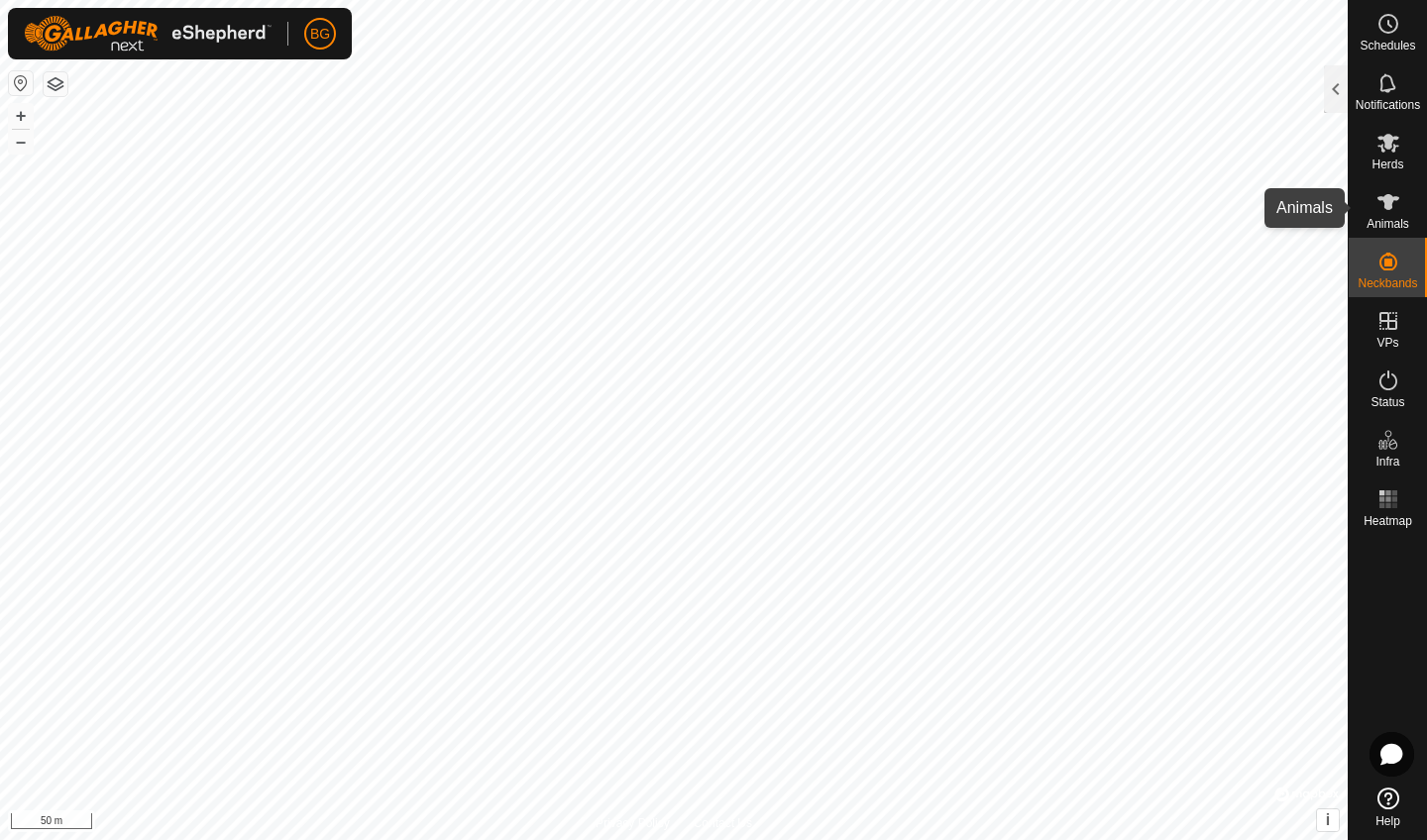 click 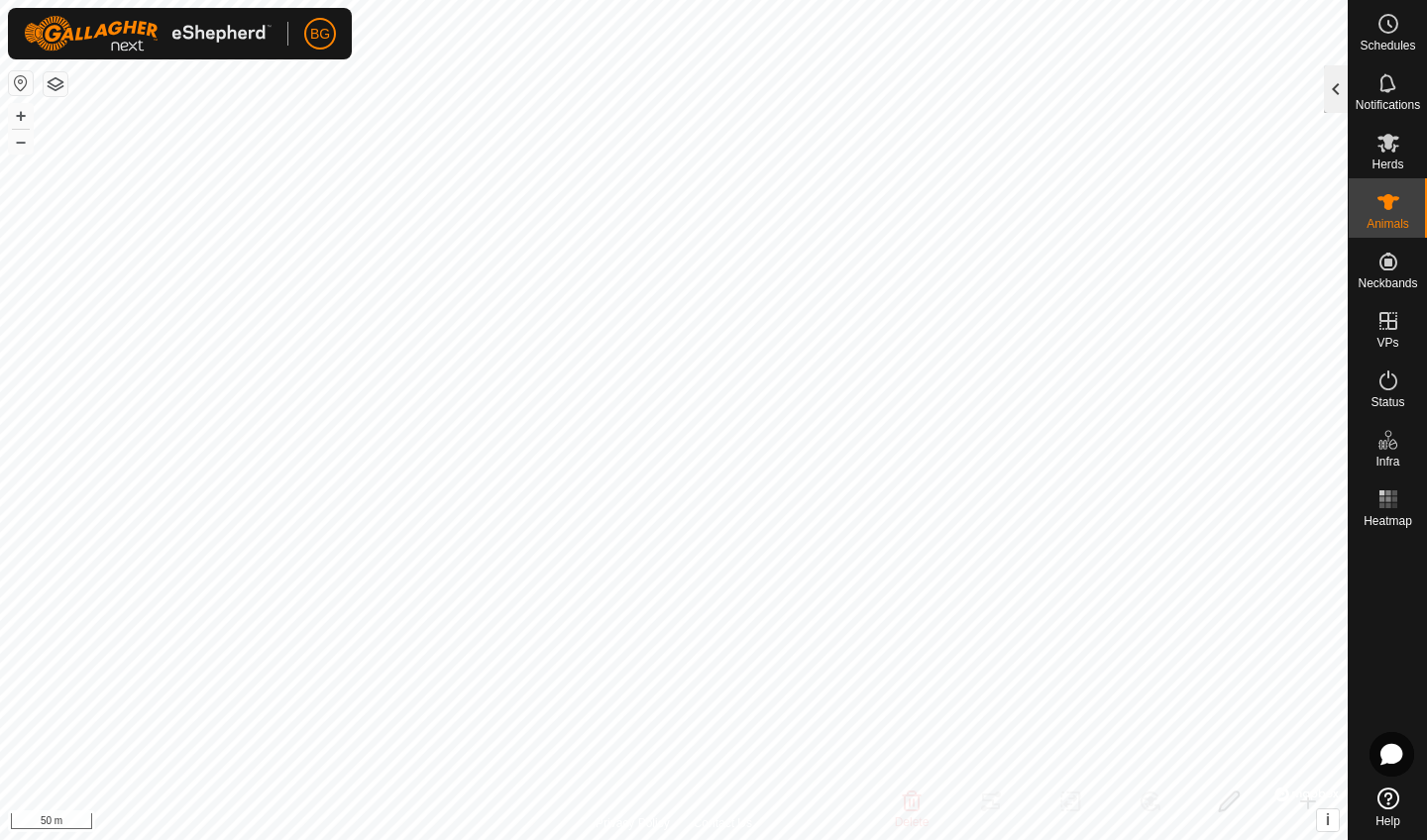 click 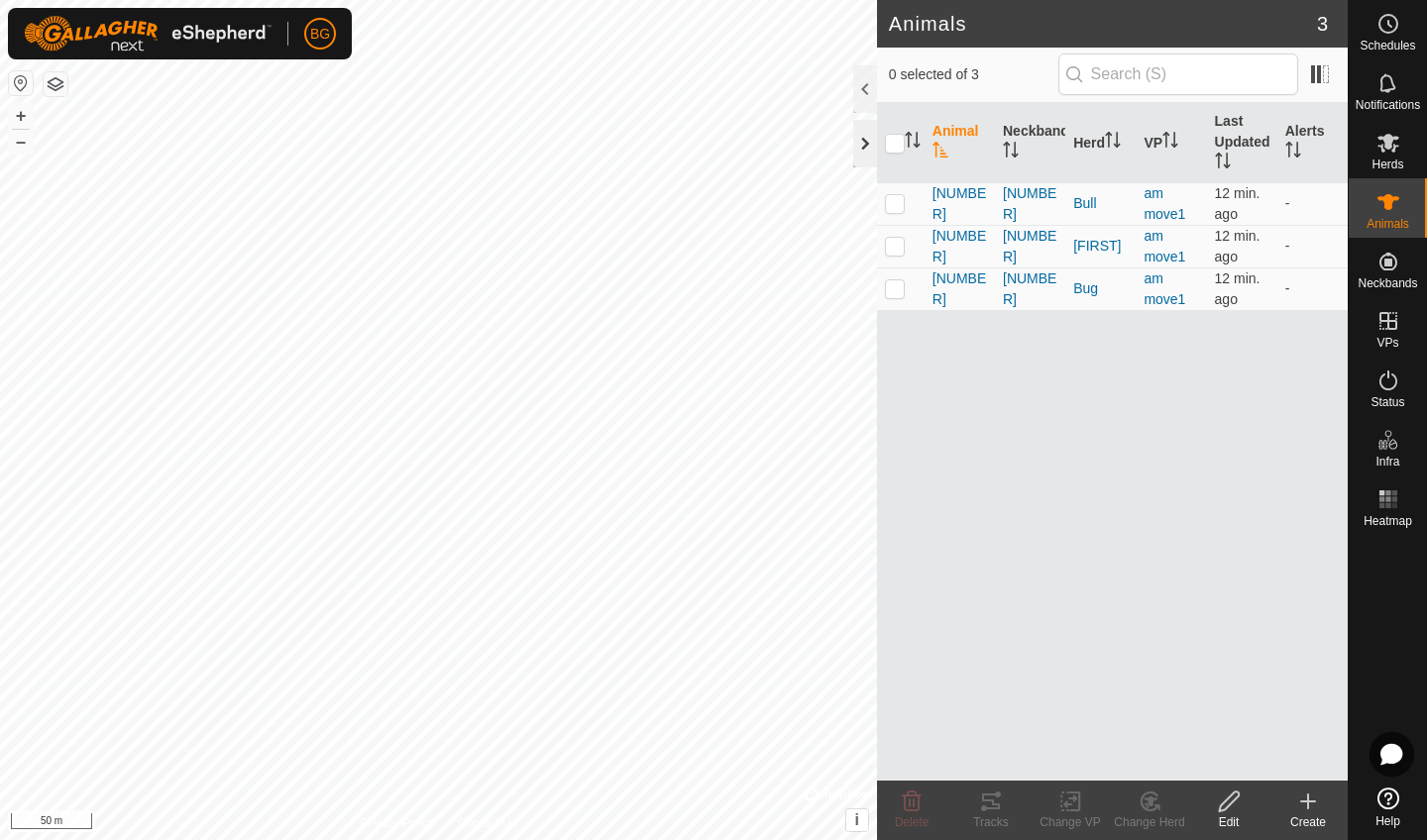 click 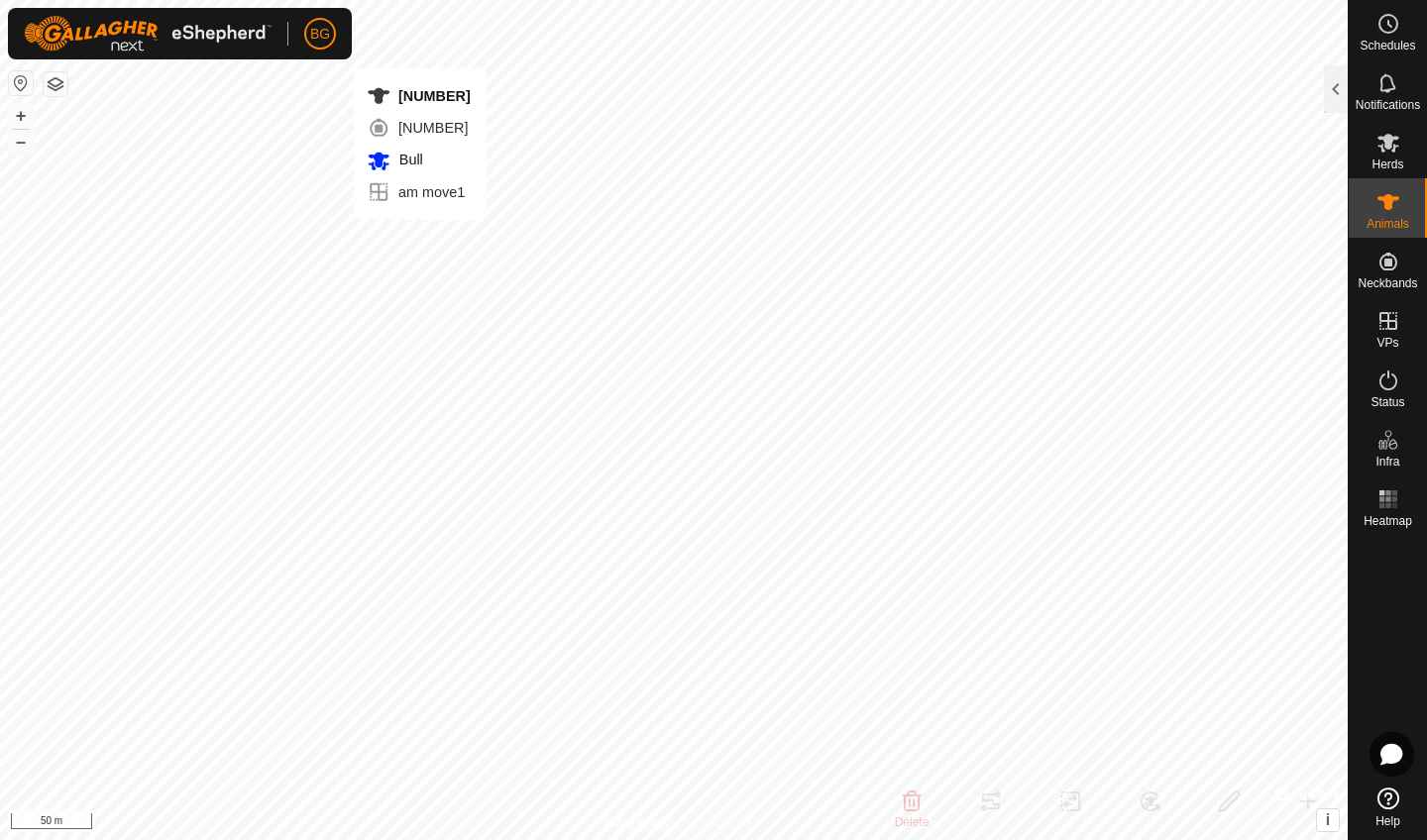 checkbox on "false" 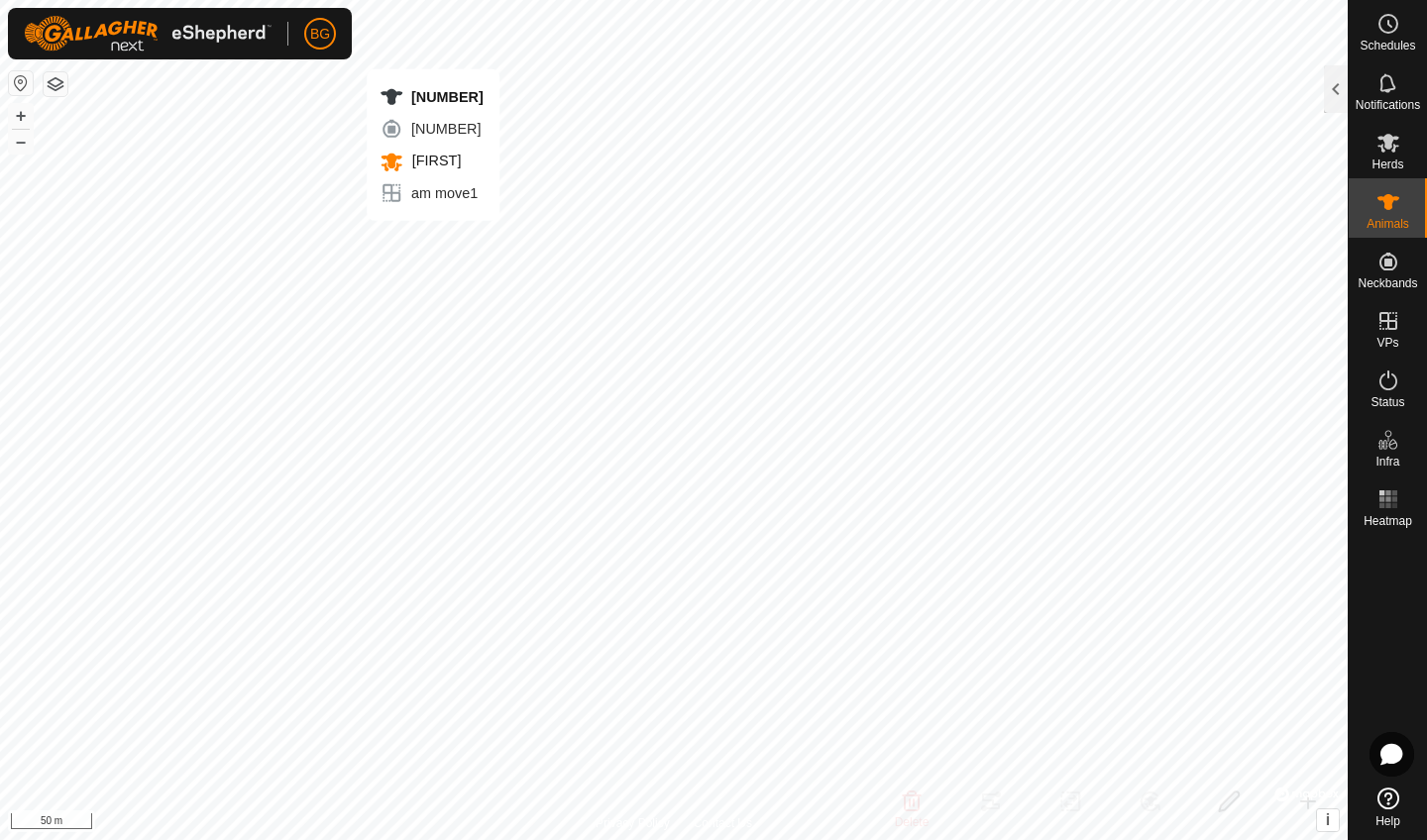 checkbox on "true" 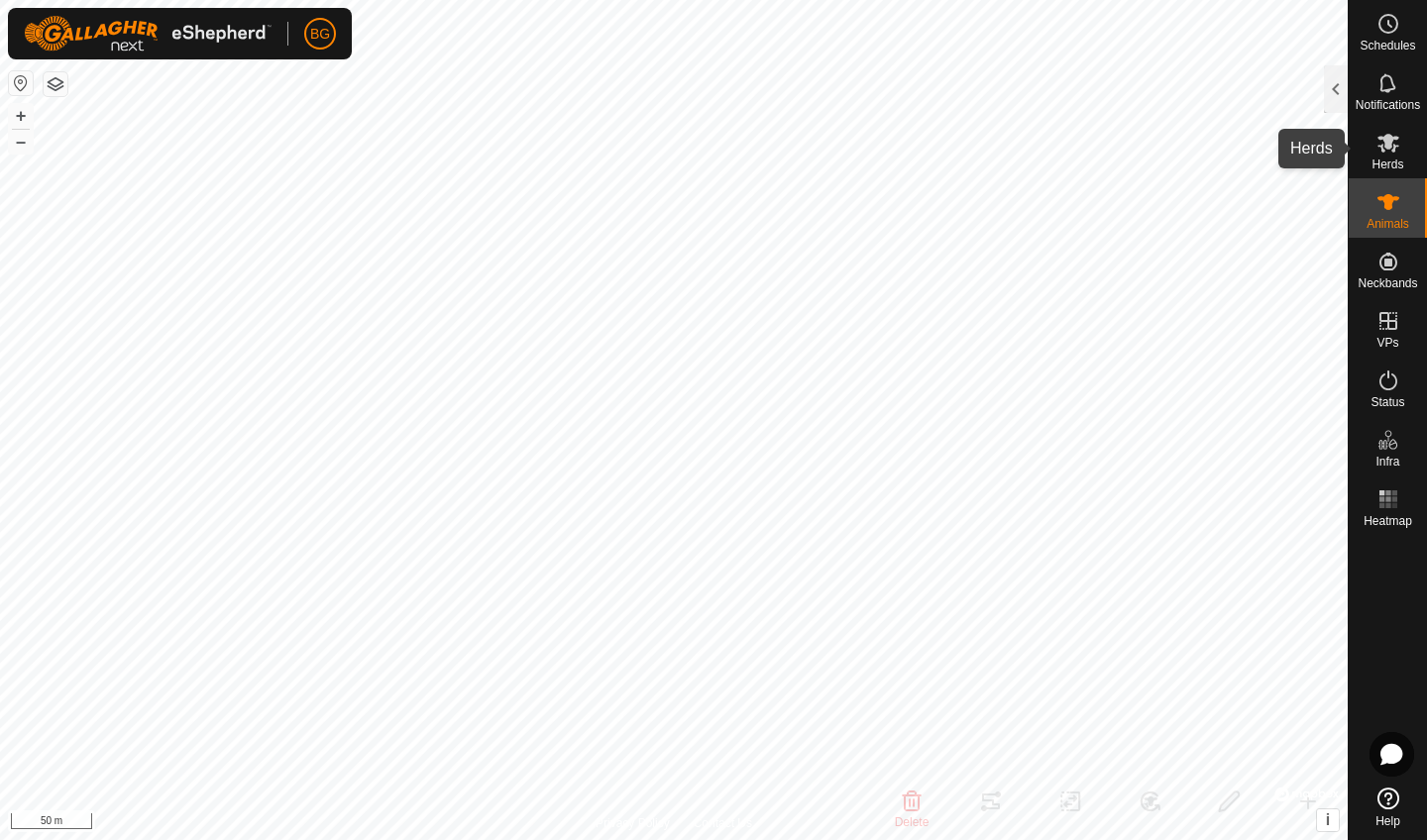 click 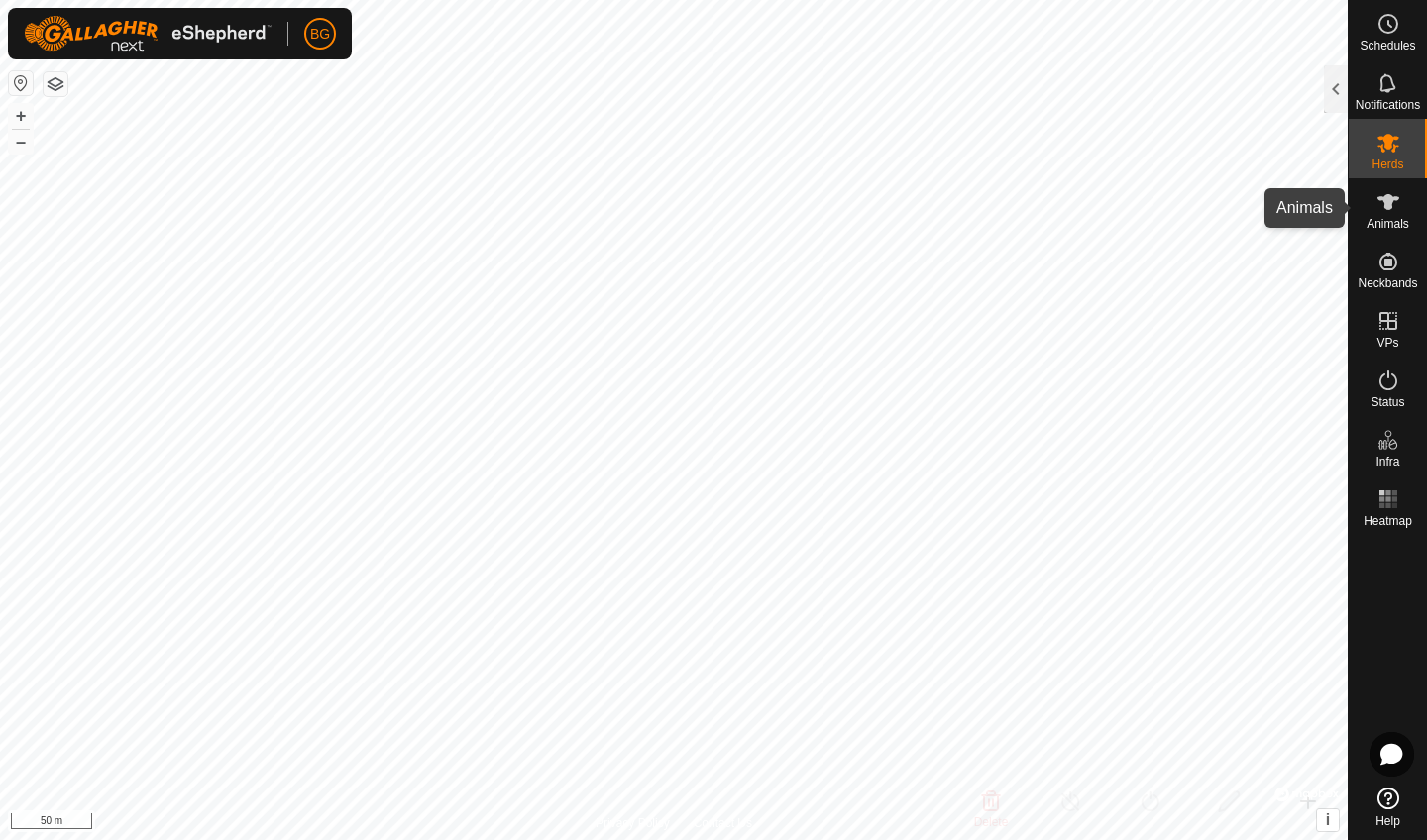 click 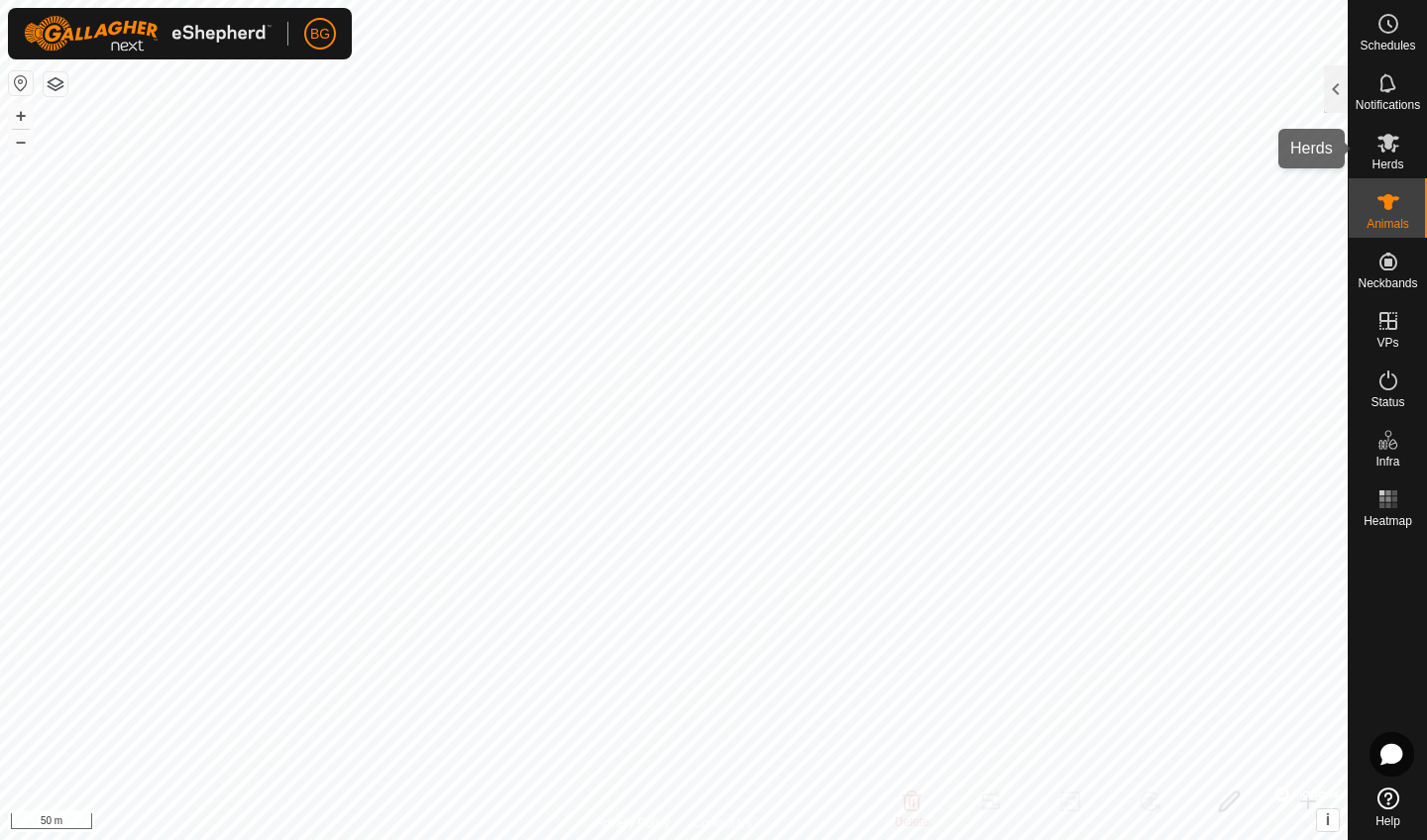 click 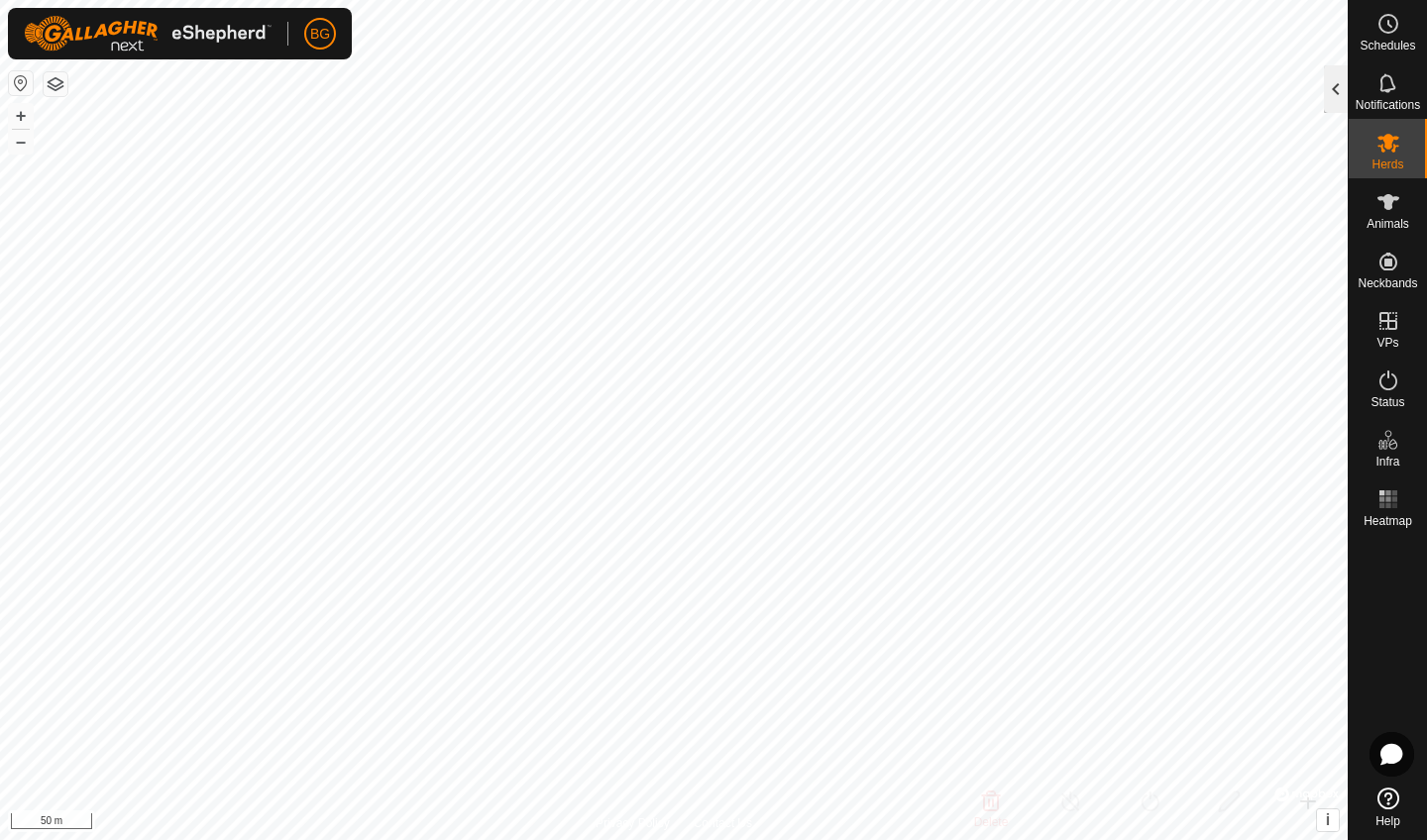 click 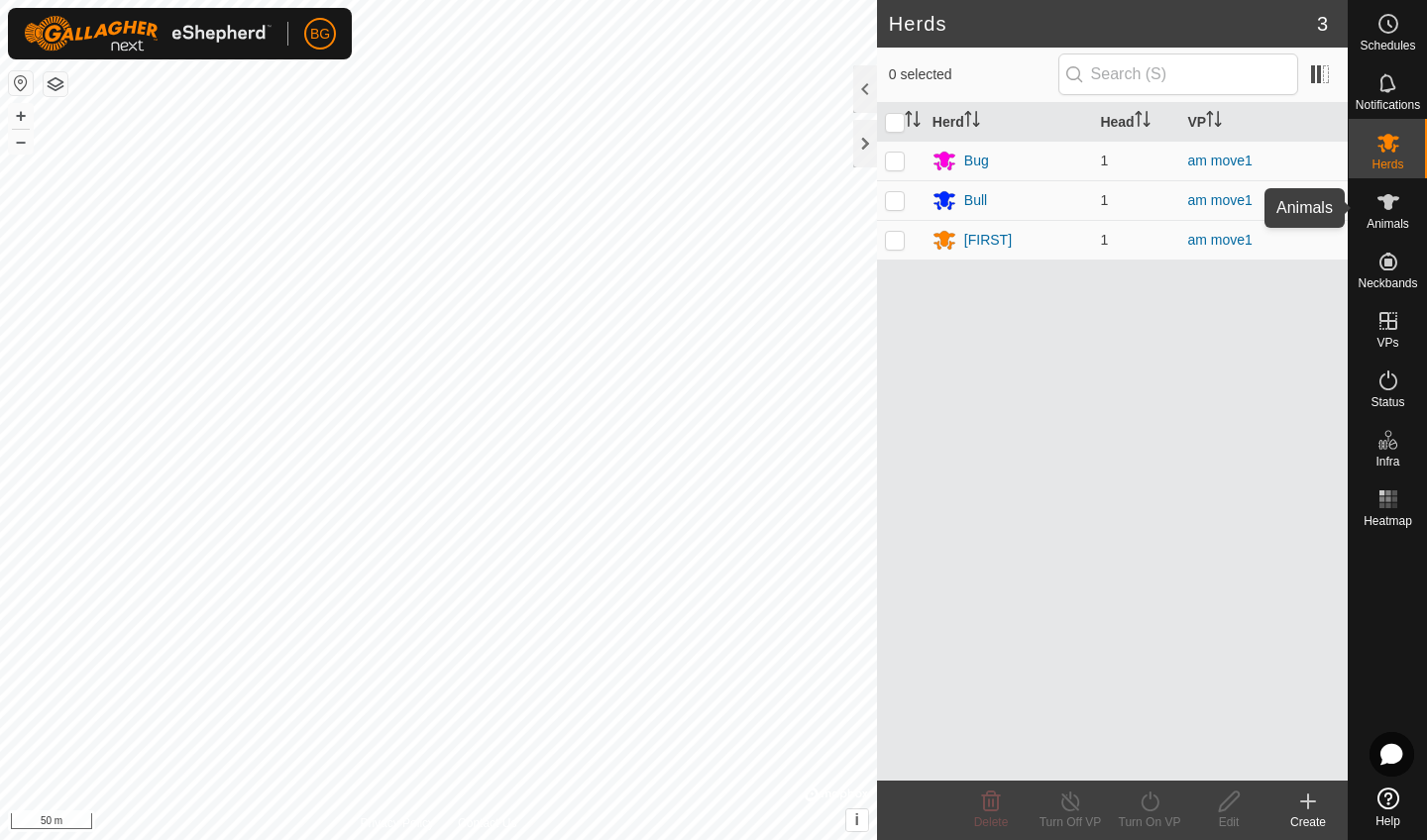 click 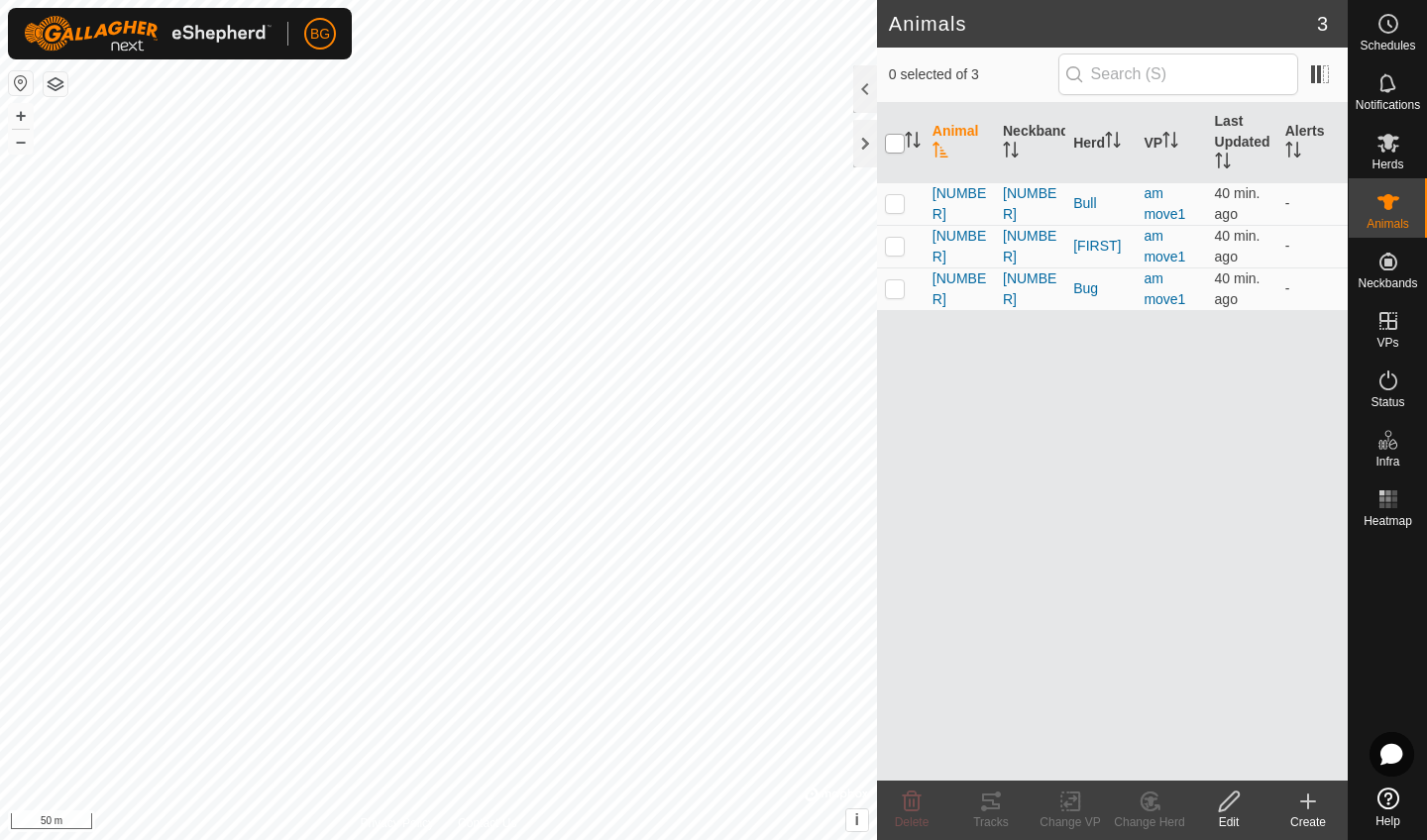 click at bounding box center (895, 144) 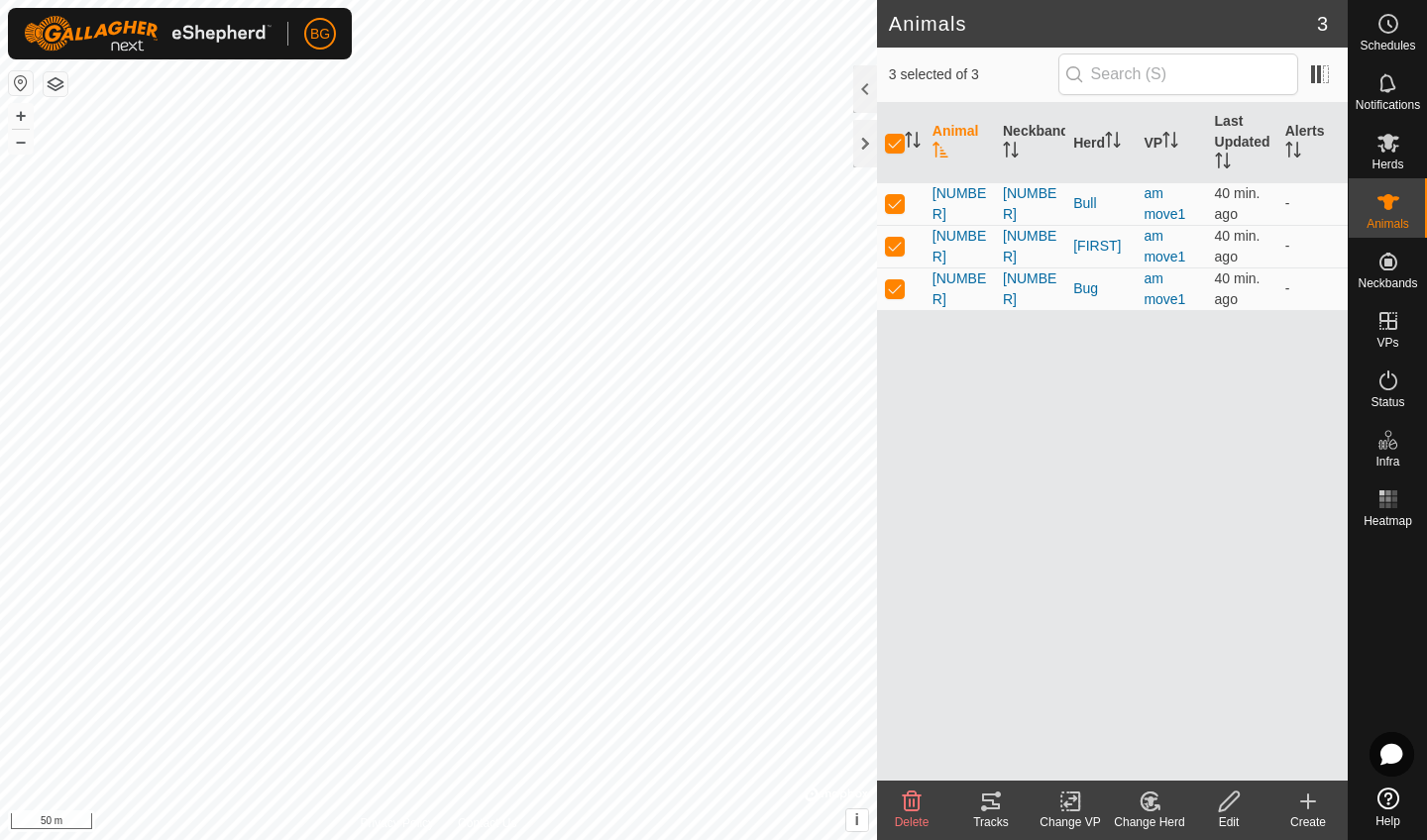 click 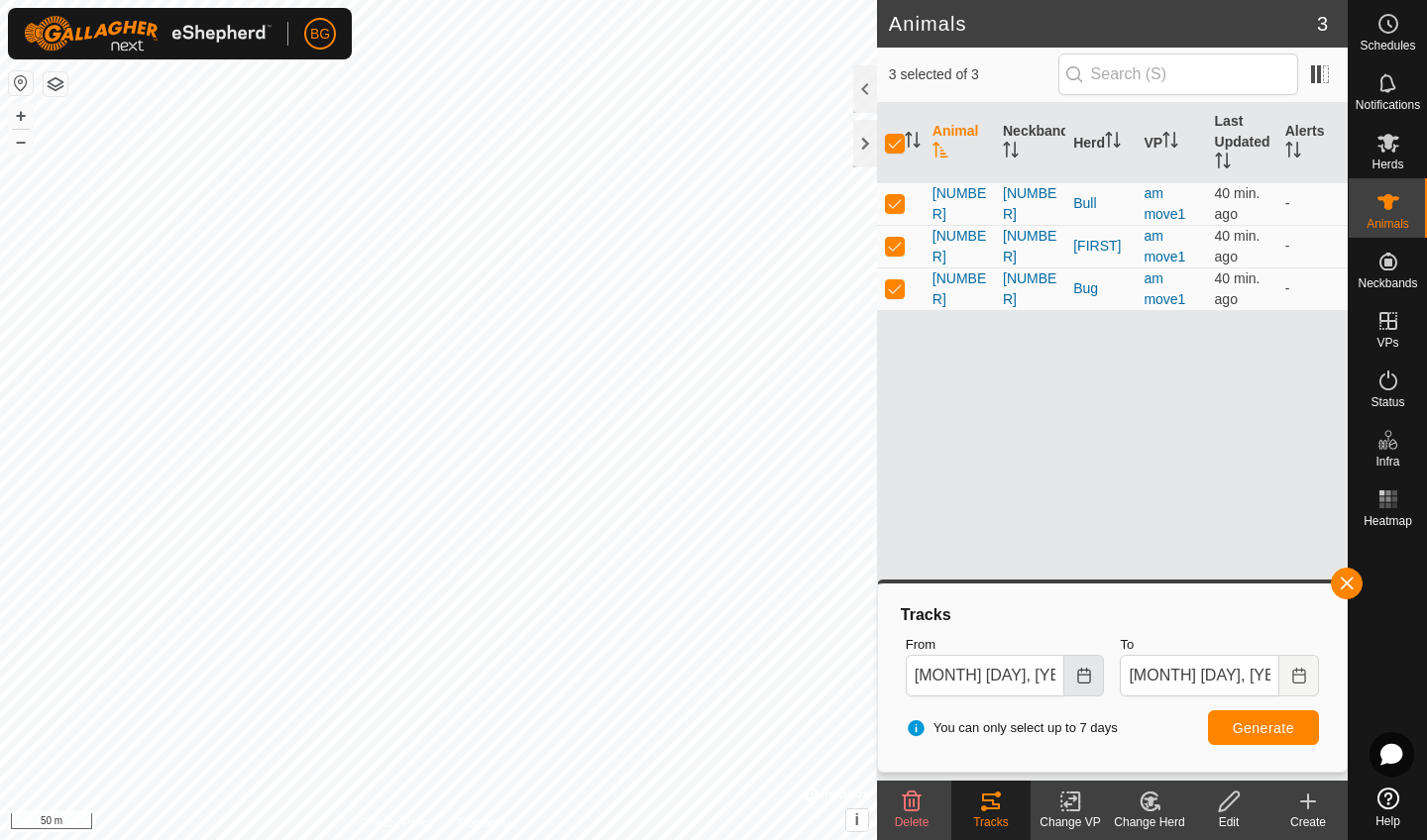 click 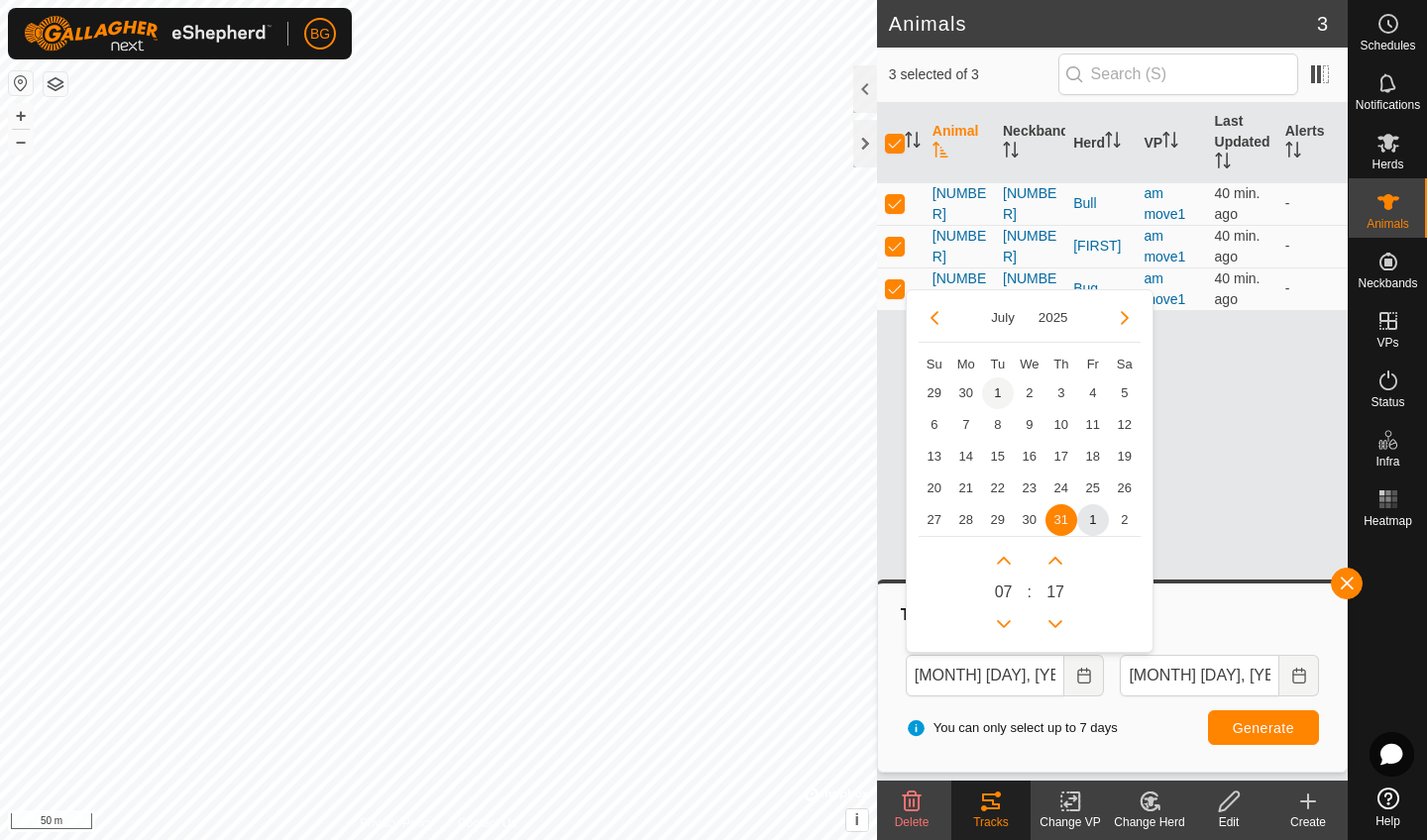 click on "1" at bounding box center (998, 393) 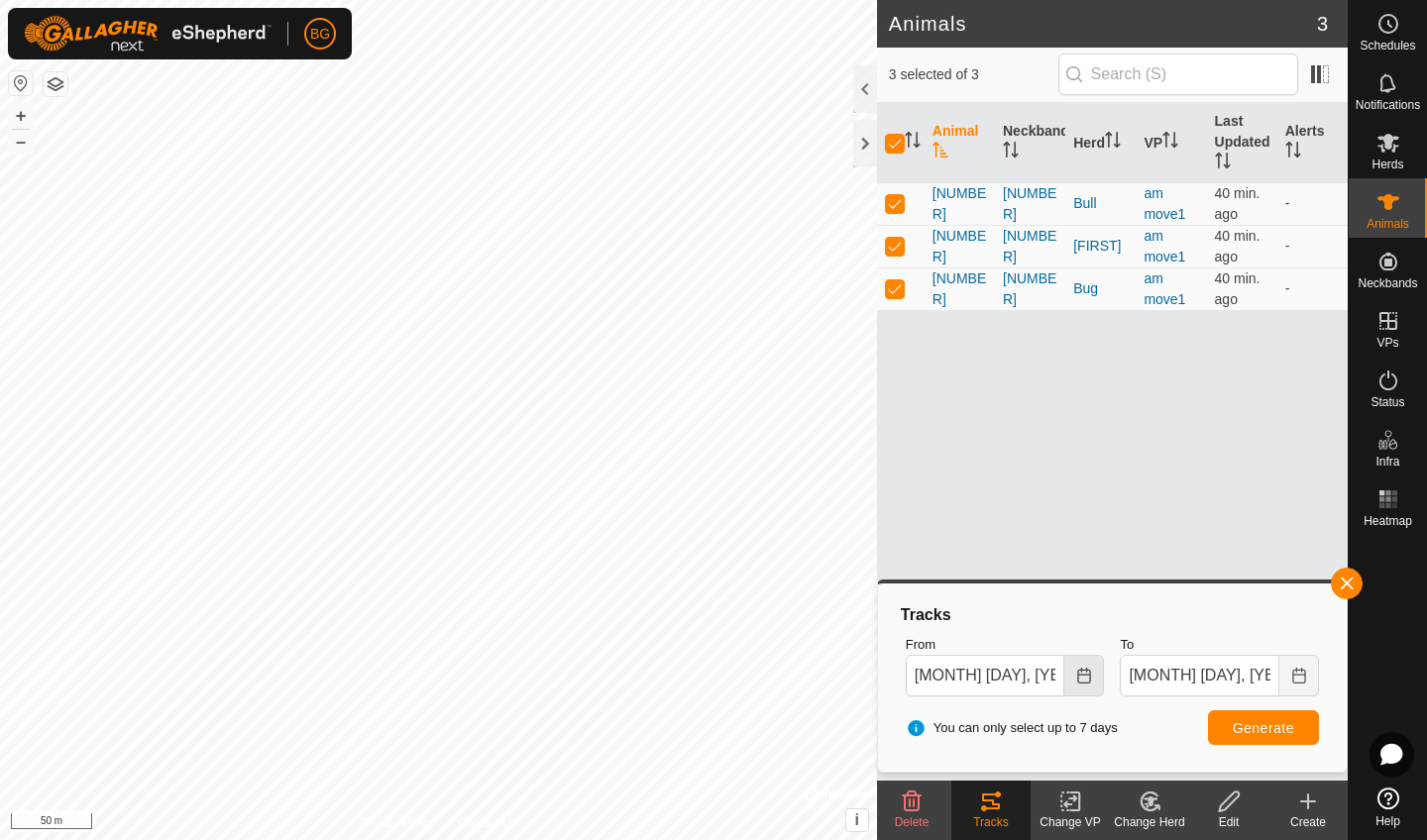 click 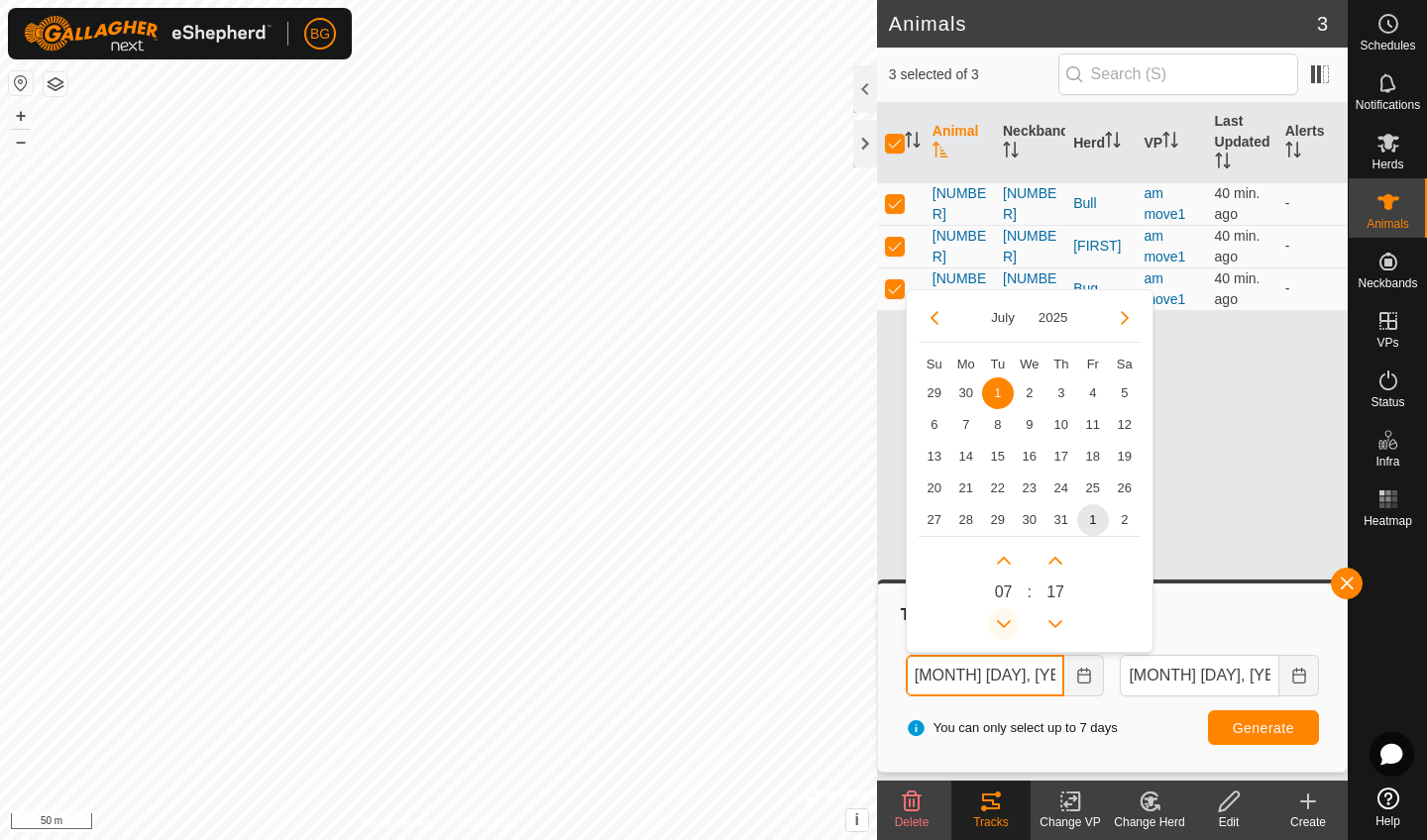 click at bounding box center (1004, 624) 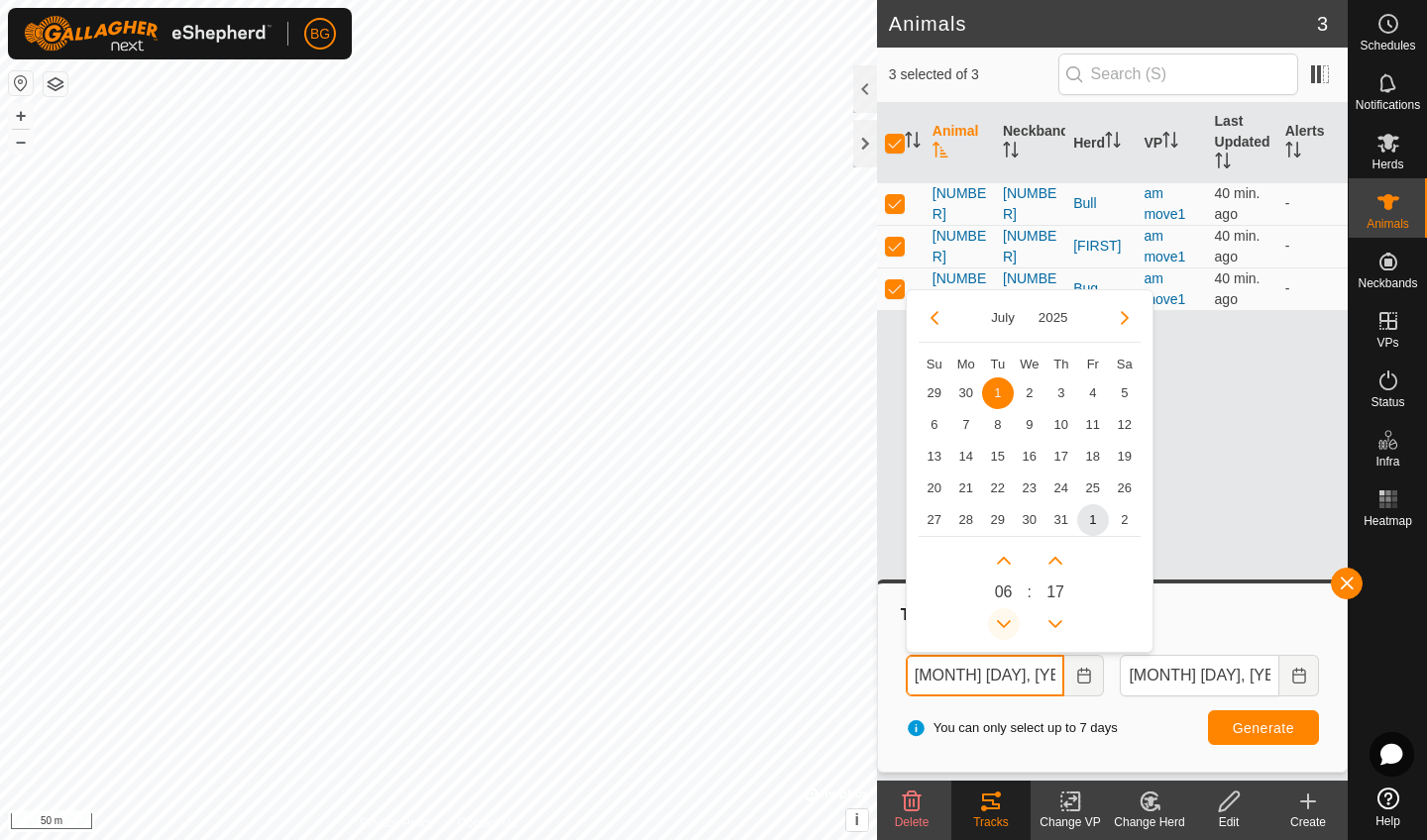 click at bounding box center [1011, 627] 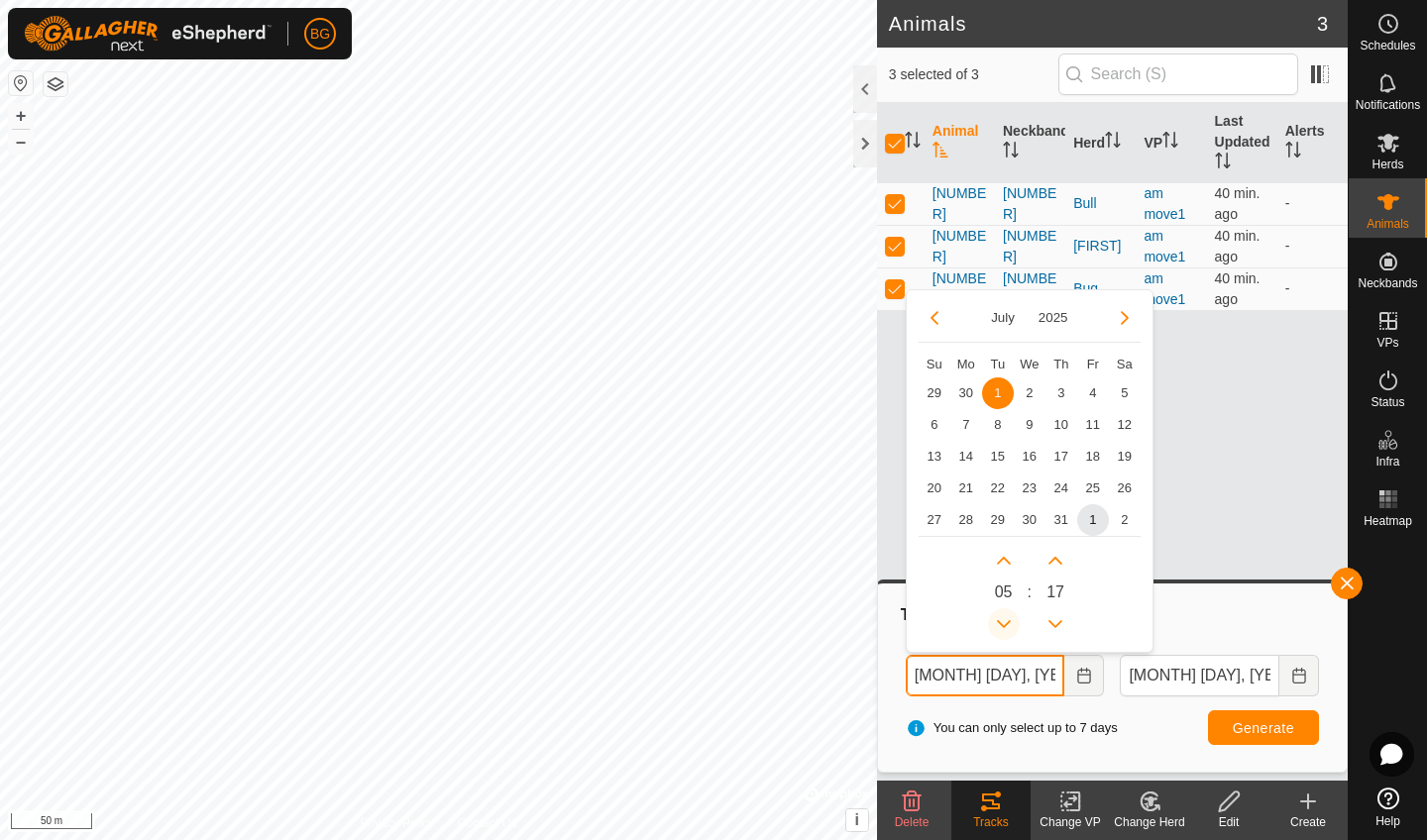 click at bounding box center (1004, 624) 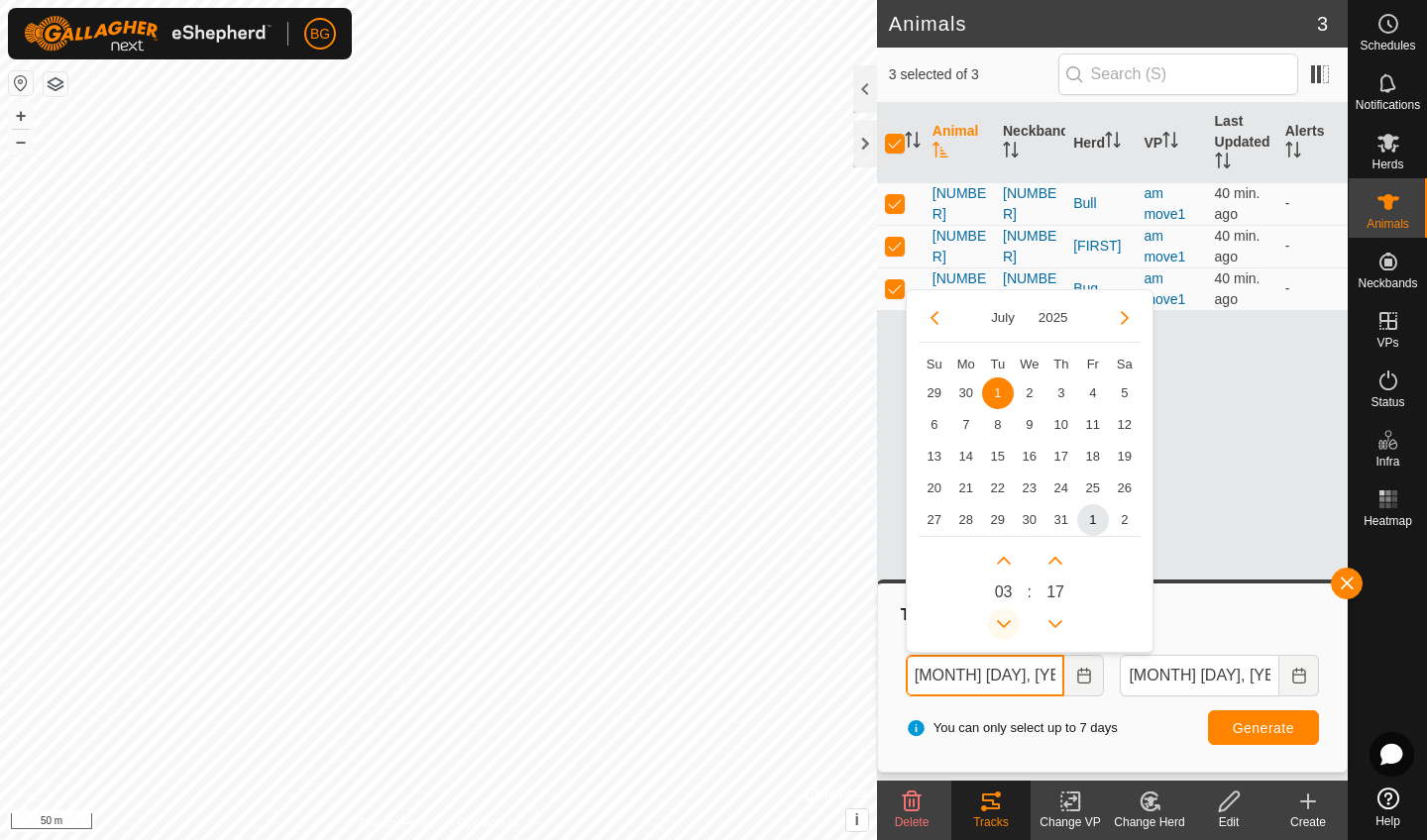 click at bounding box center [1004, 624] 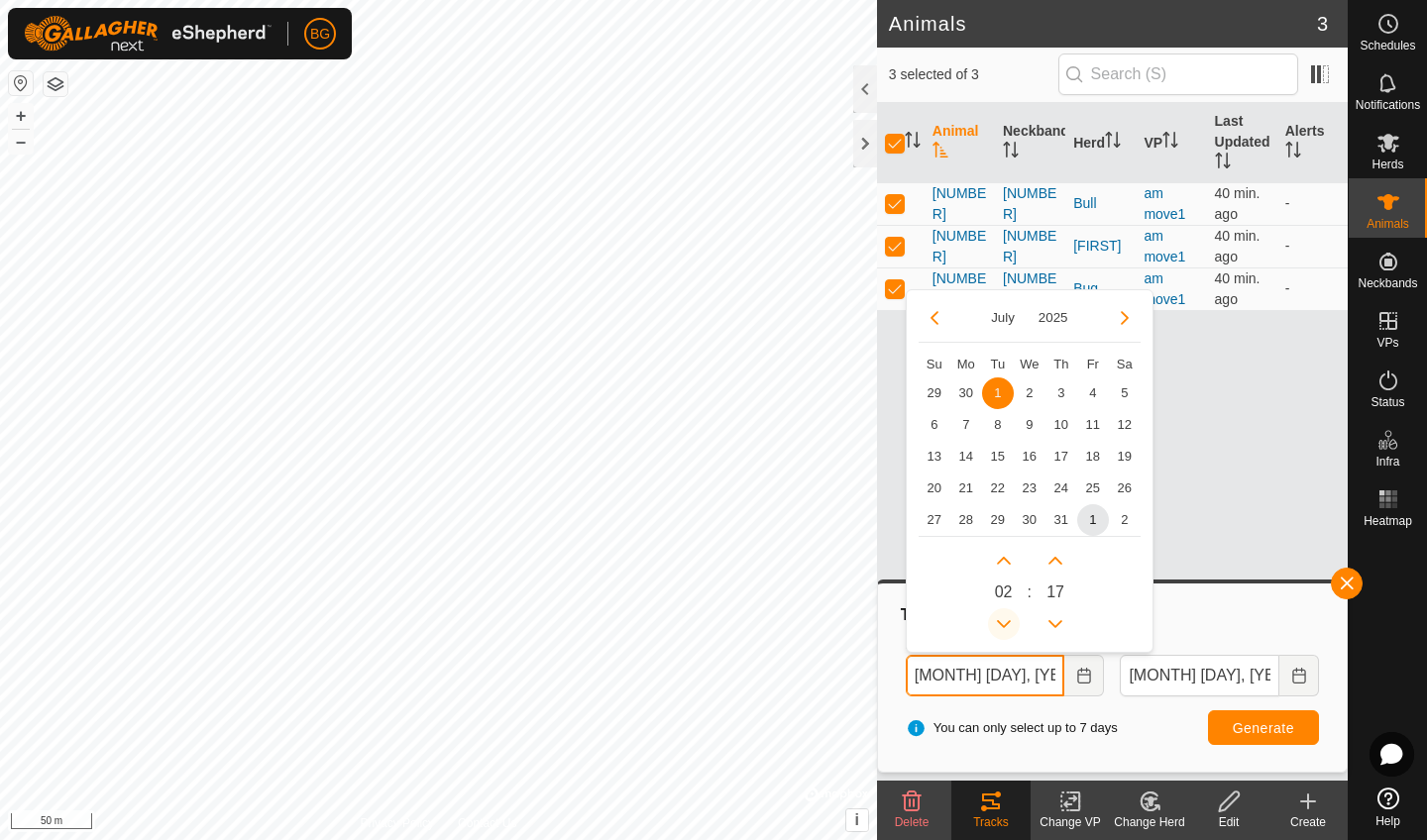 click at bounding box center [1004, 624] 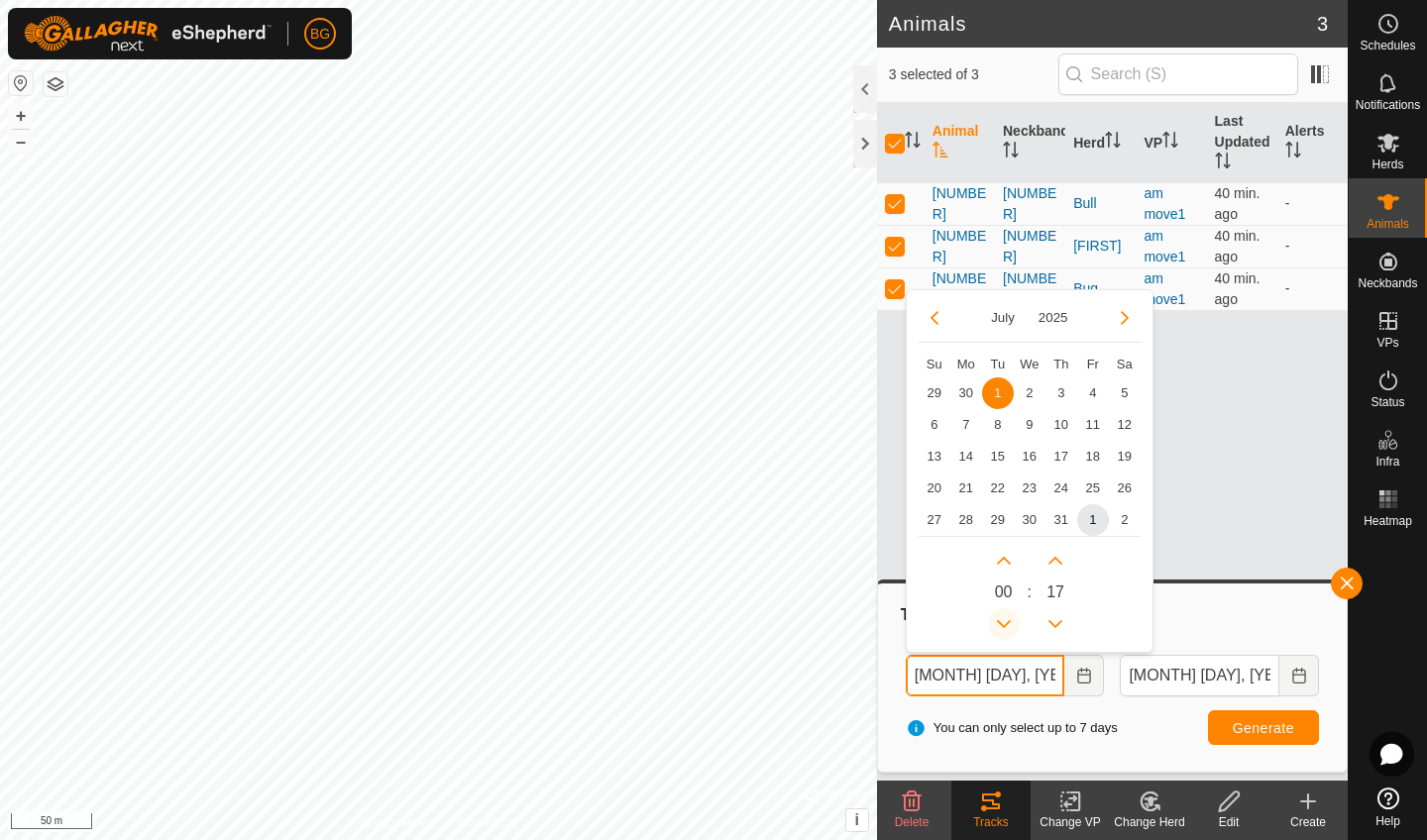 click at bounding box center (1004, 624) 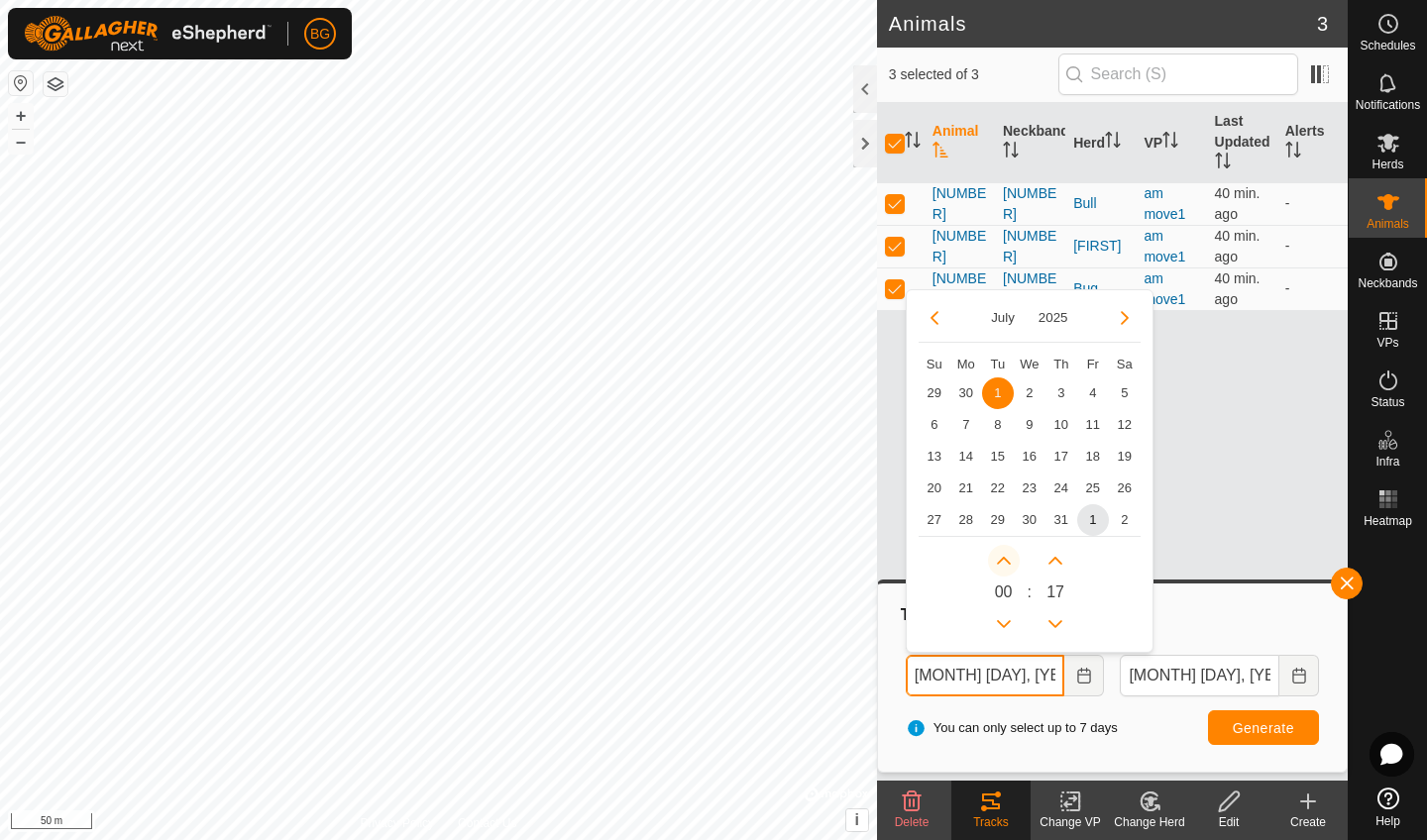 click at bounding box center [1004, 561] 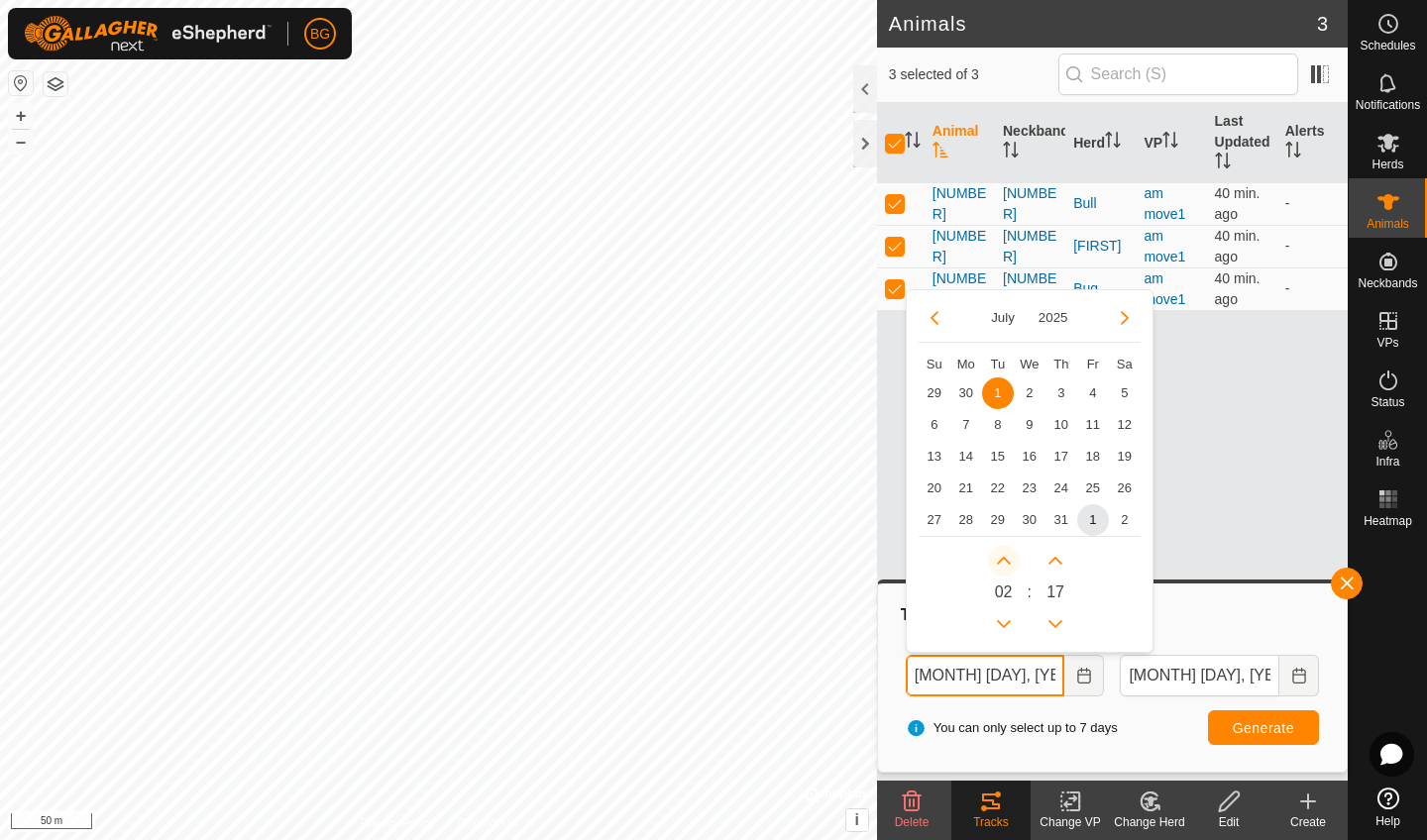 click at bounding box center (1004, 561) 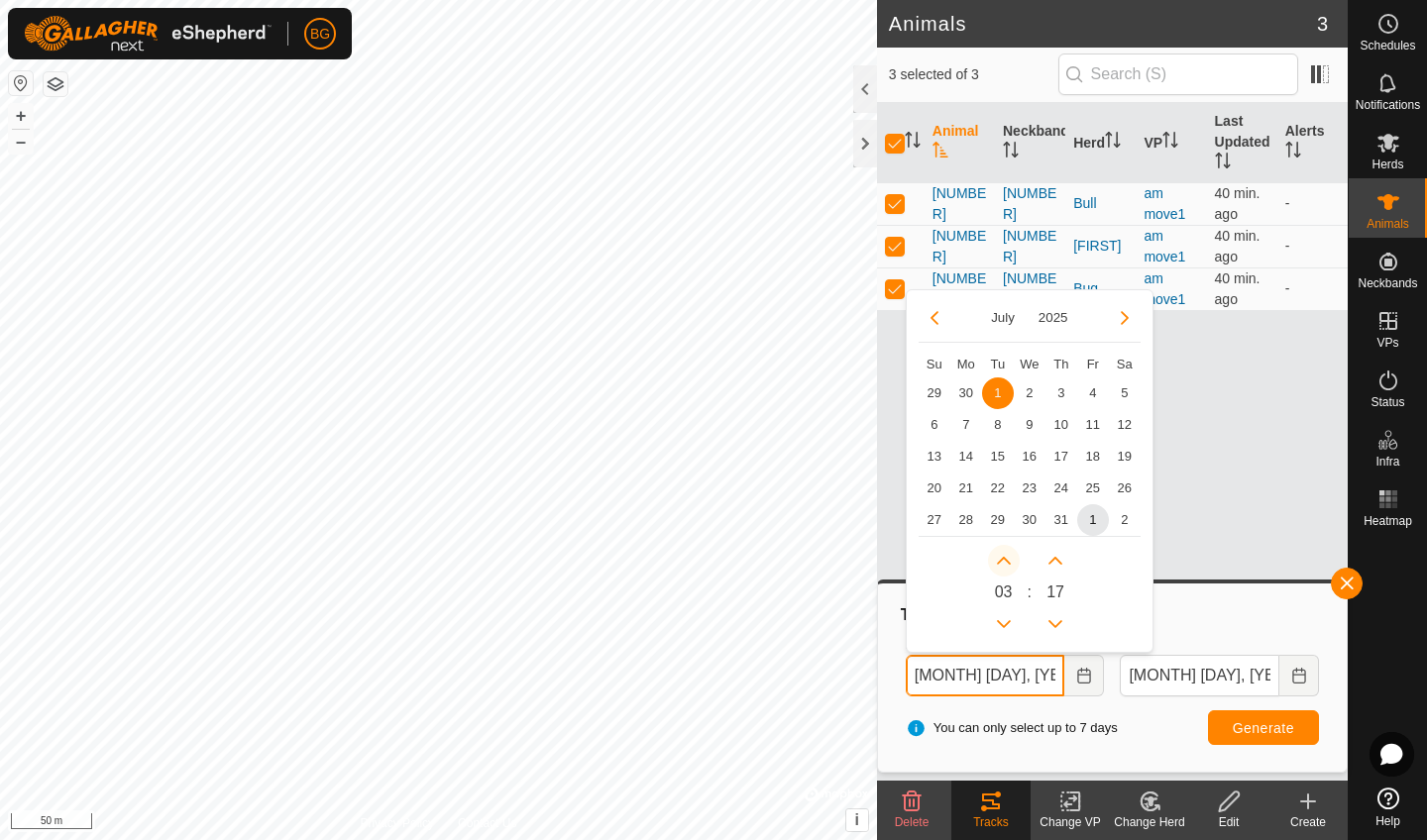 click 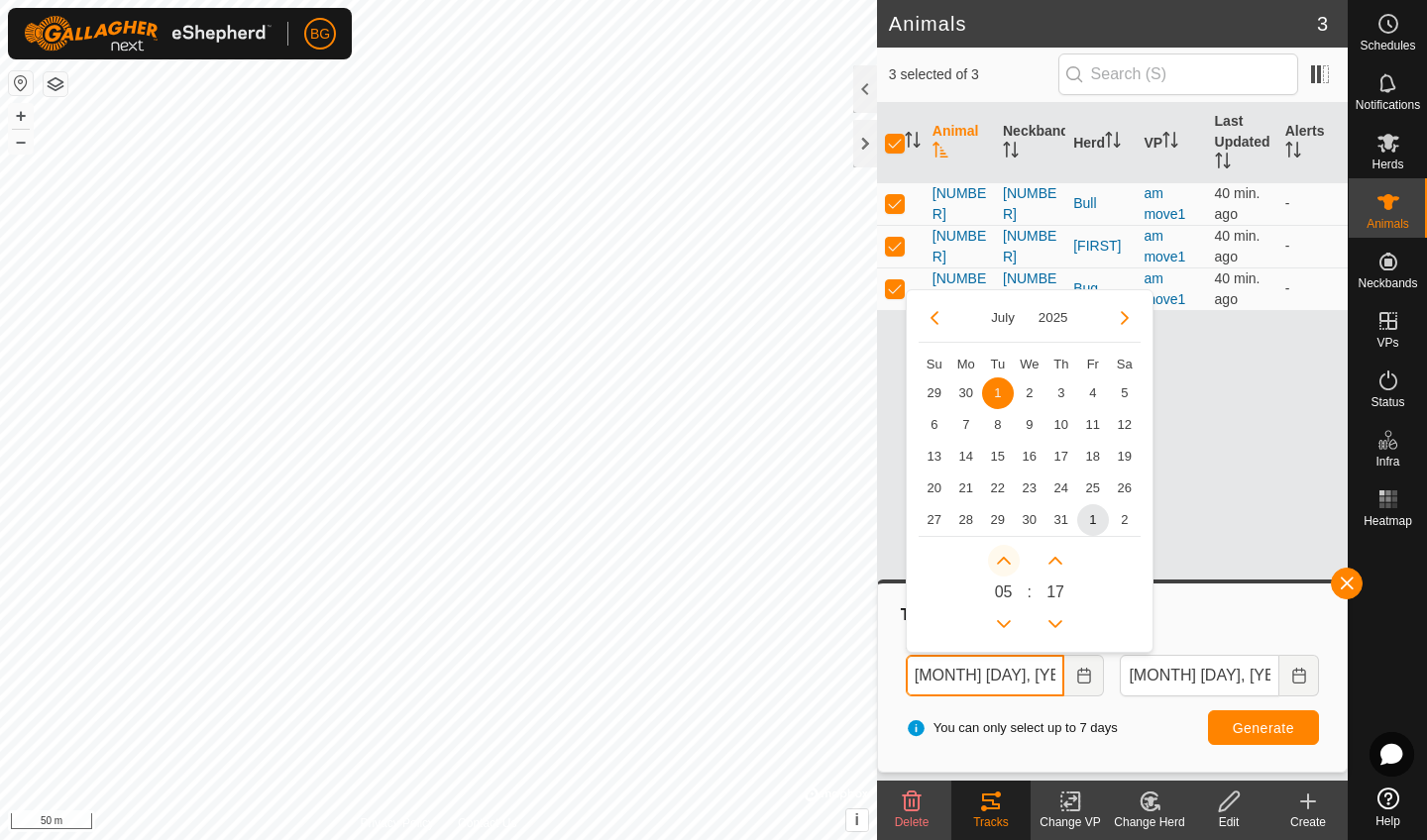 click 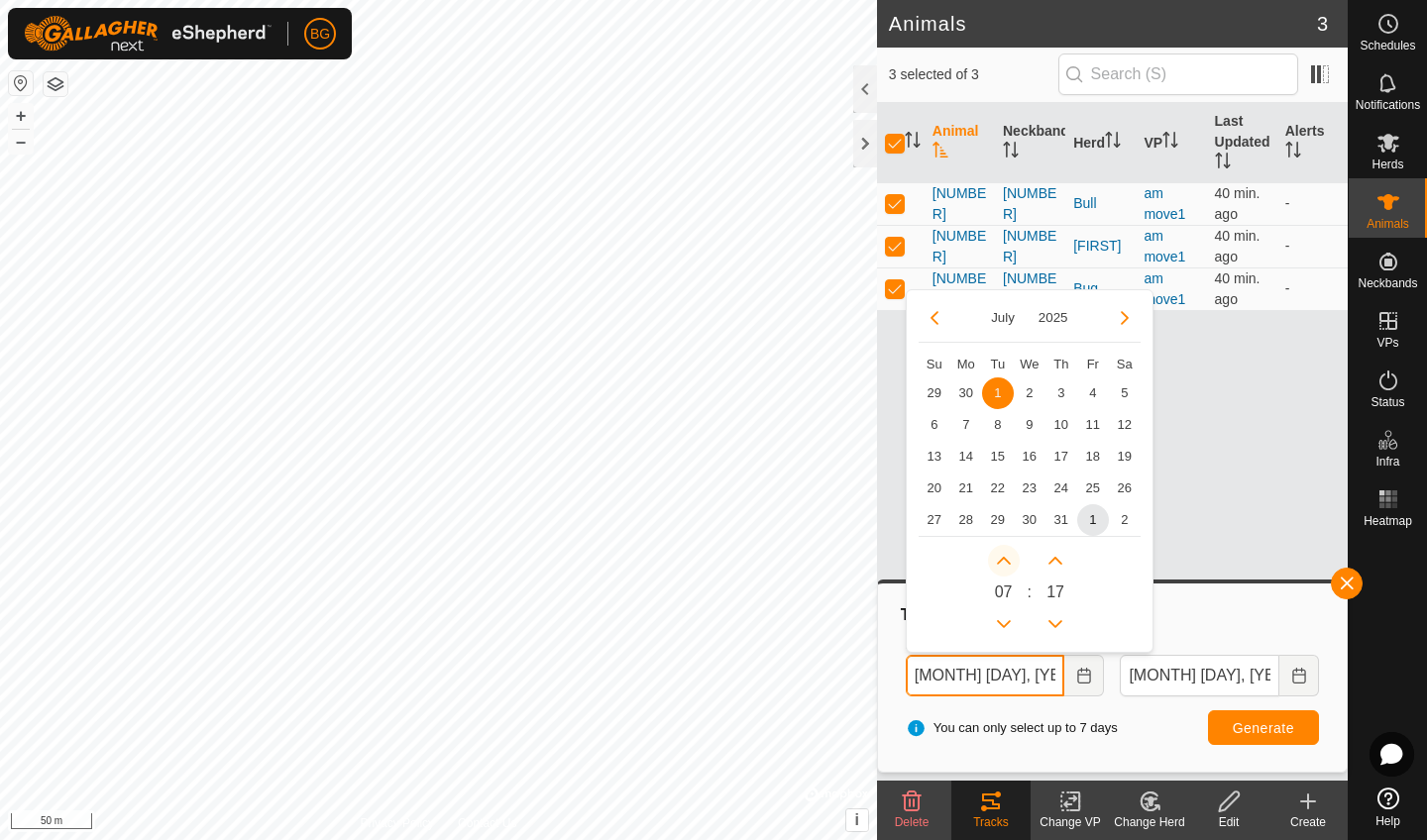 click 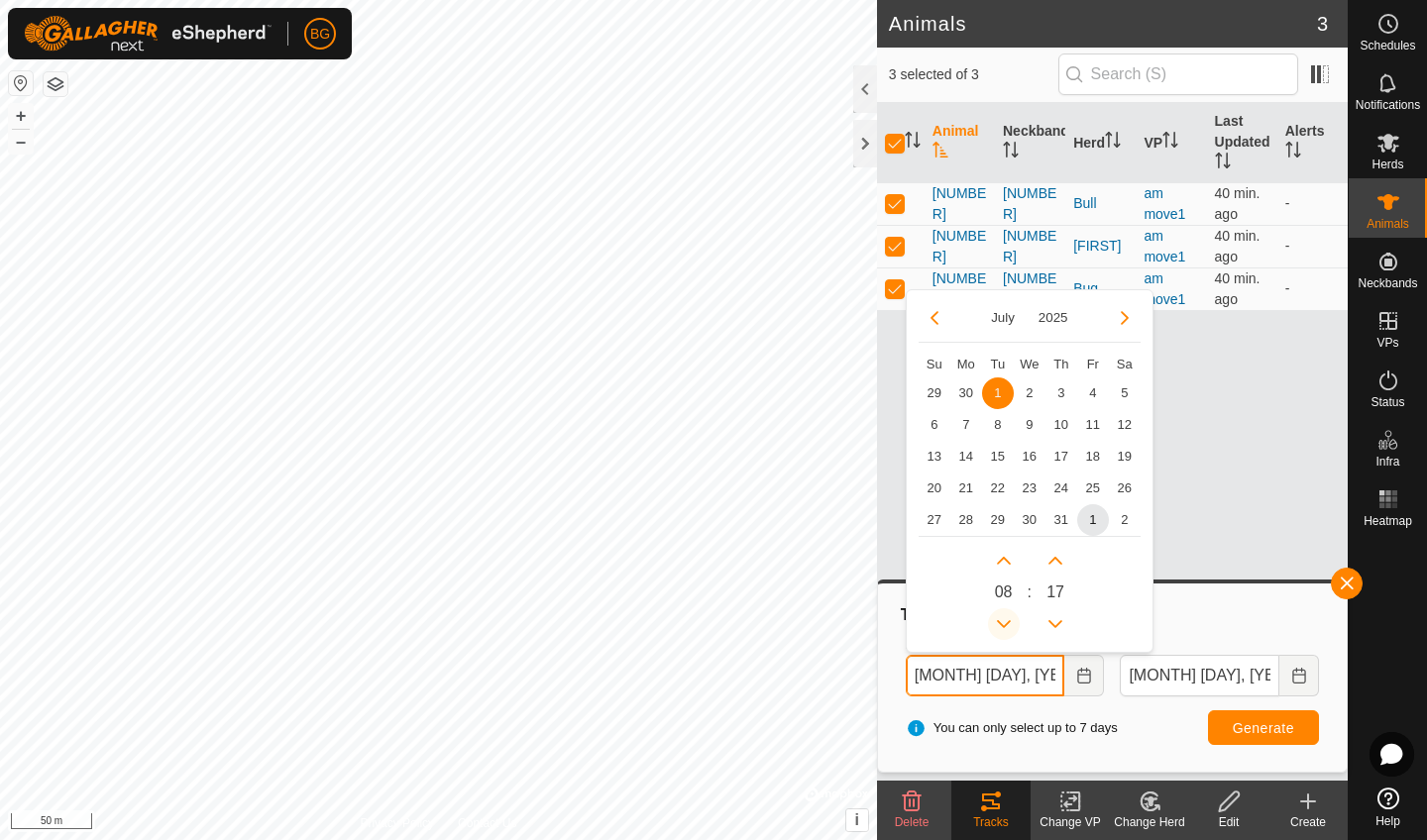 click 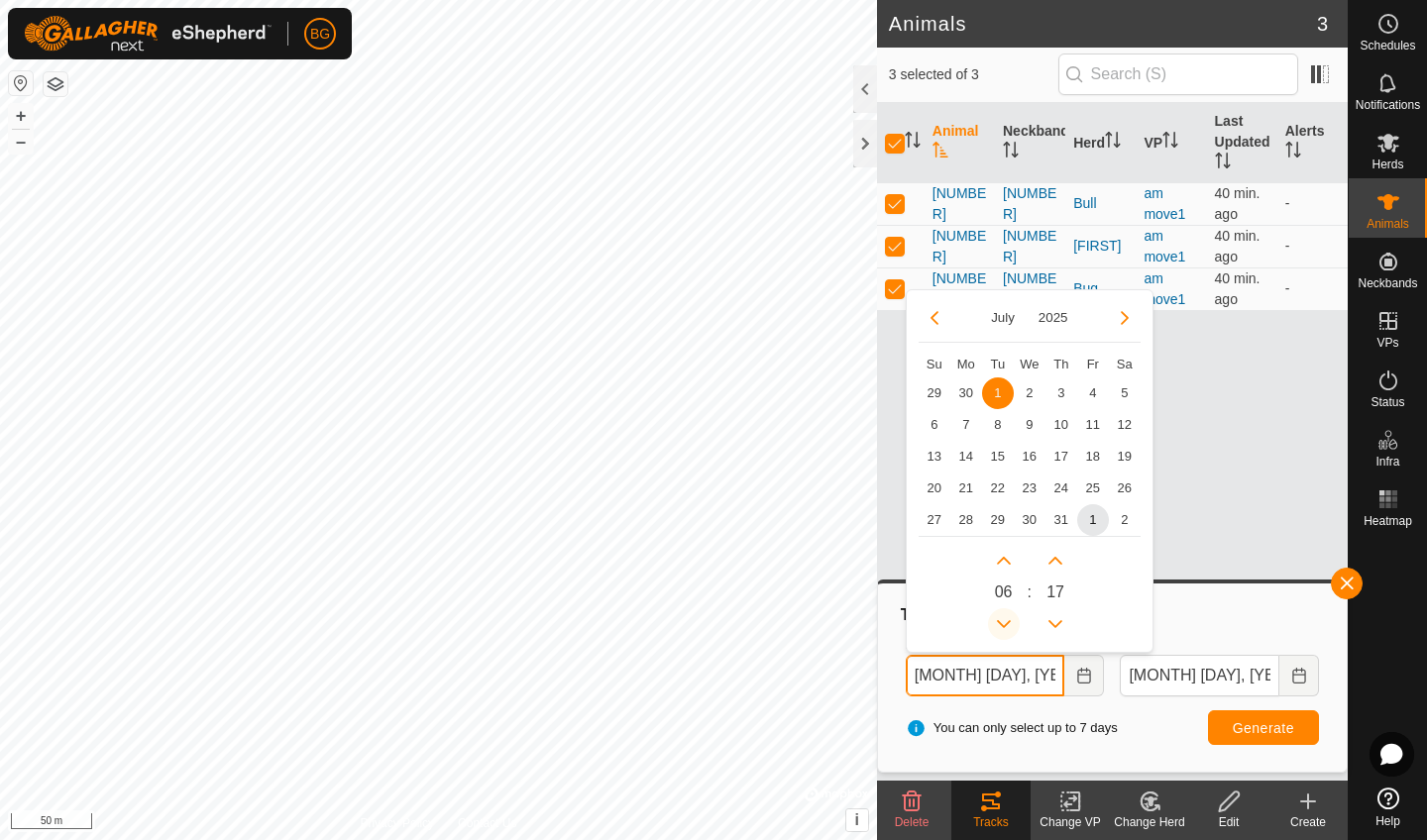 click at bounding box center [1004, 624] 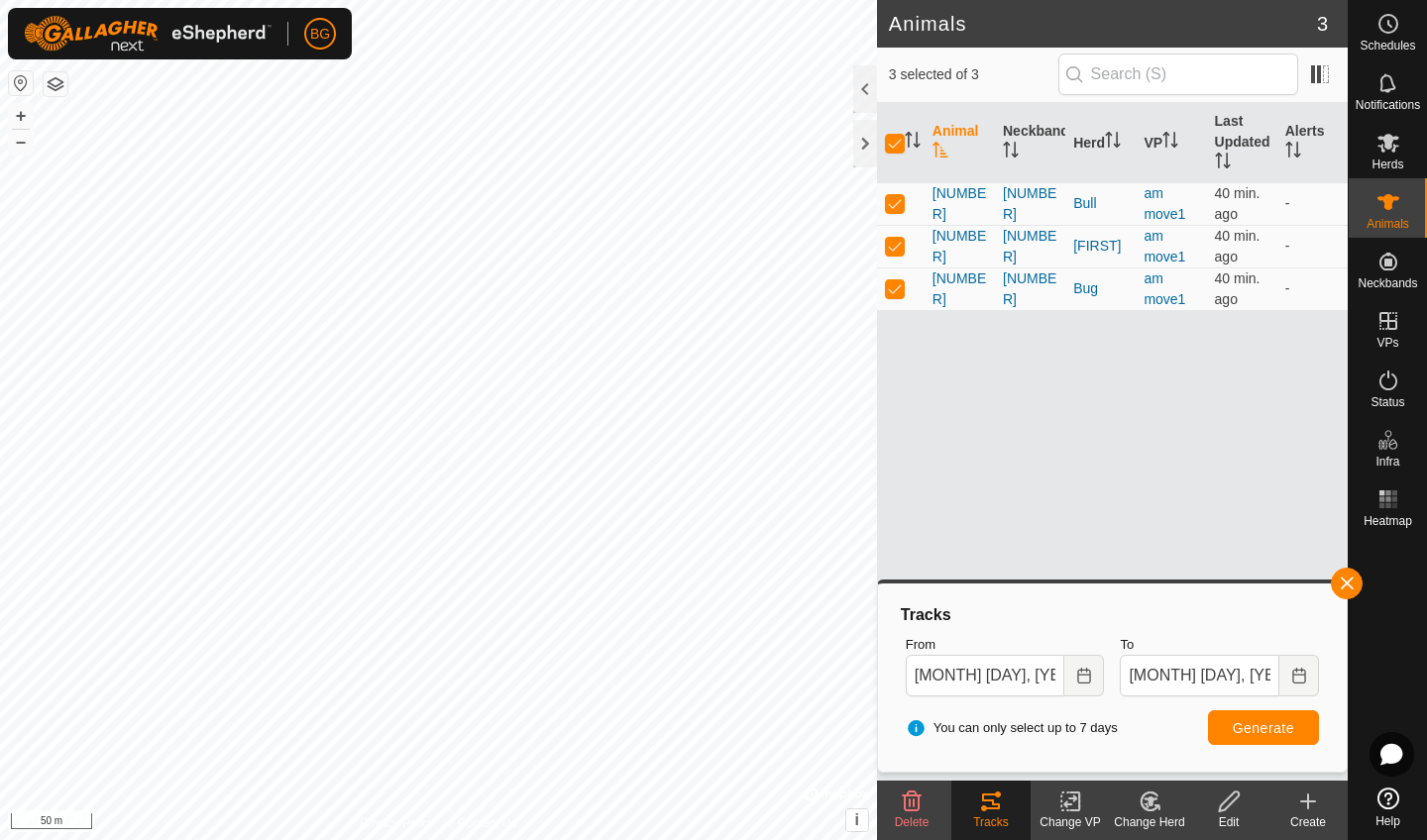 click on "Generate" at bounding box center (1263, 728) 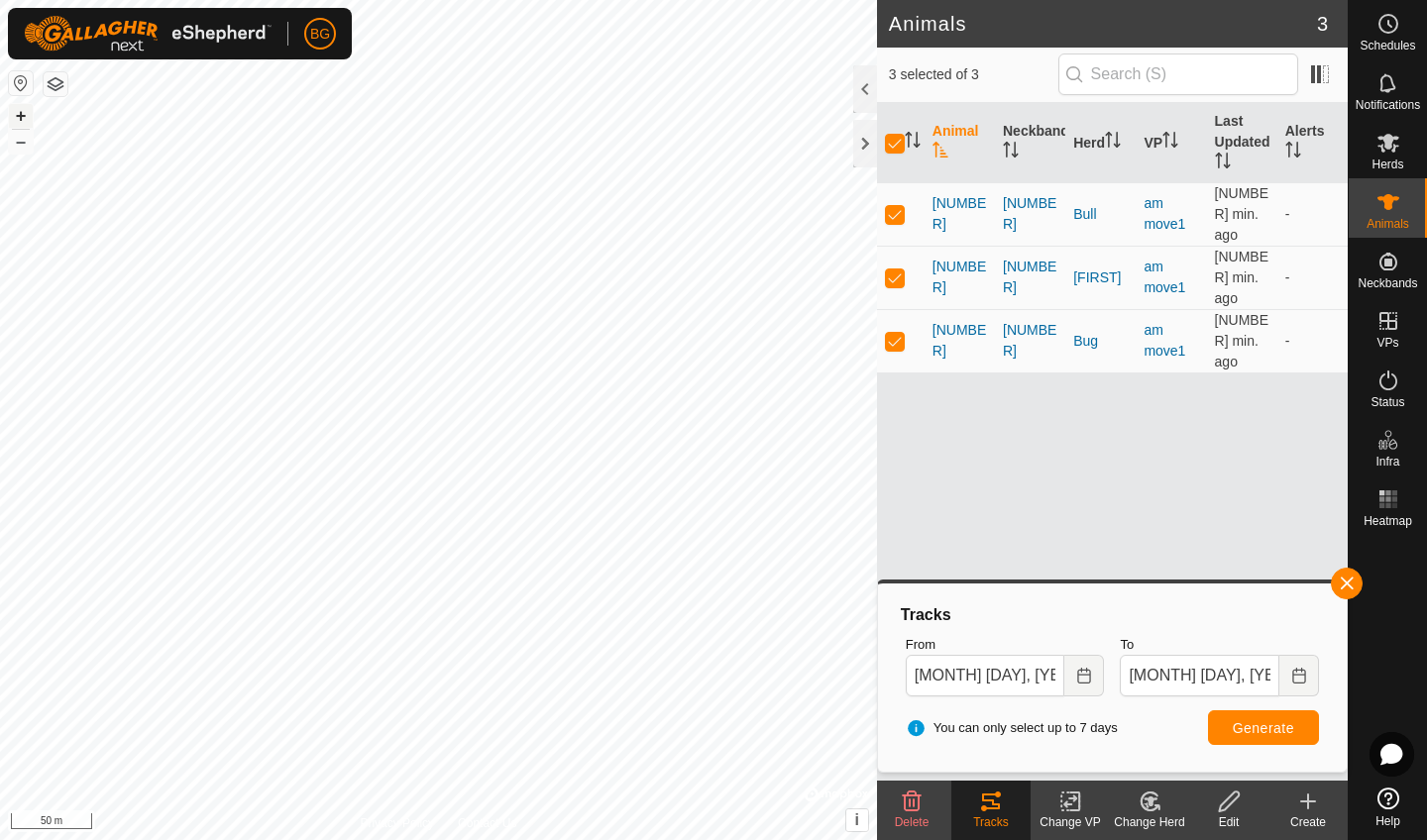 click on "+" at bounding box center [21, 116] 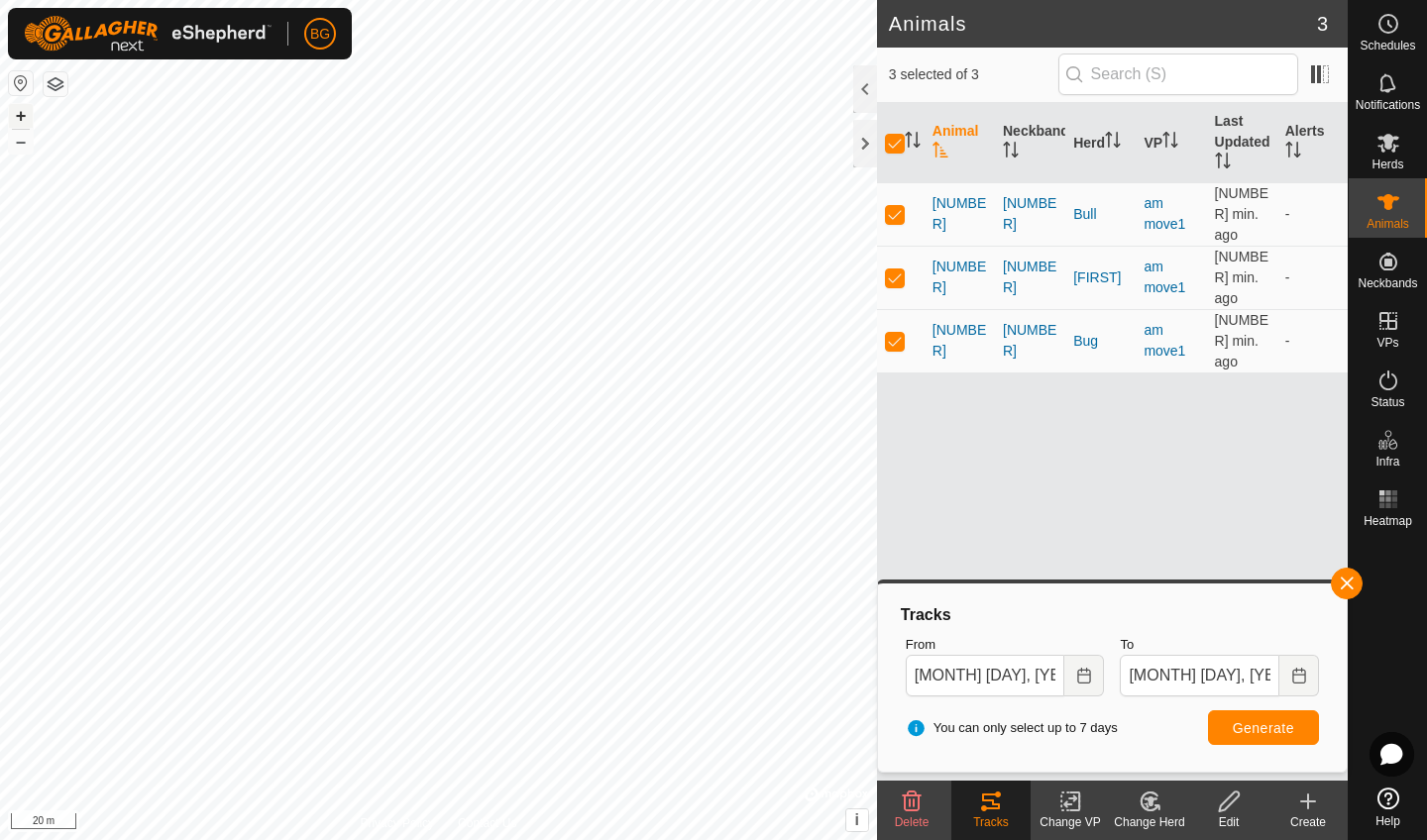 click on "+" at bounding box center (21, 116) 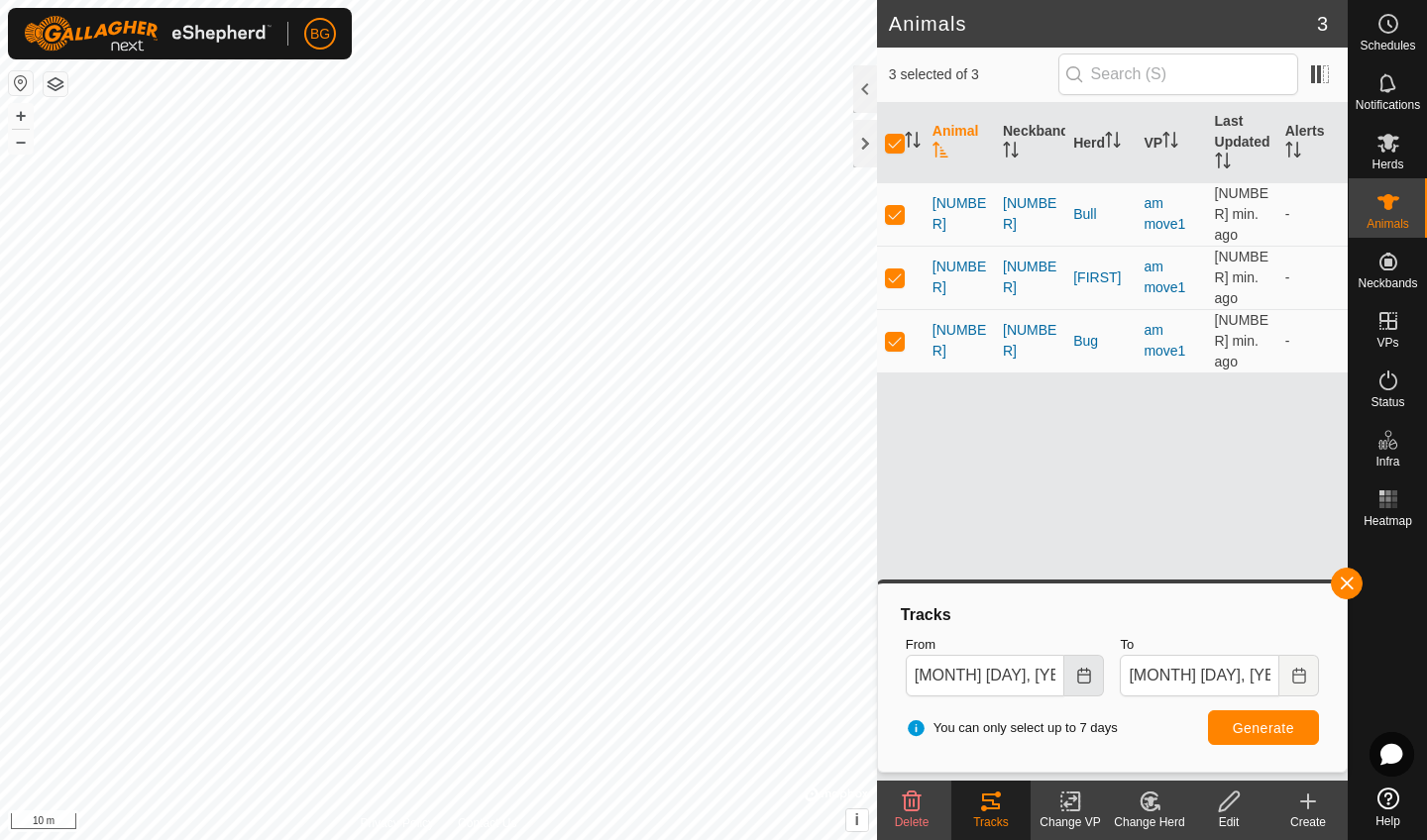 click 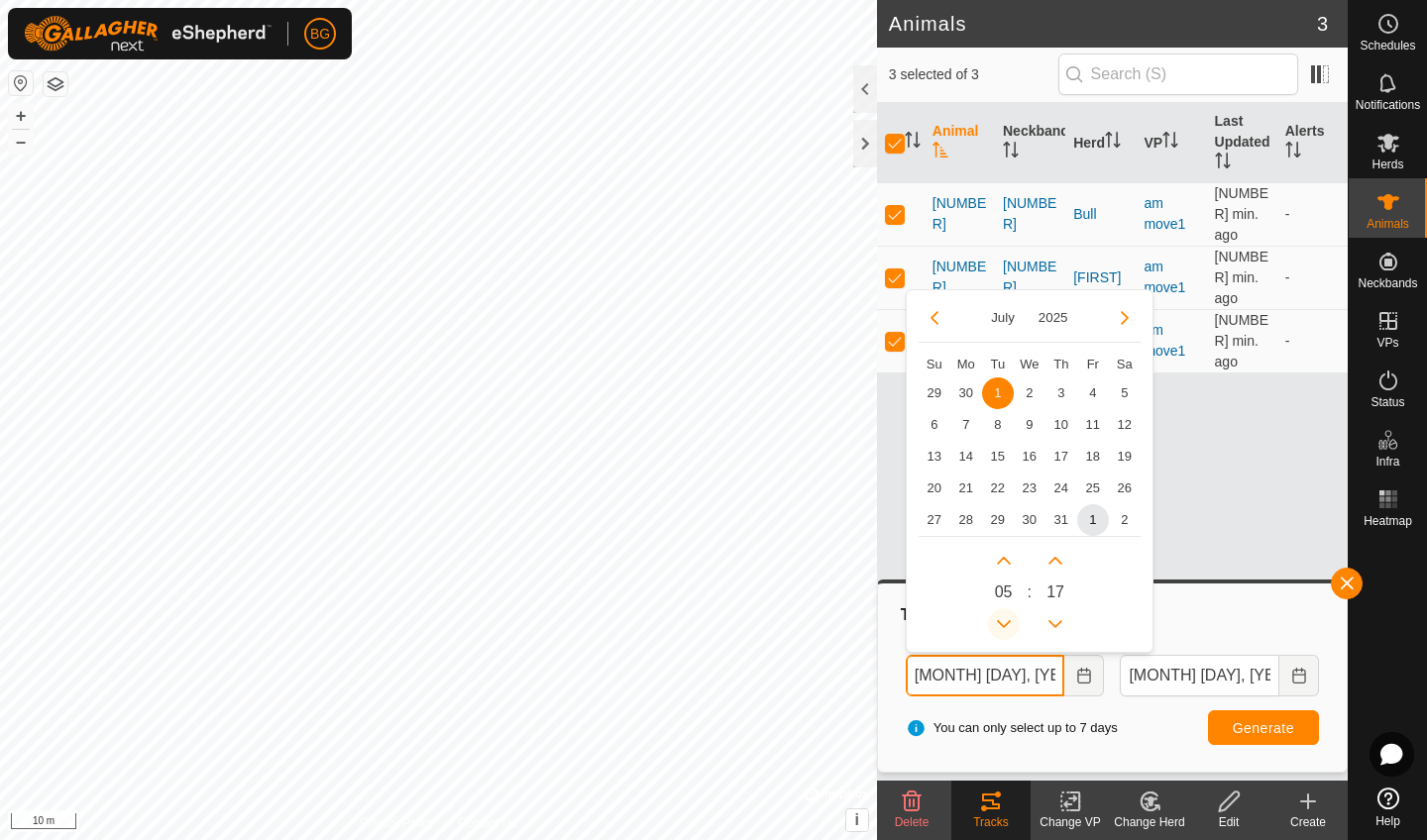 click 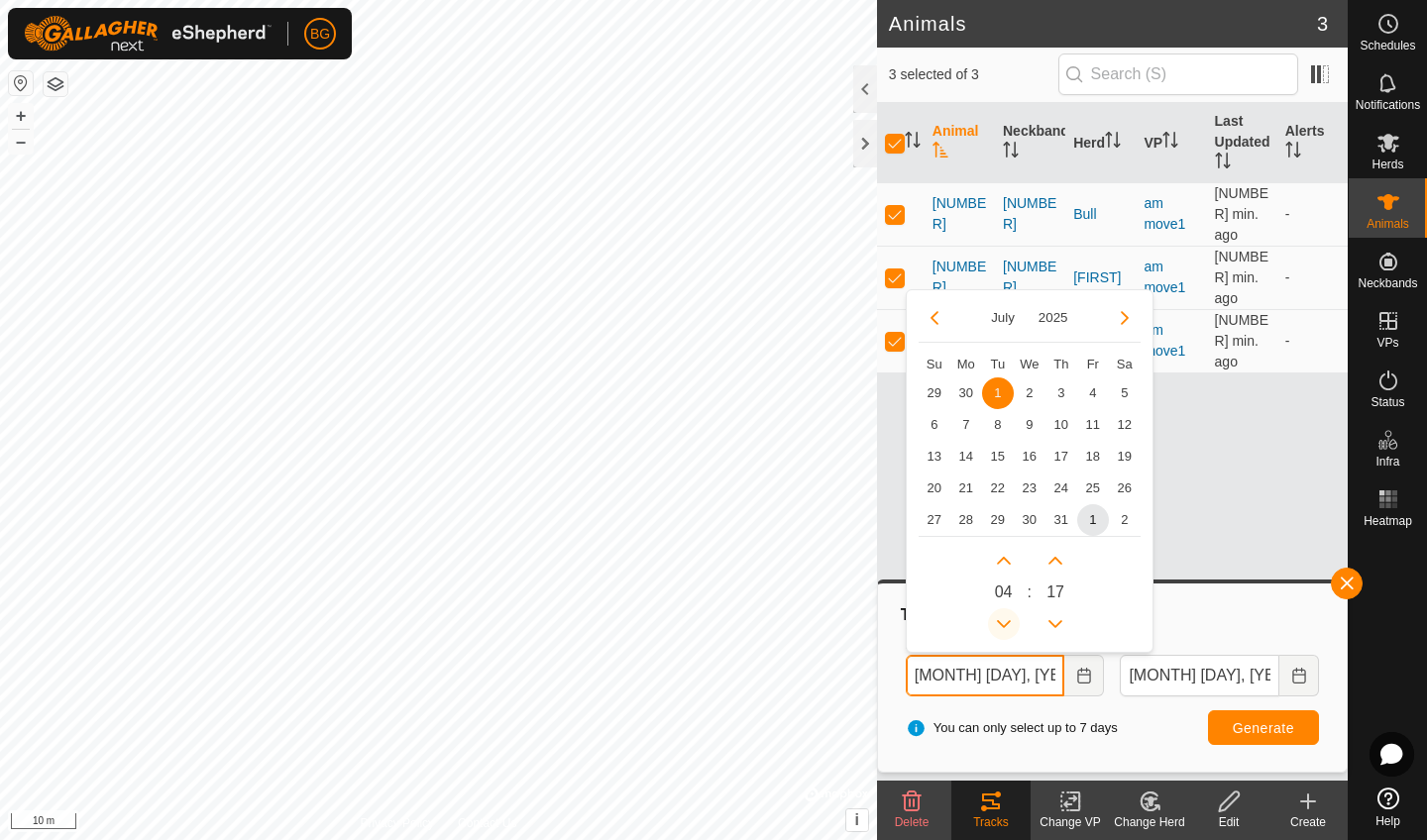 click at bounding box center (1004, 624) 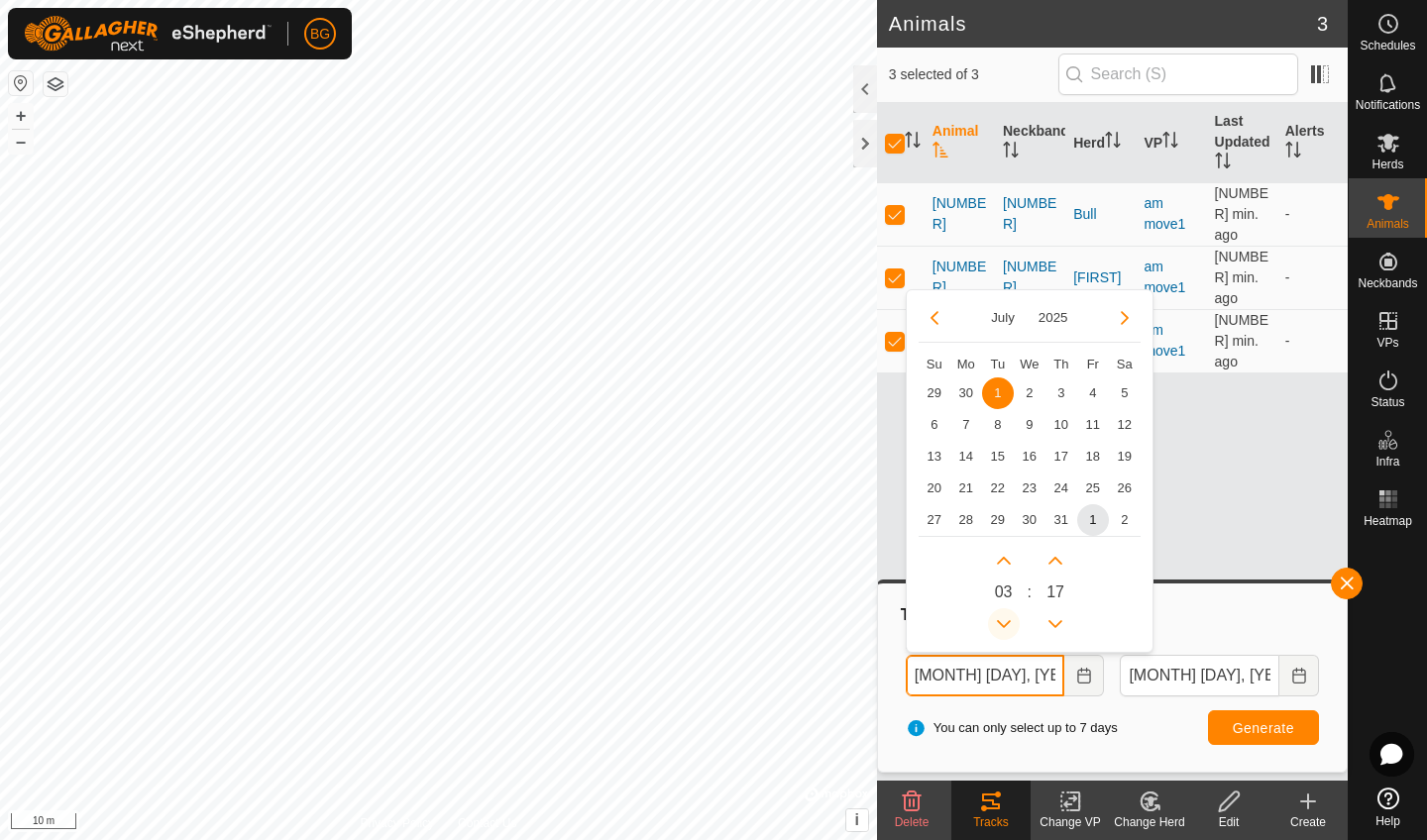 click at bounding box center [1004, 624] 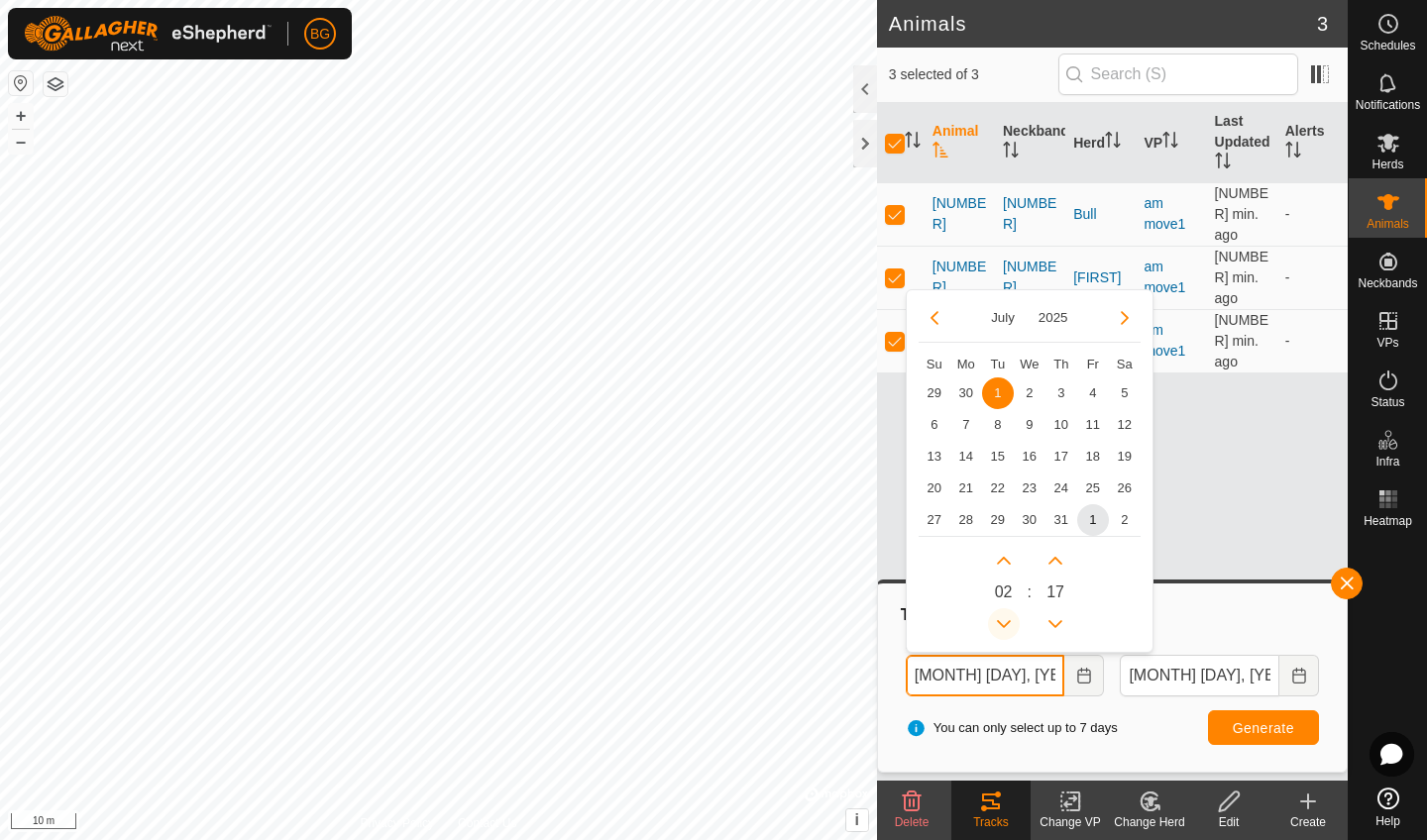click 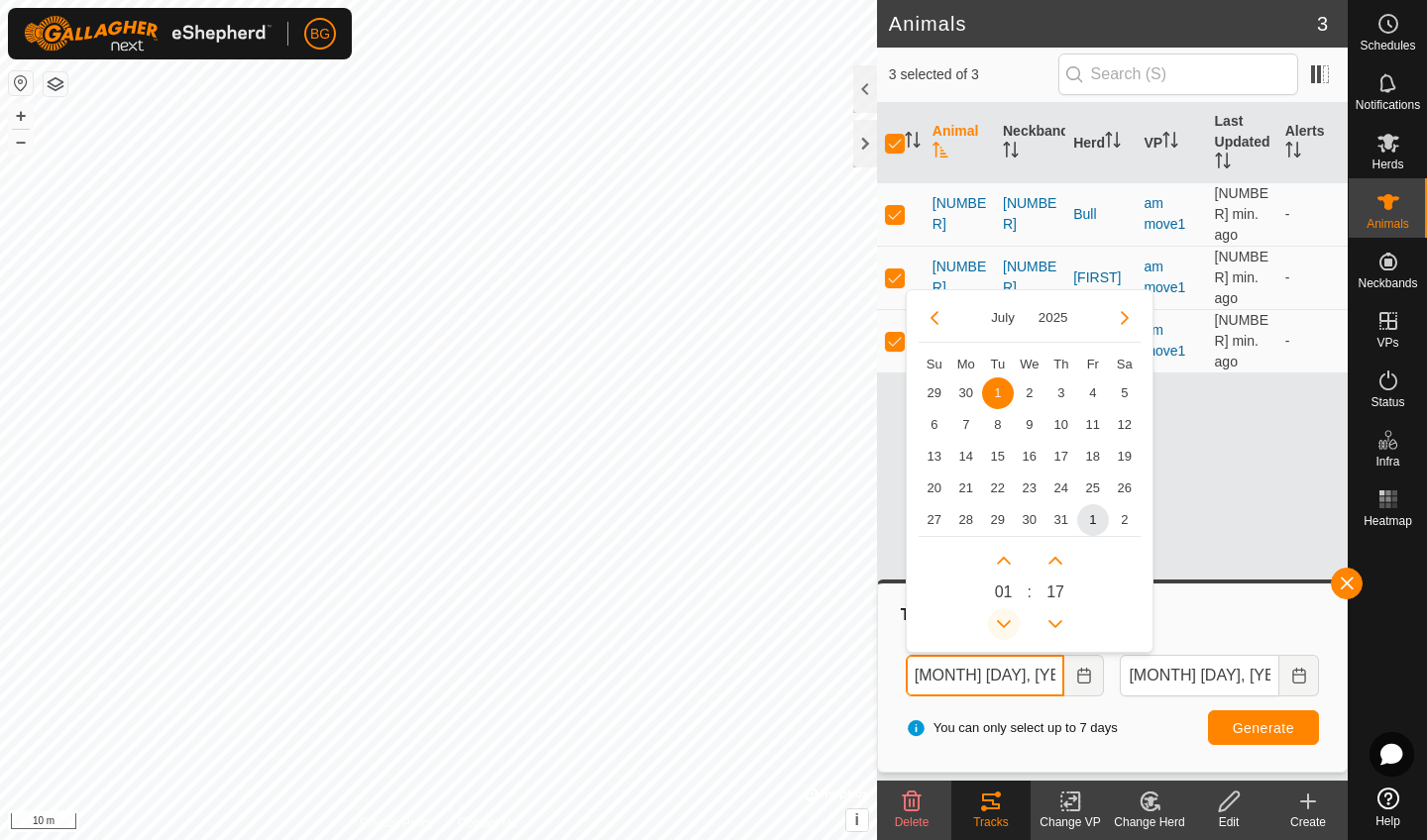 click at bounding box center [1004, 624] 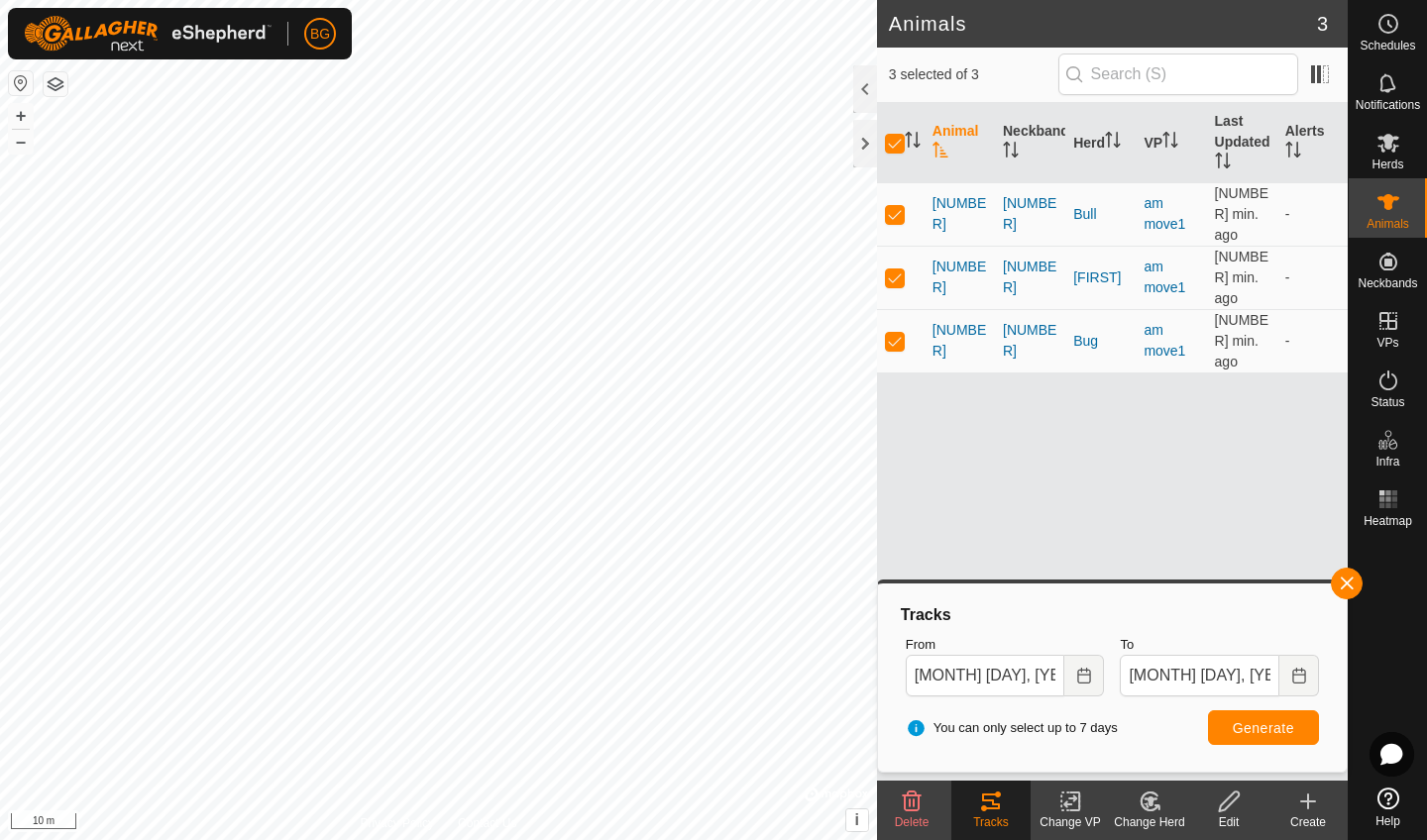 click on "Generate" at bounding box center [1263, 728] 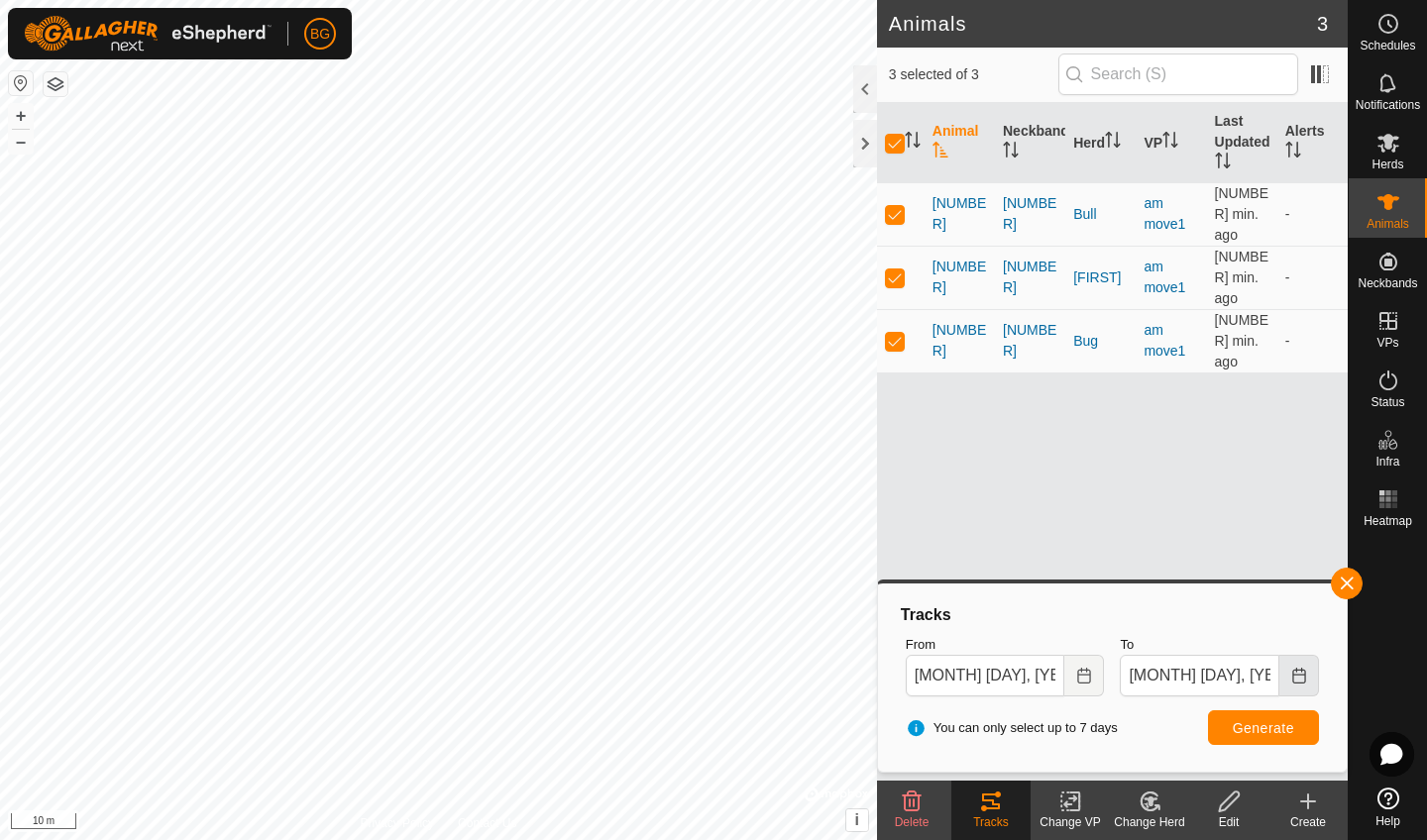 click 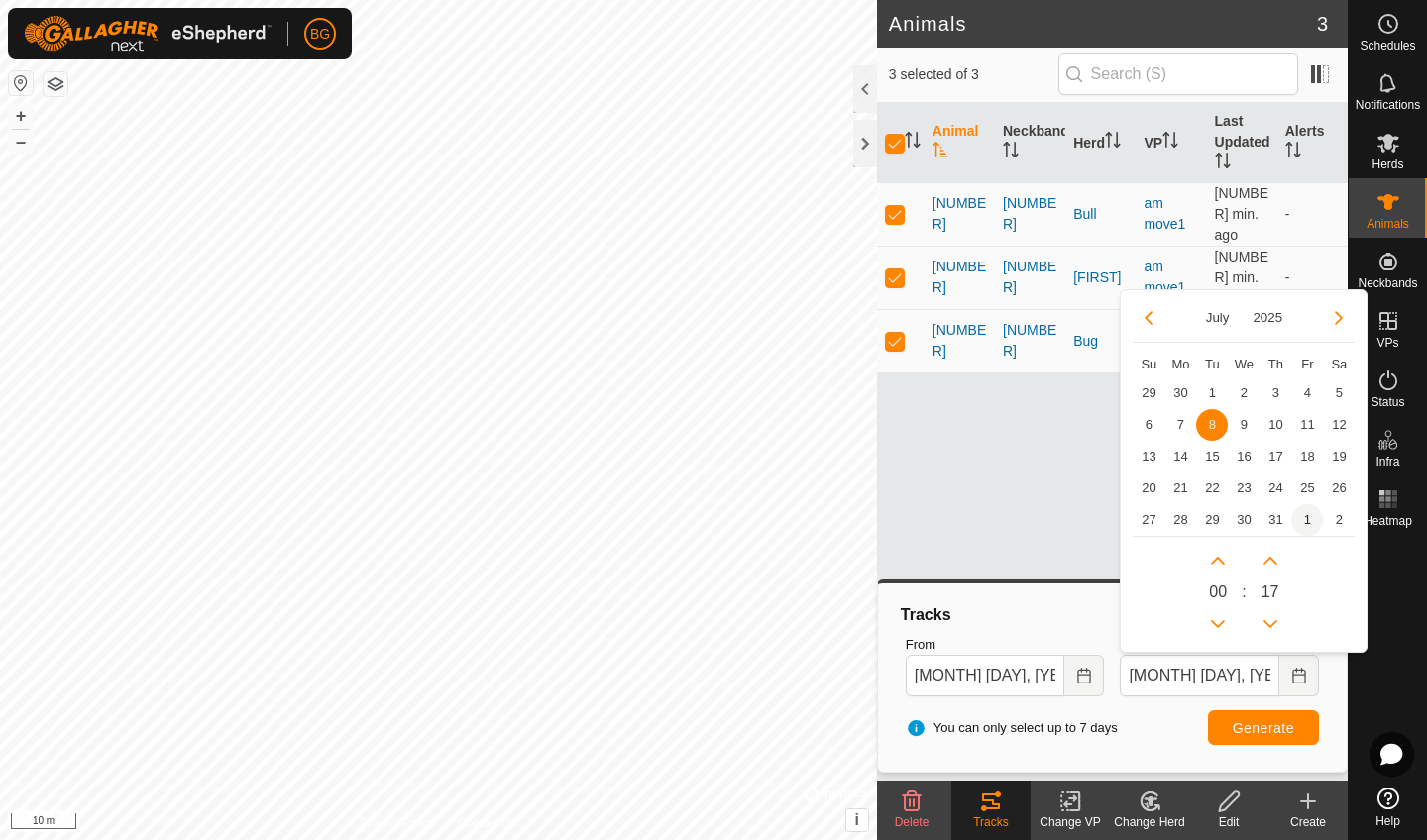 click on "1" at bounding box center (1307, 520) 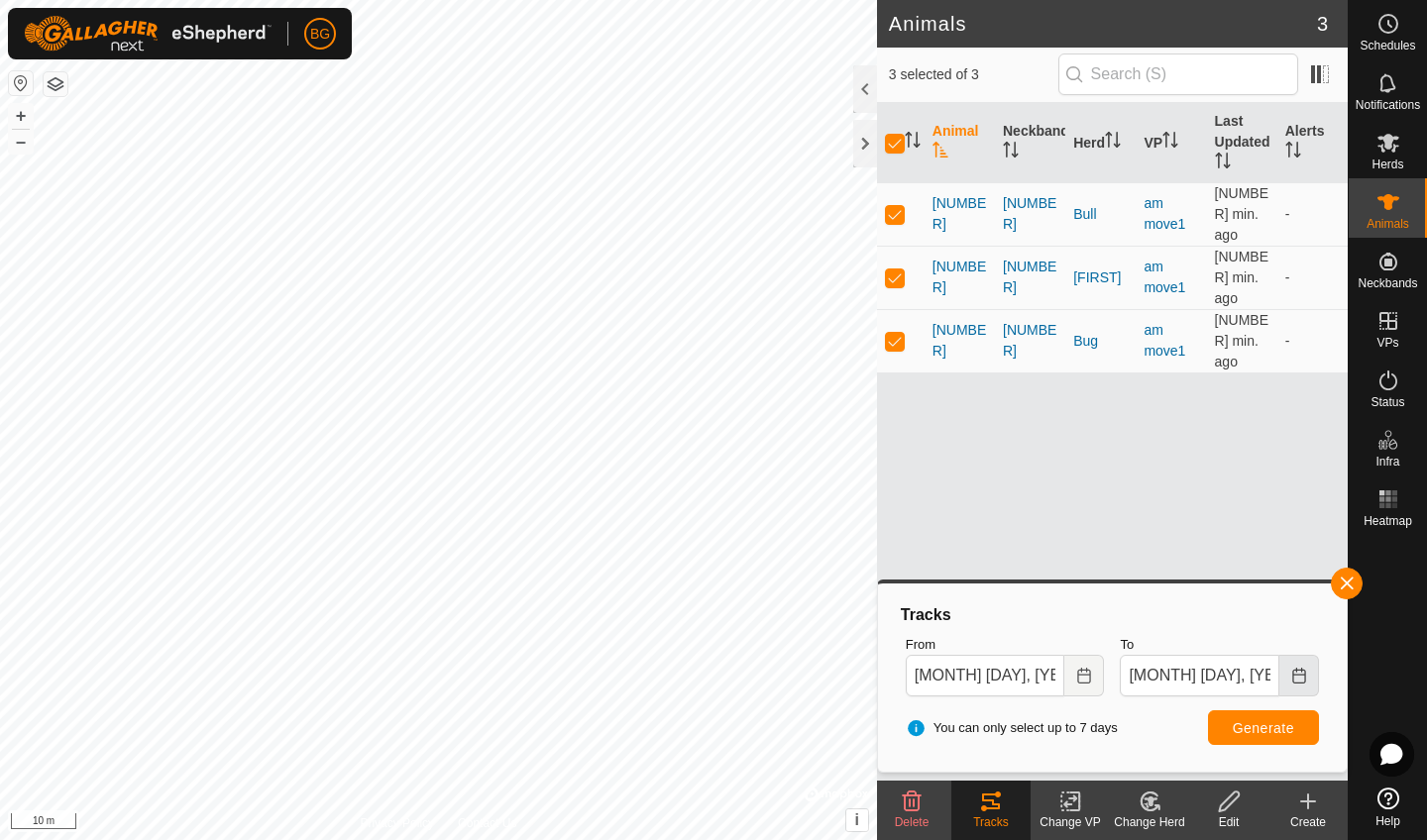 click at bounding box center [1299, 676] 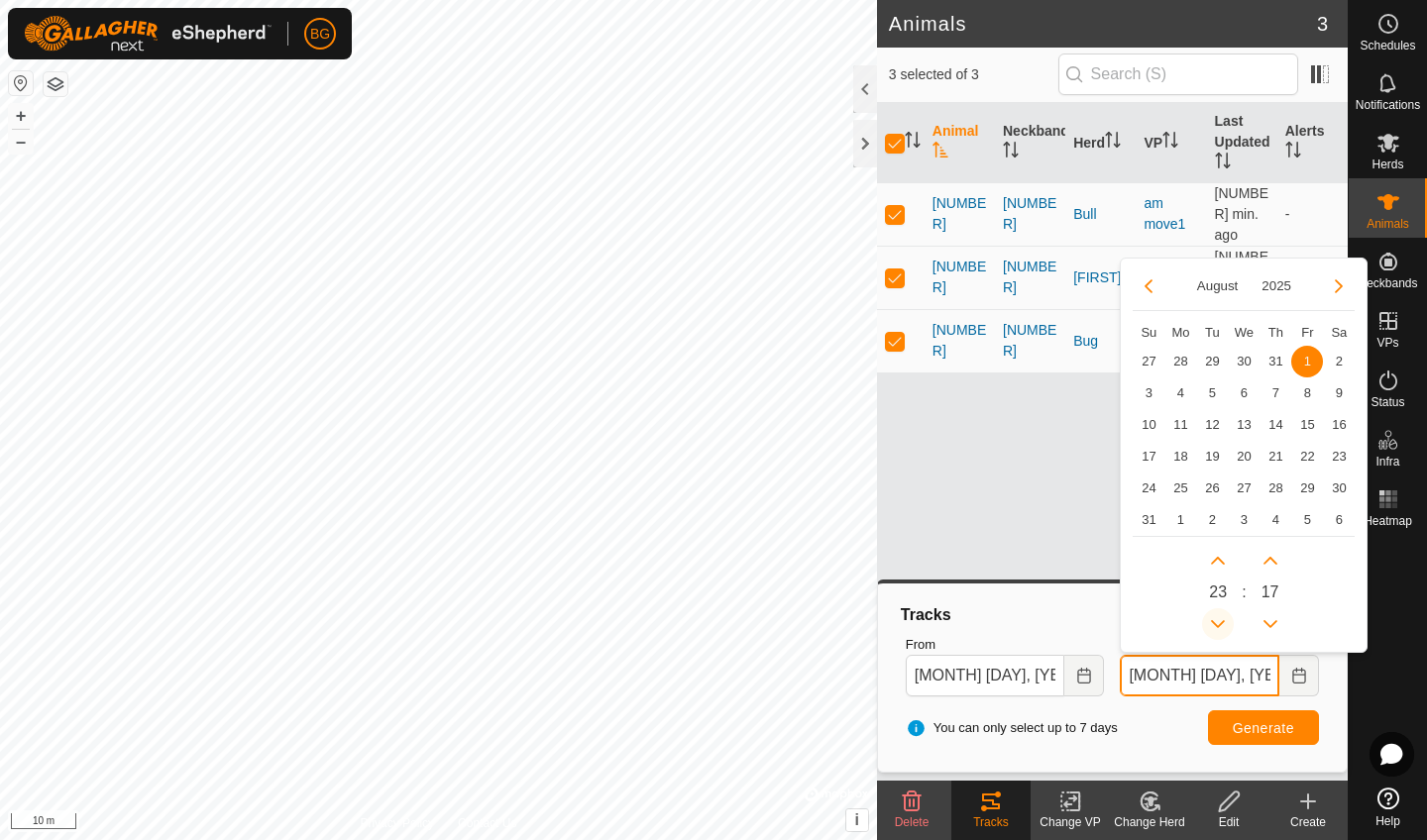 click at bounding box center (1218, 624) 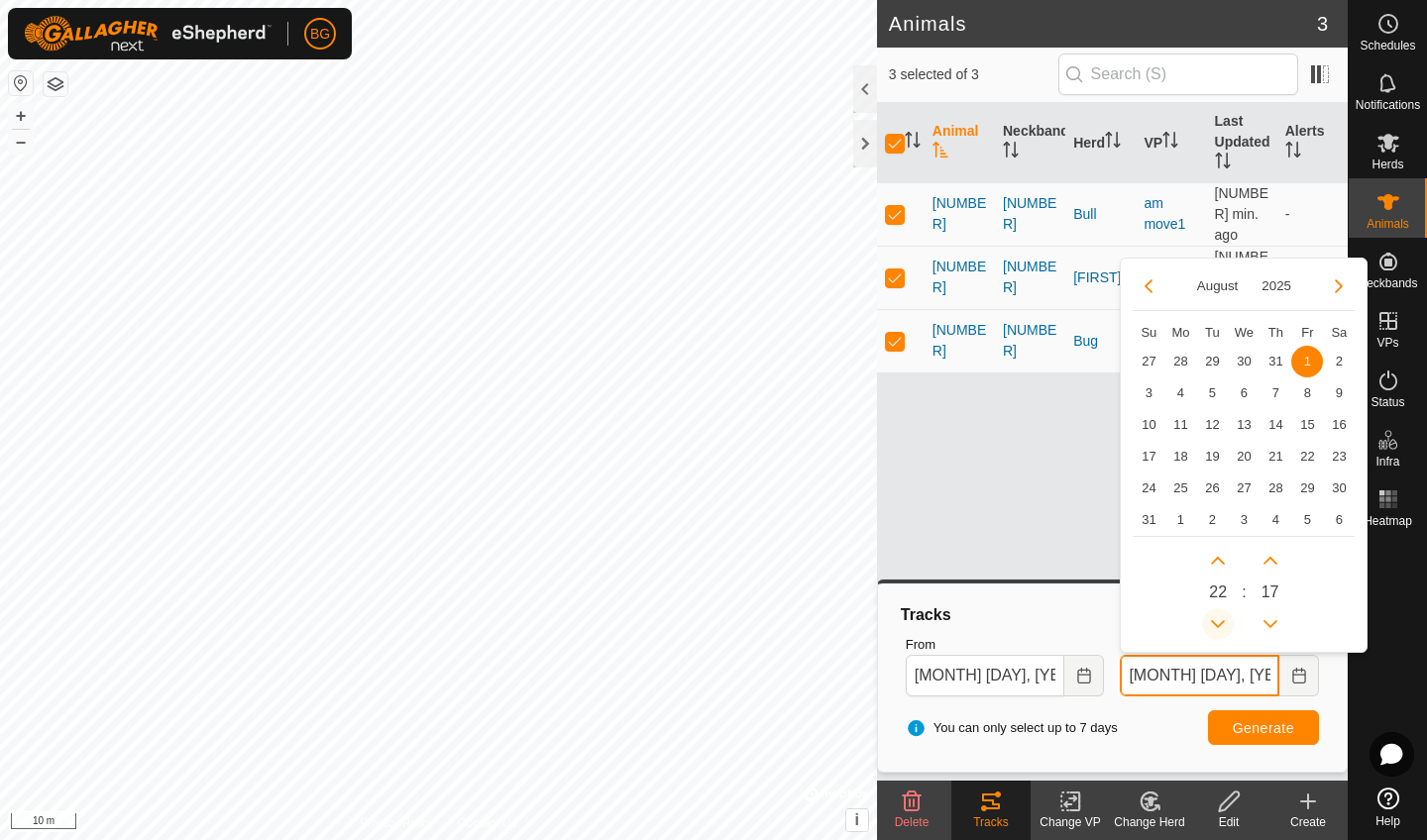 click at bounding box center (1218, 624) 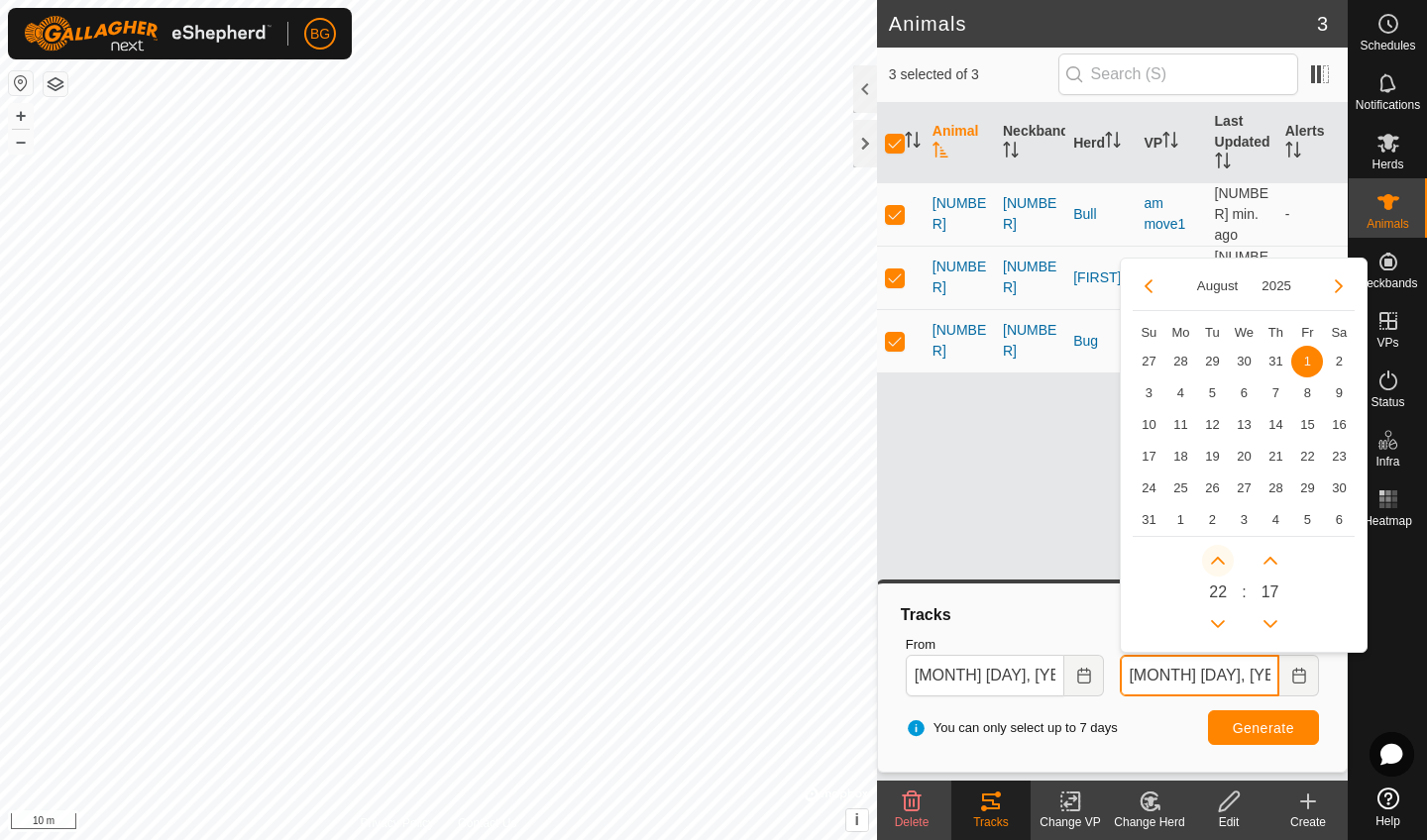 click at bounding box center [1218, 561] 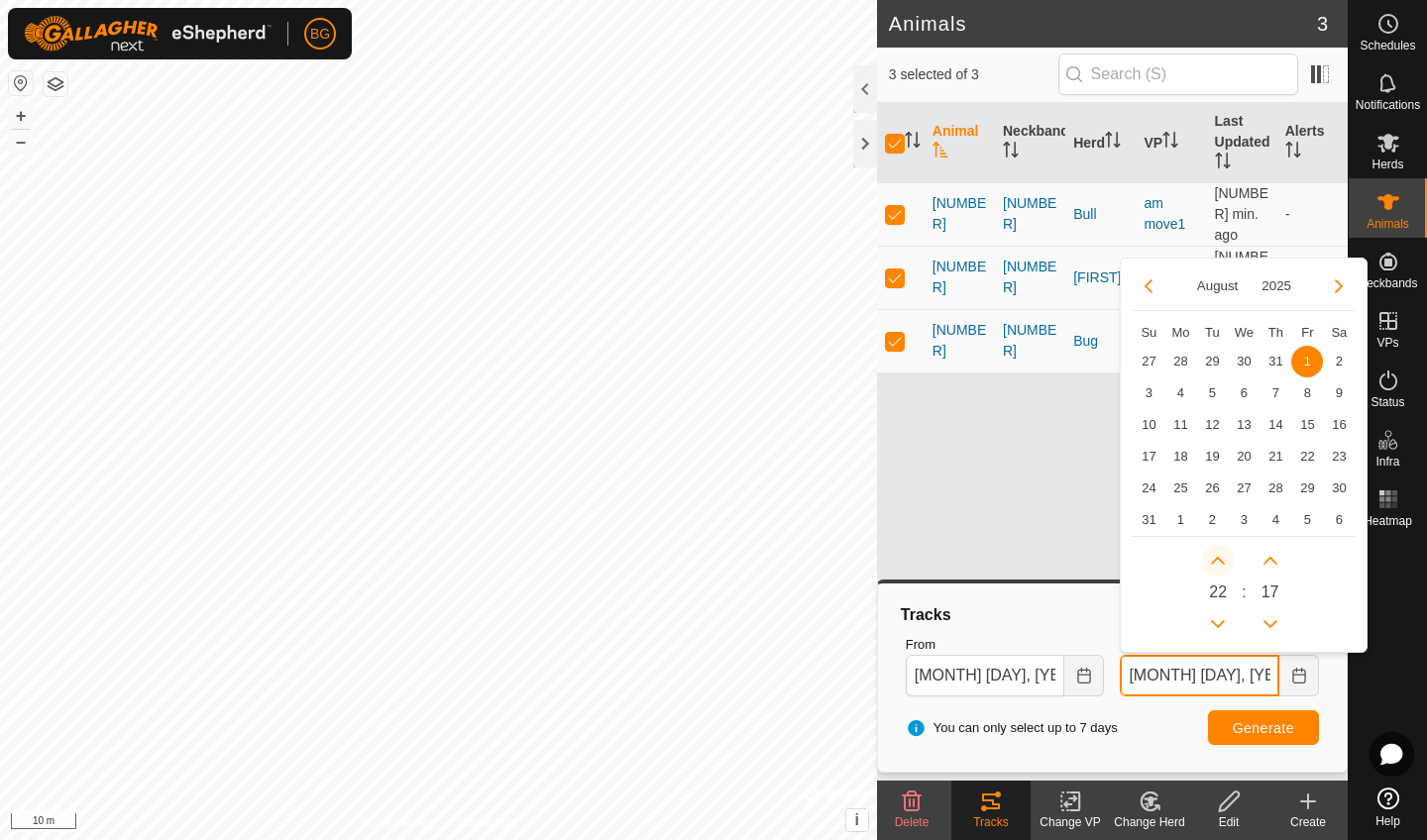 click at bounding box center (1223, 555) 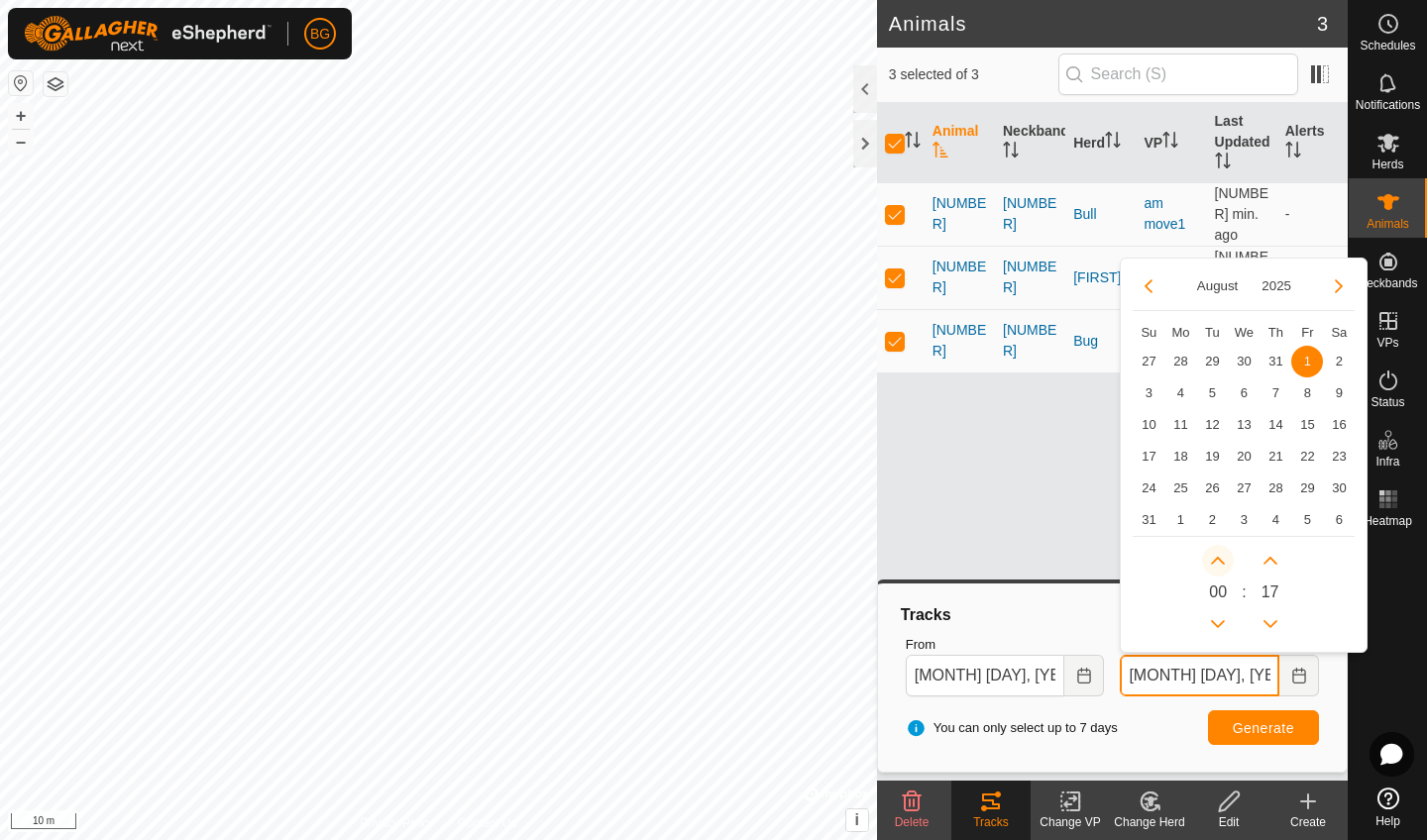 click at bounding box center [1218, 561] 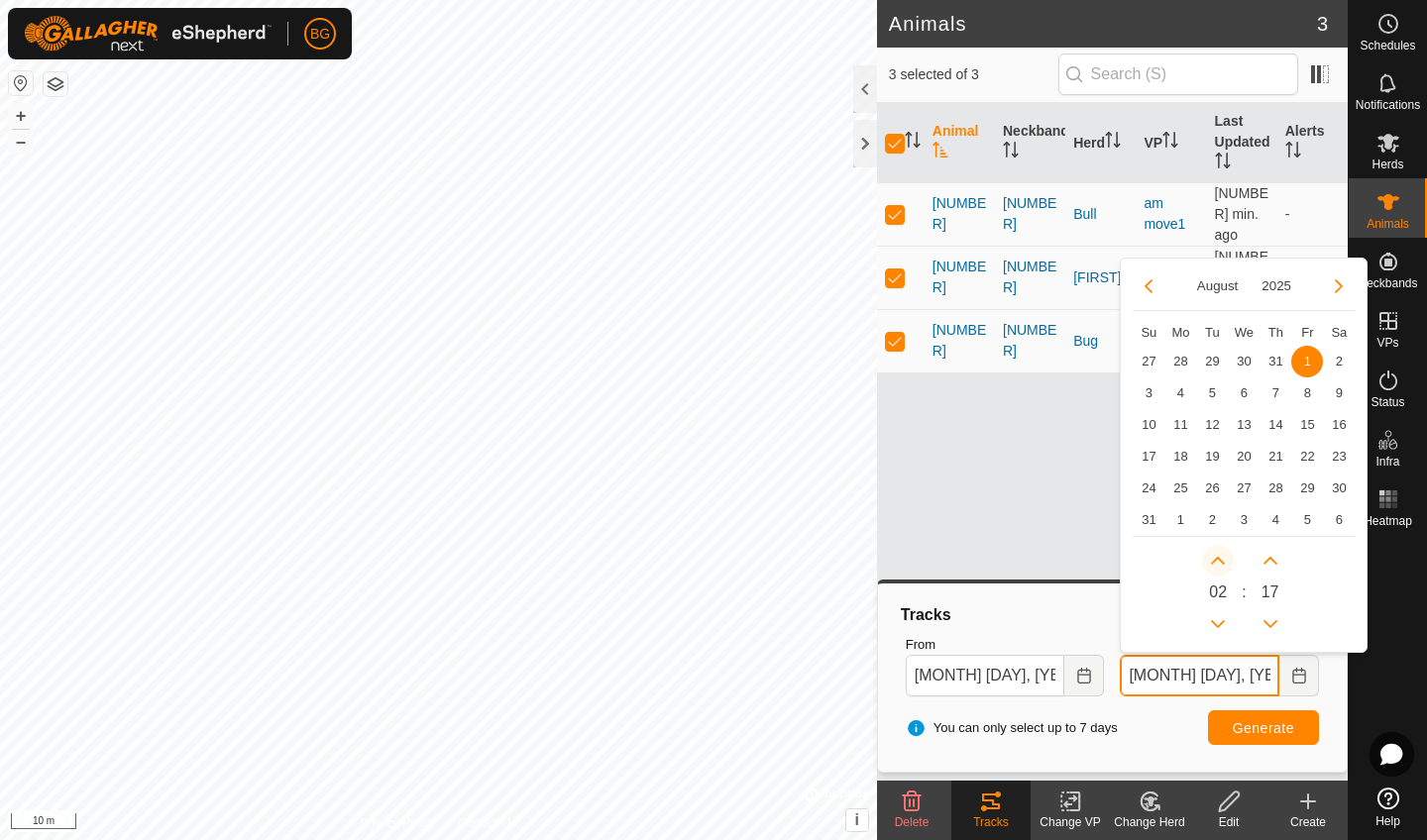 click at bounding box center (1218, 561) 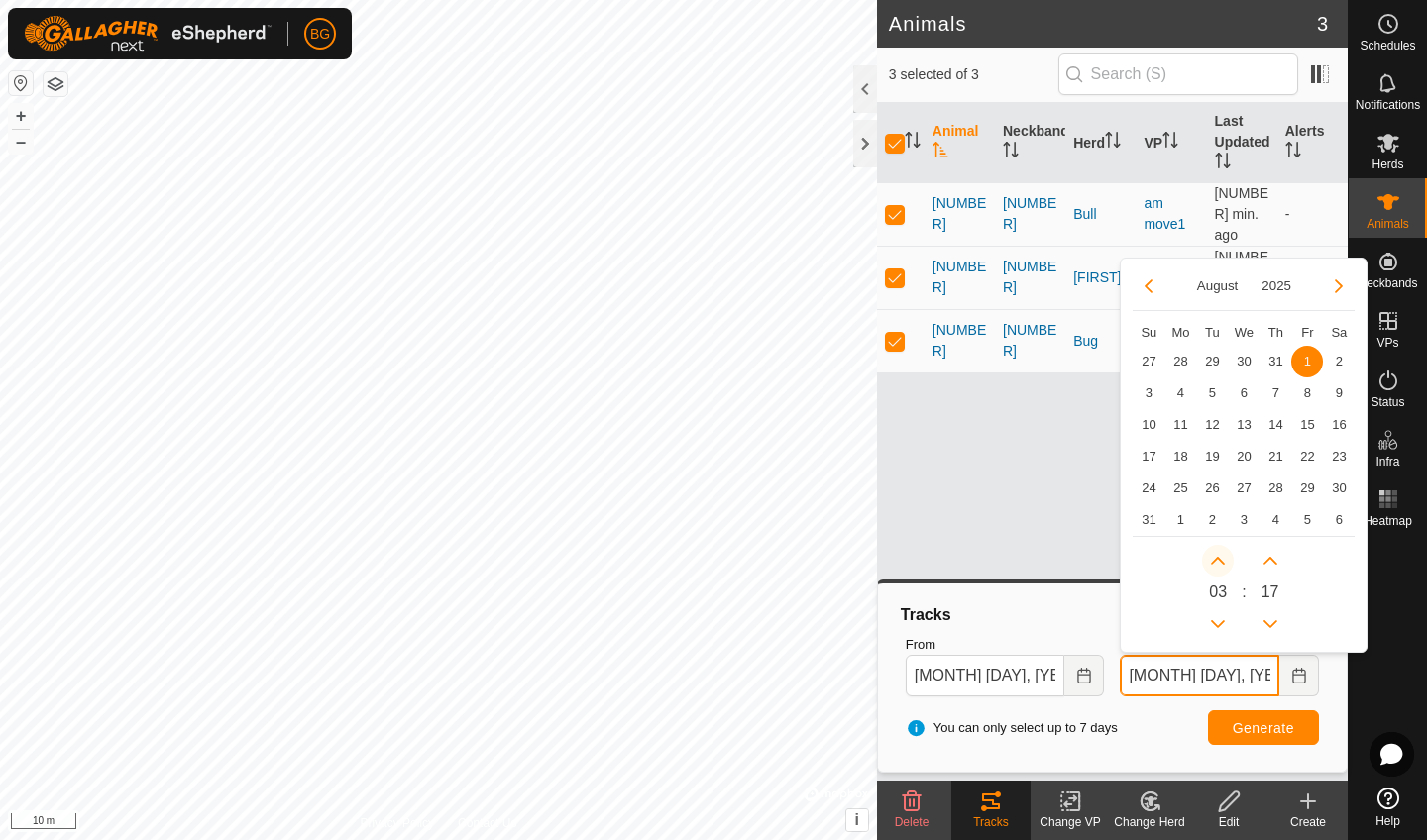 click at bounding box center (1218, 561) 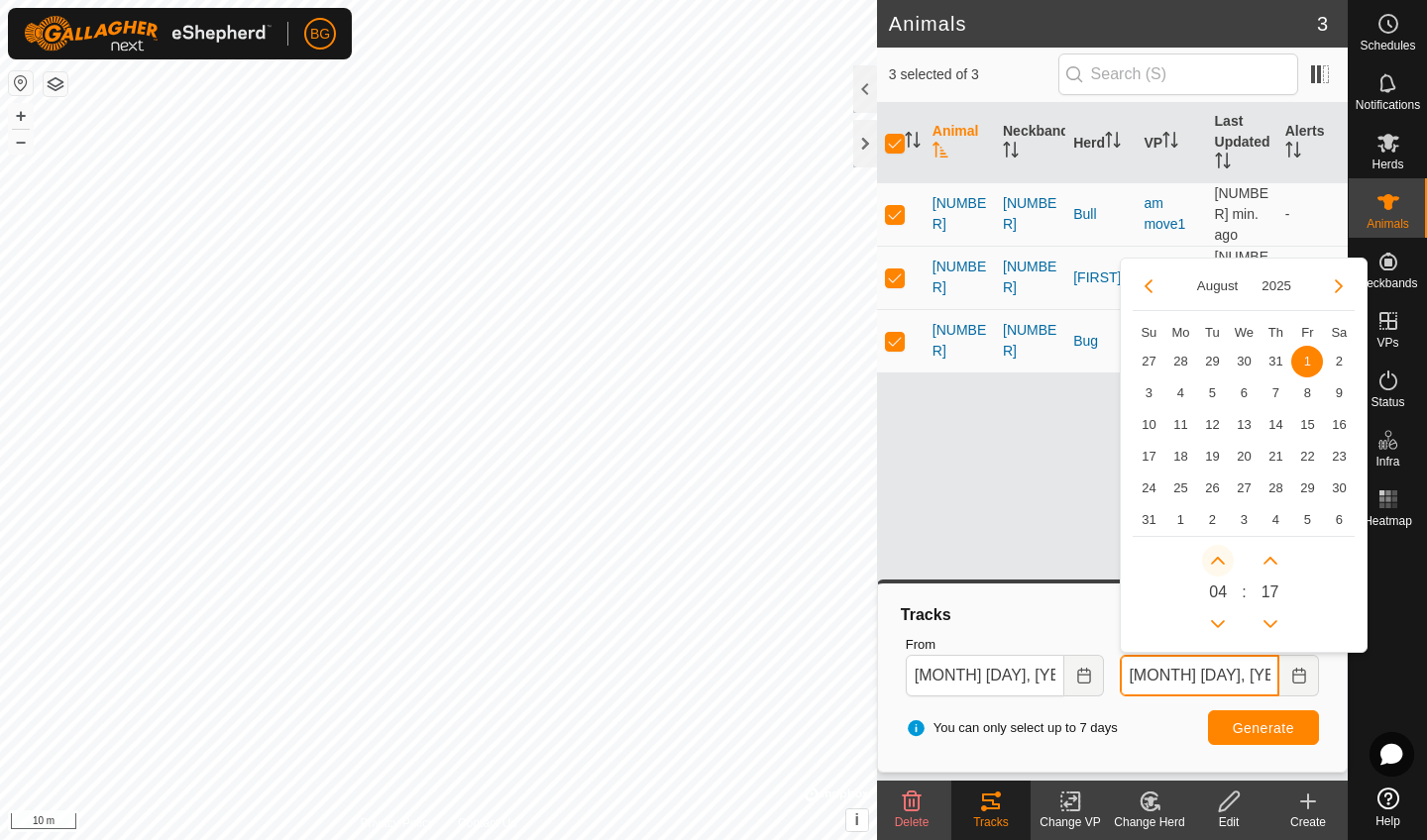 click at bounding box center (1218, 561) 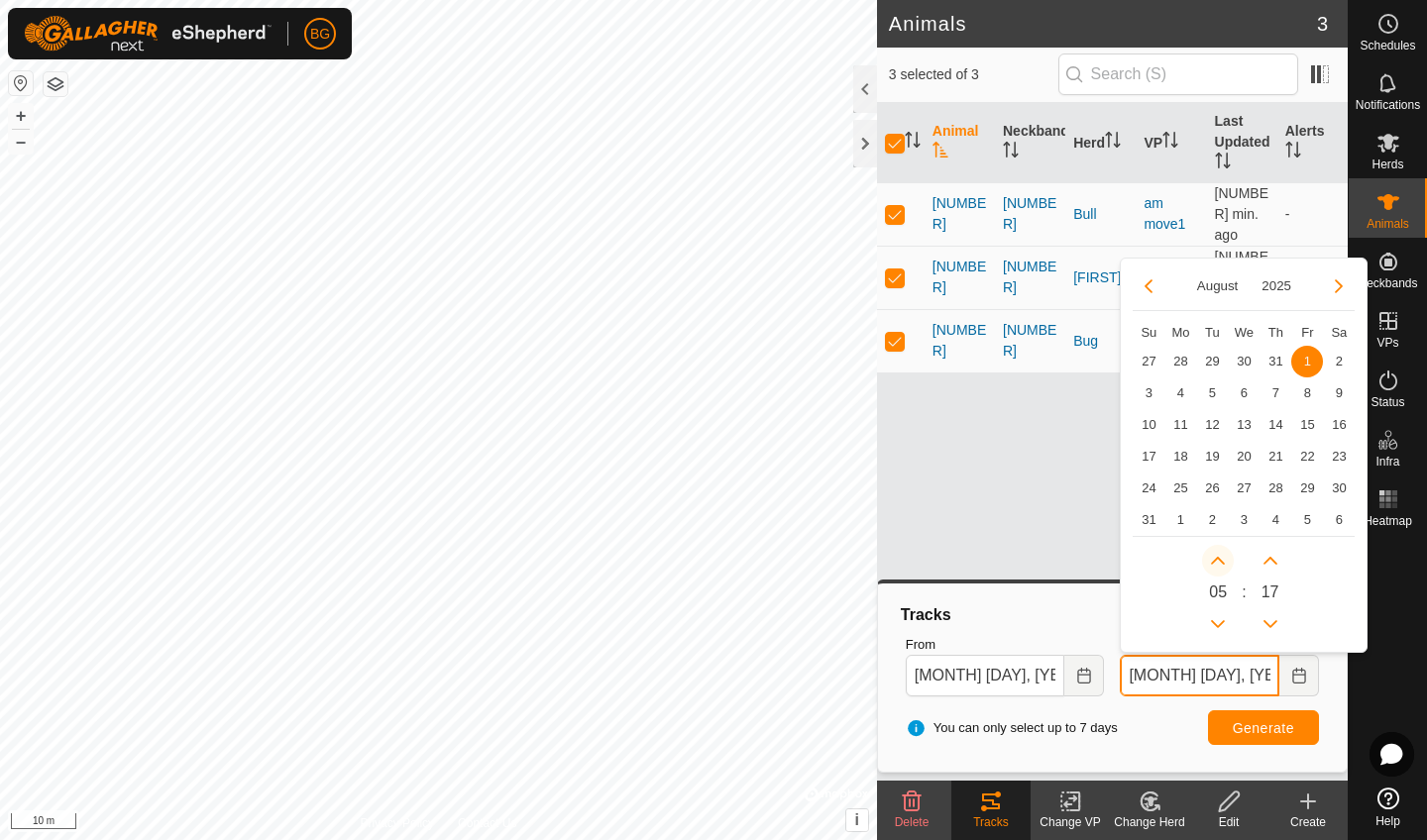 click 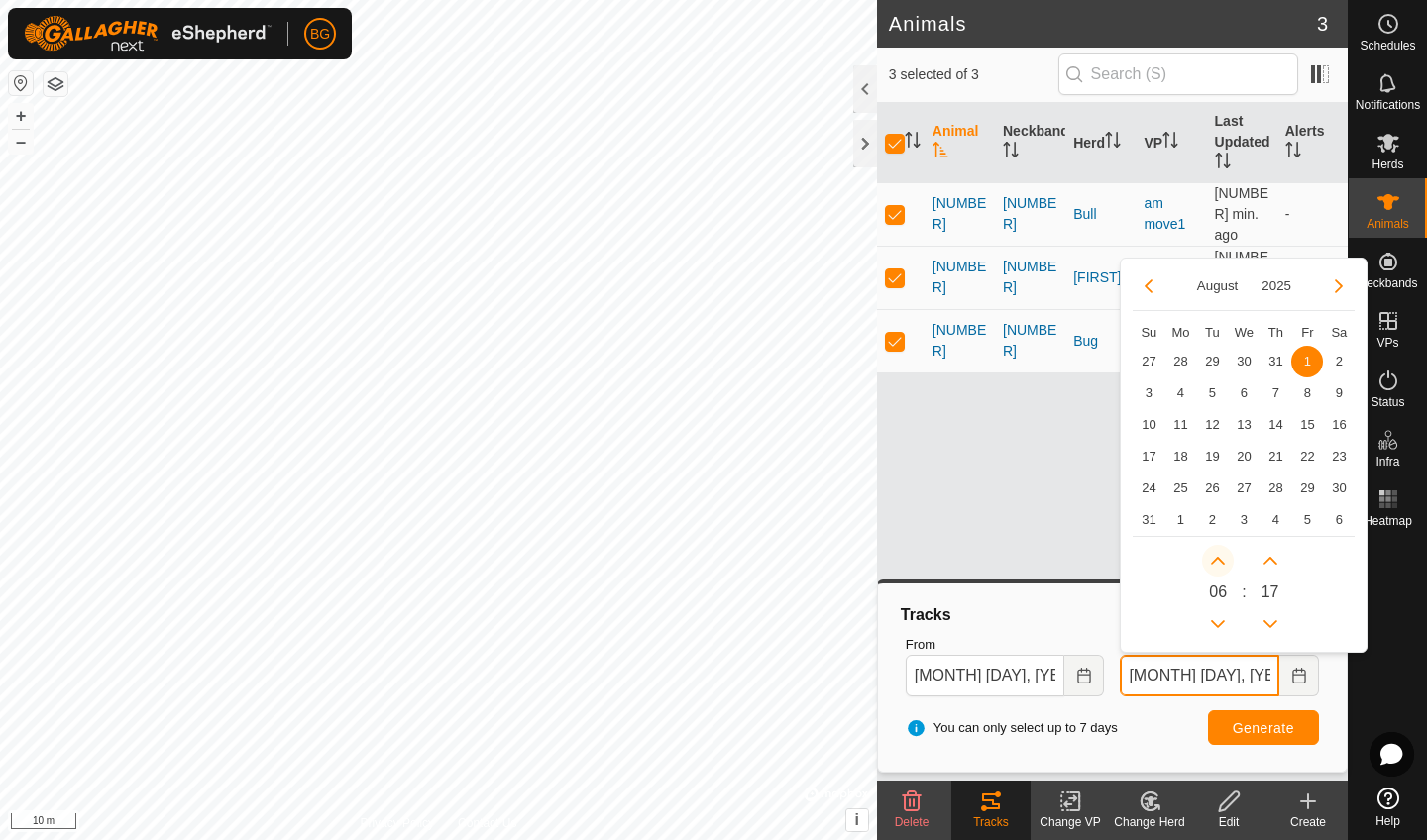 click at bounding box center (1218, 561) 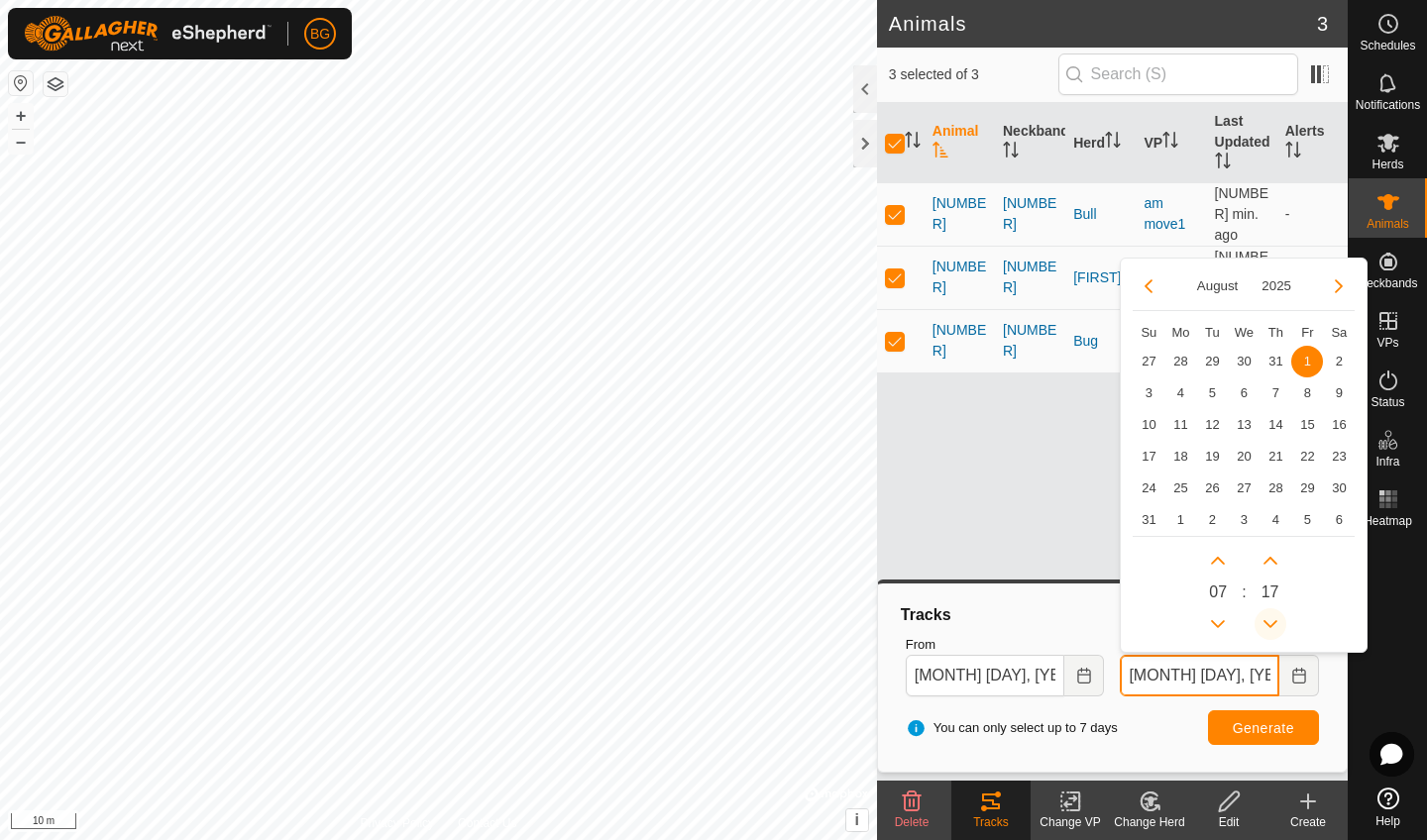 click at bounding box center (1270, 624) 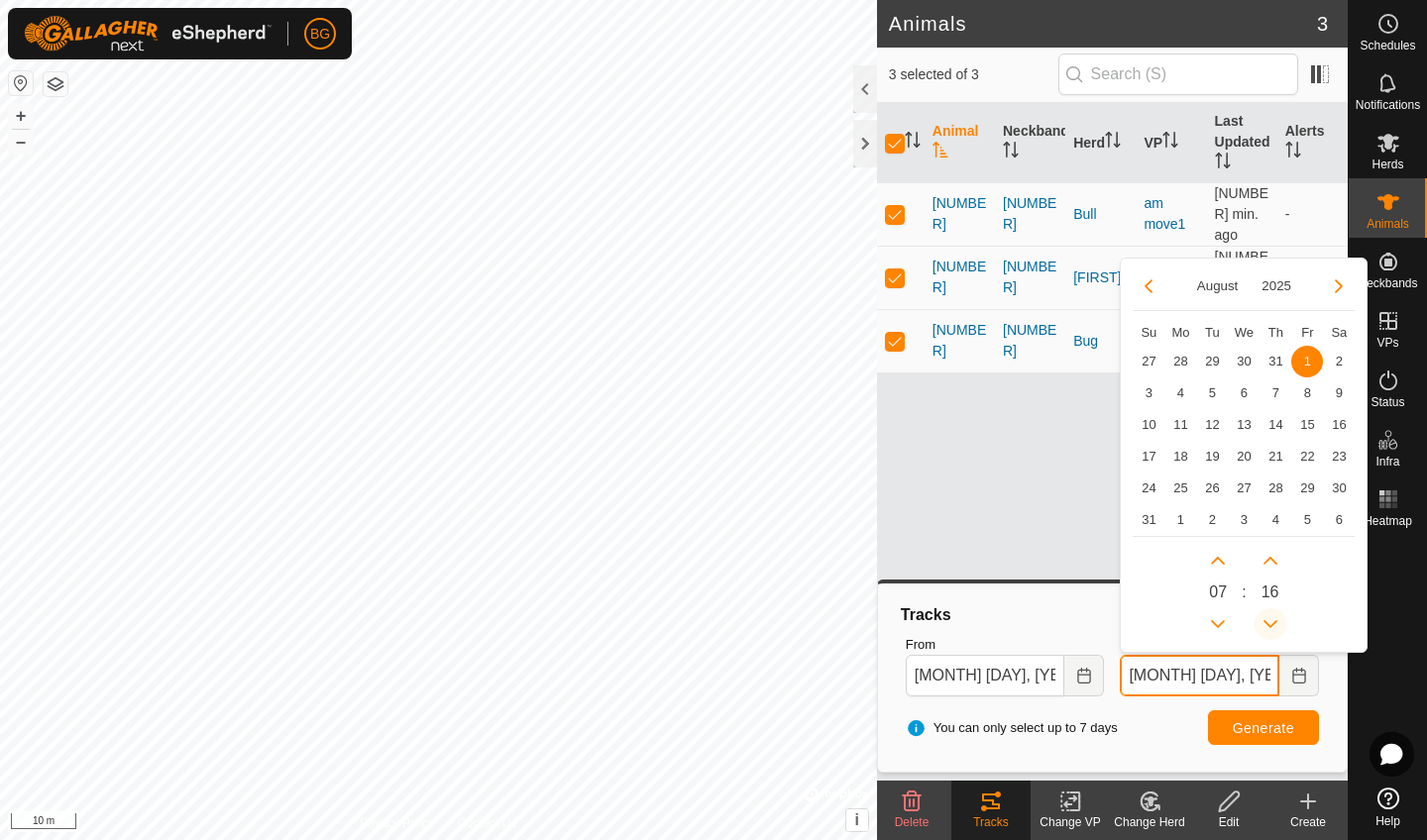 click at bounding box center [1270, 624] 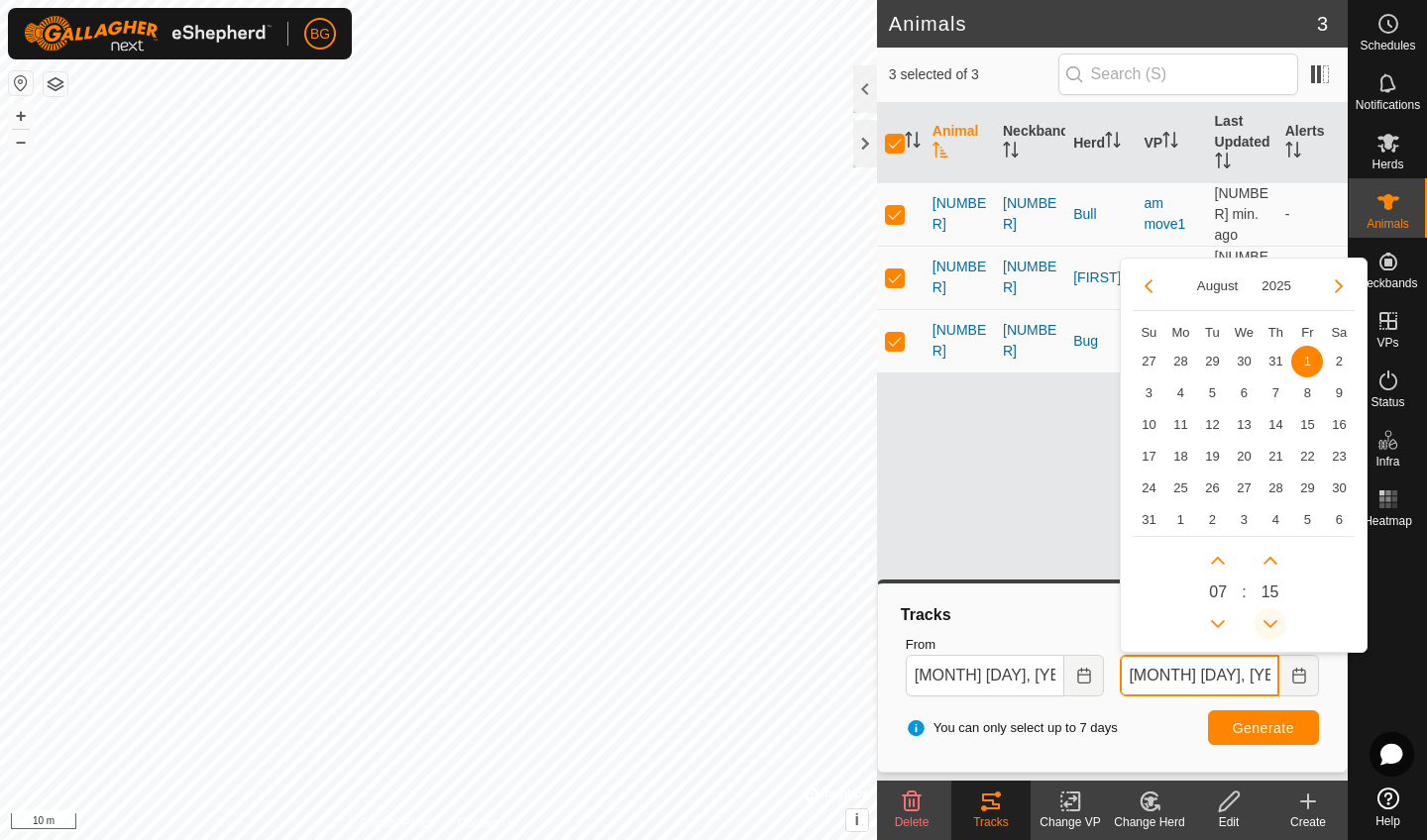 click at bounding box center (1270, 624) 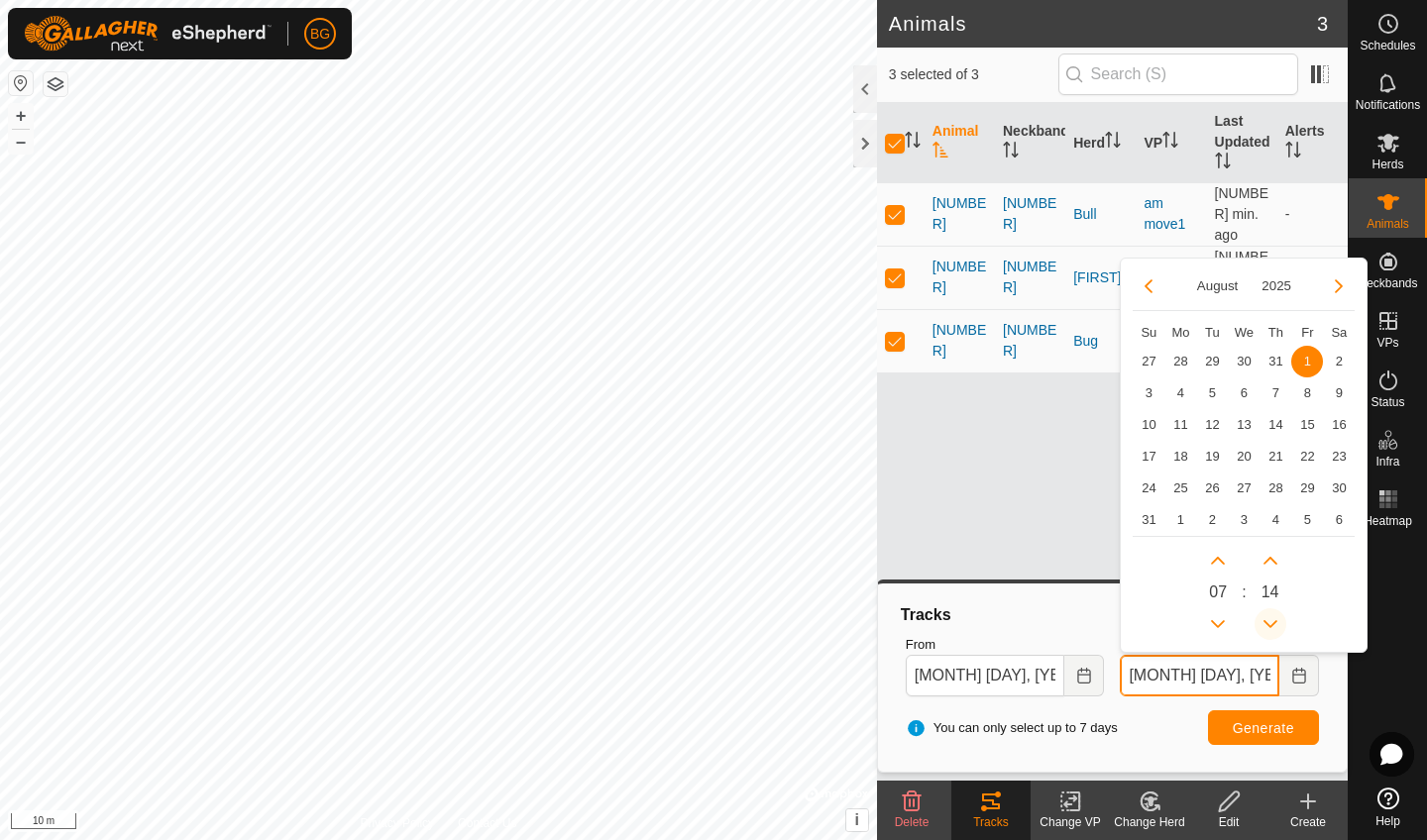 click at bounding box center (1270, 624) 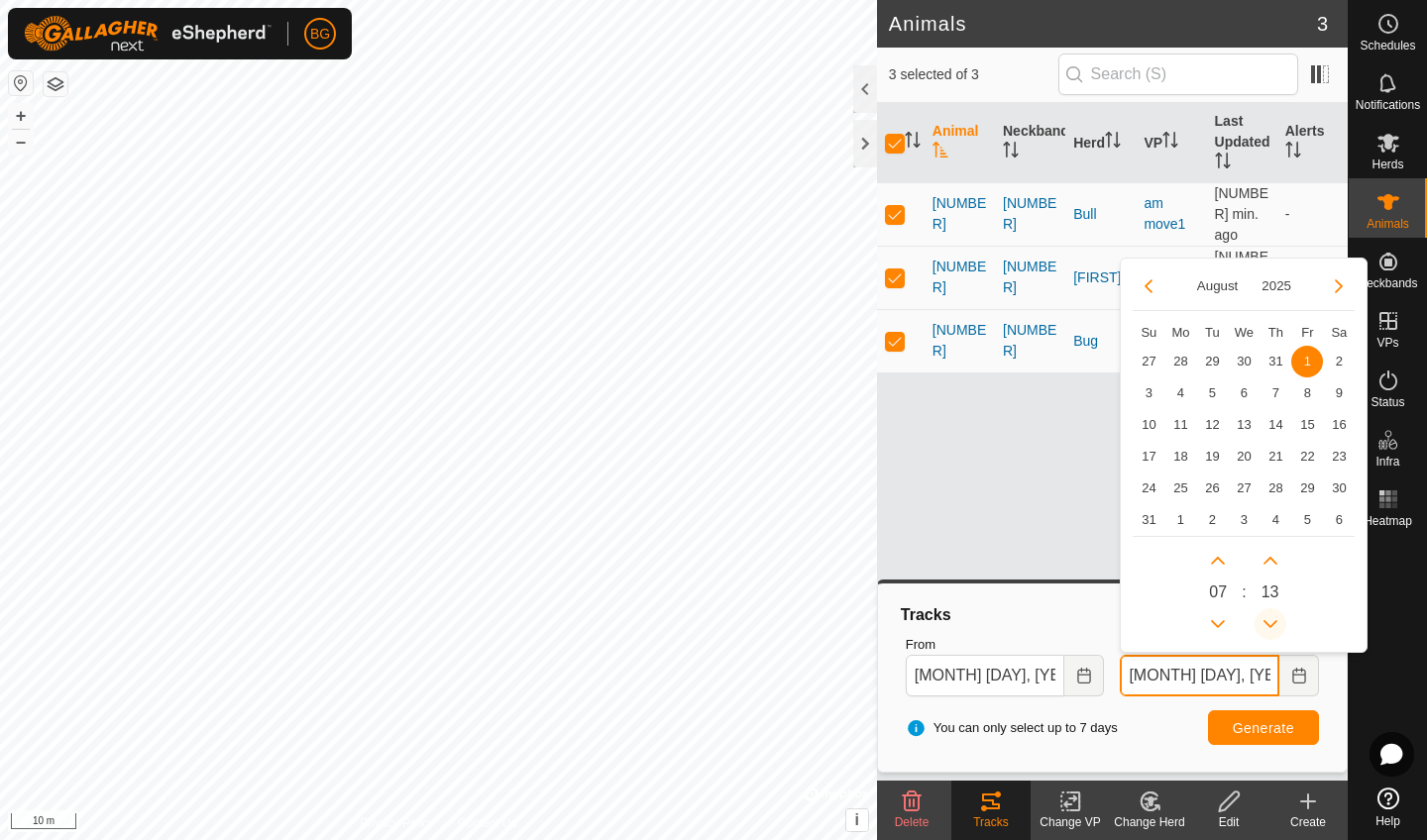 click at bounding box center (1270, 624) 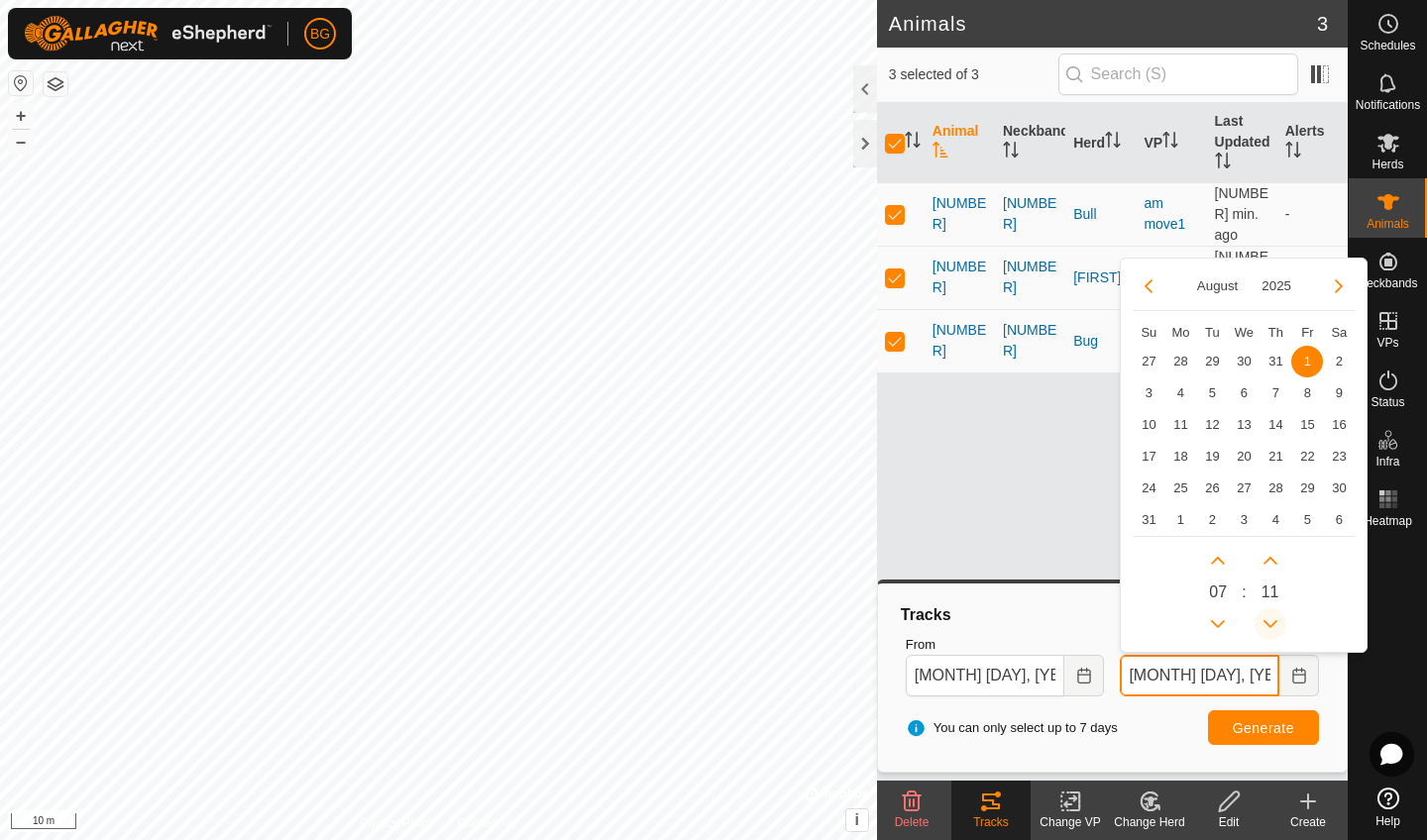 click at bounding box center [1270, 624] 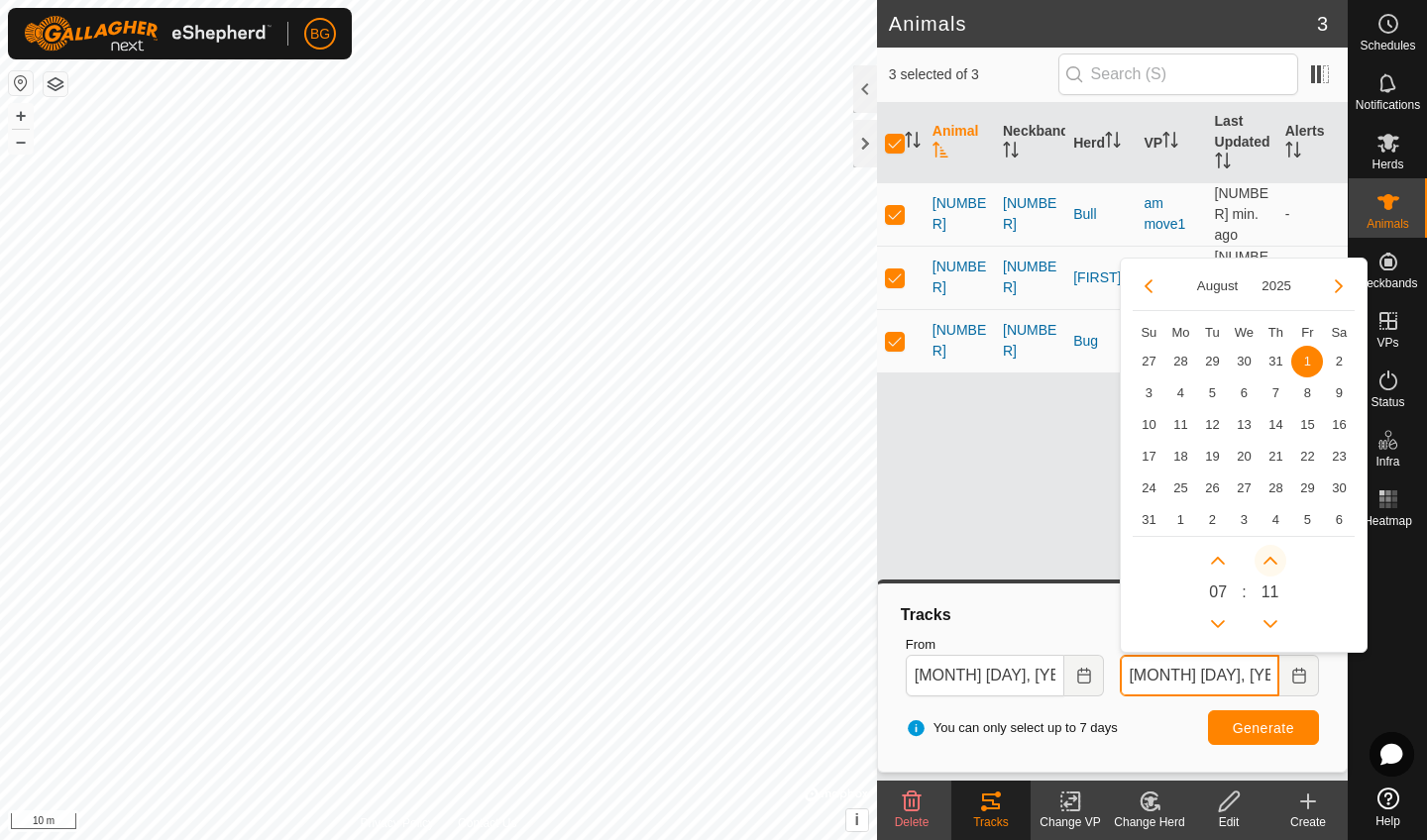 click at bounding box center (1270, 561) 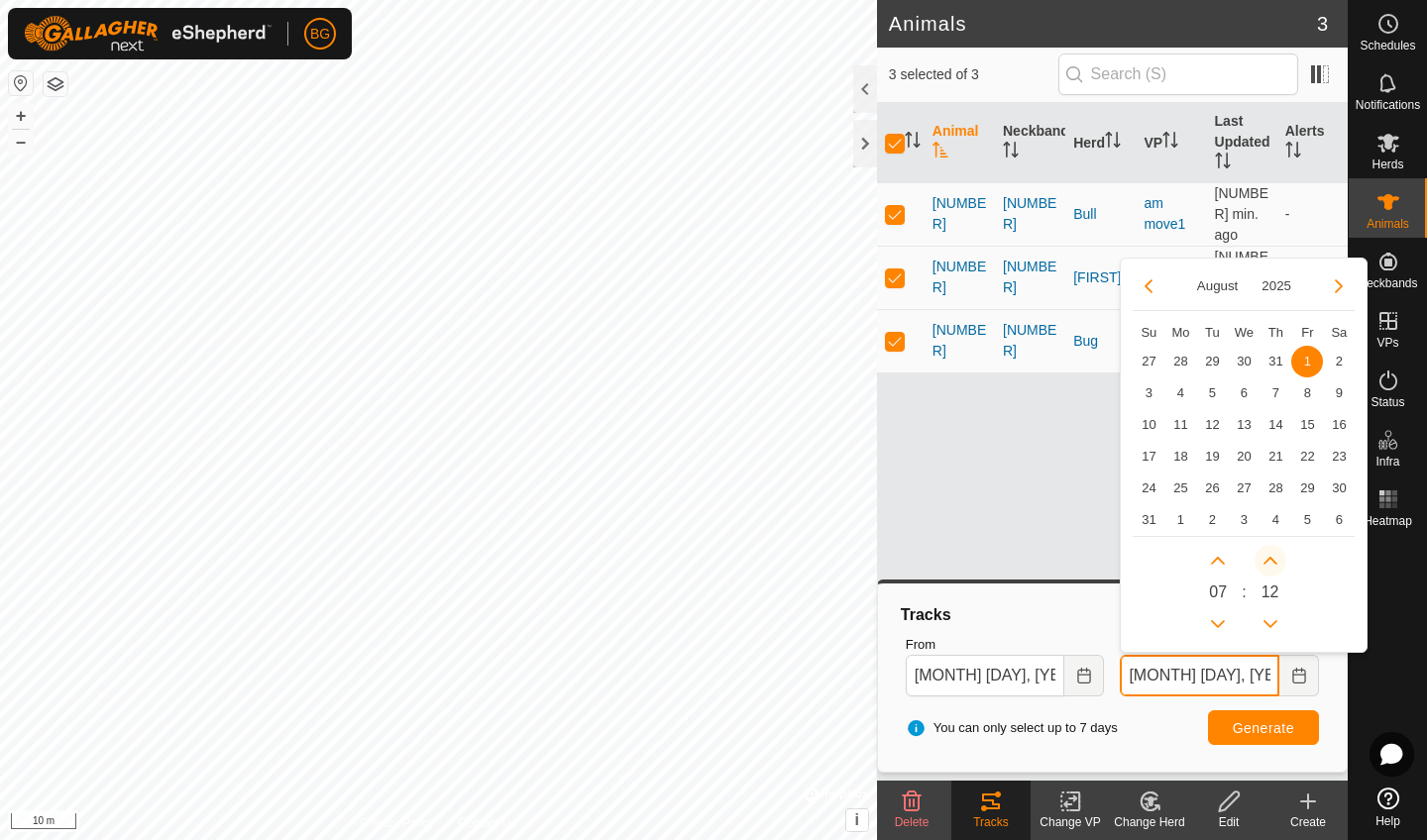 click at bounding box center [1272, 558] 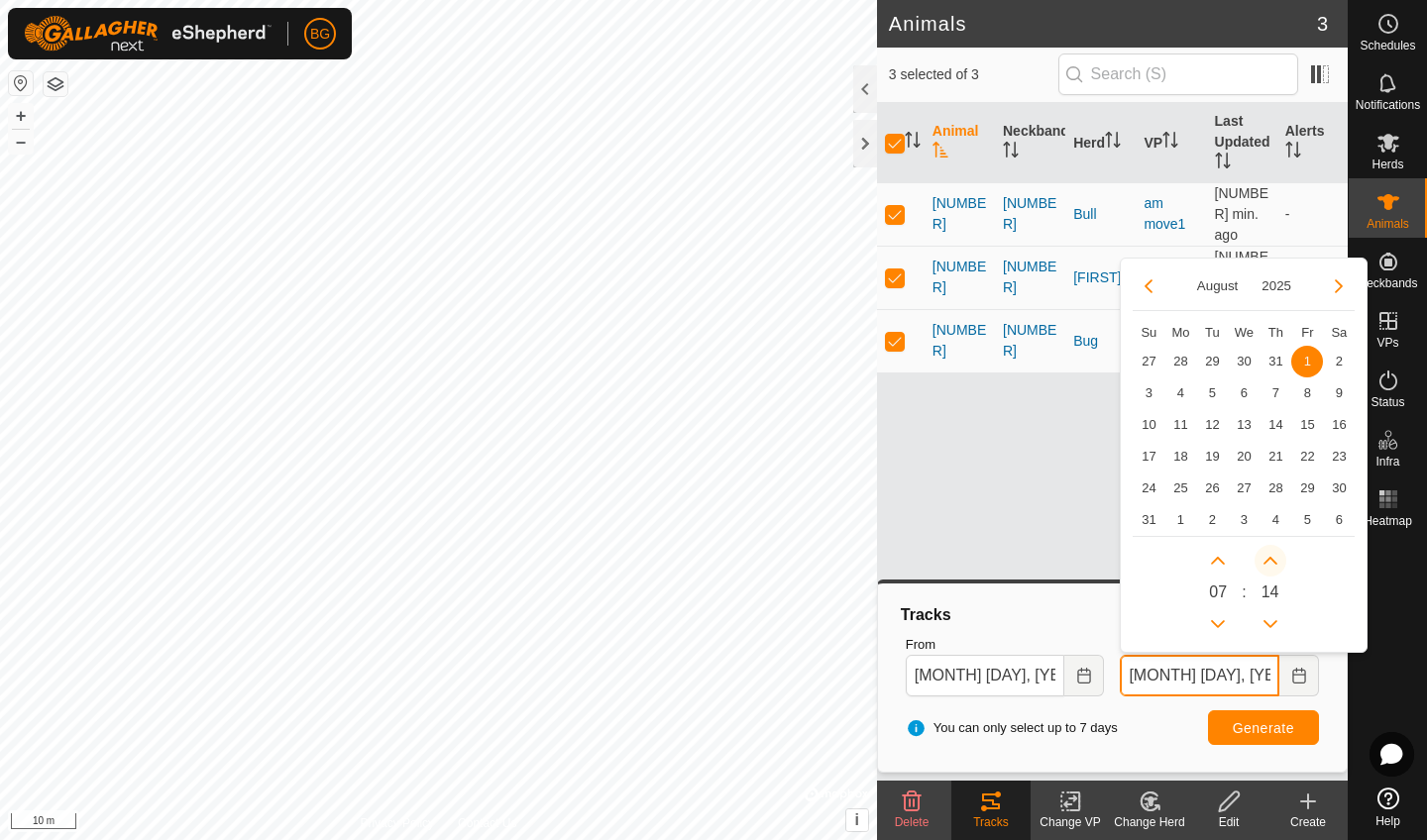 click 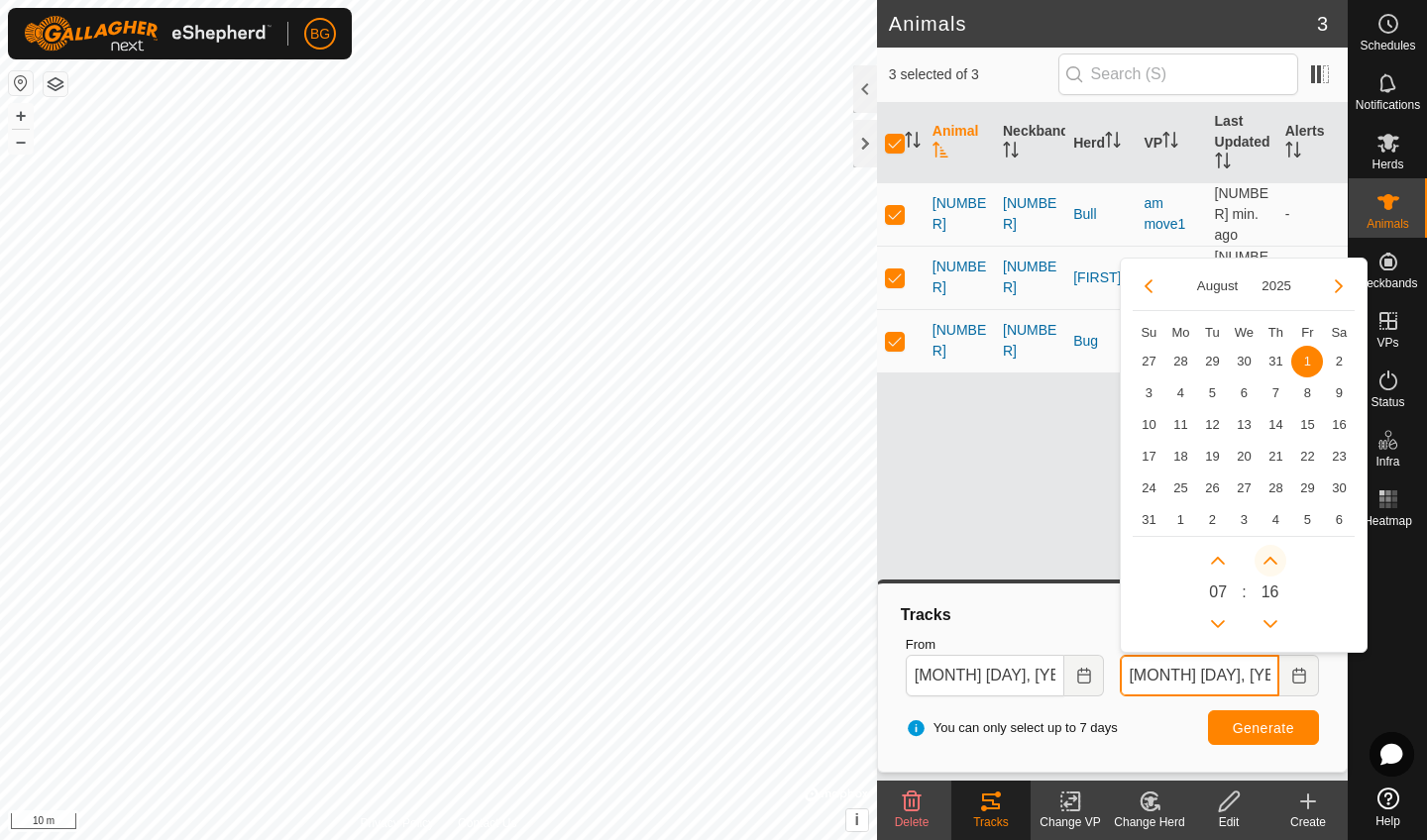 click 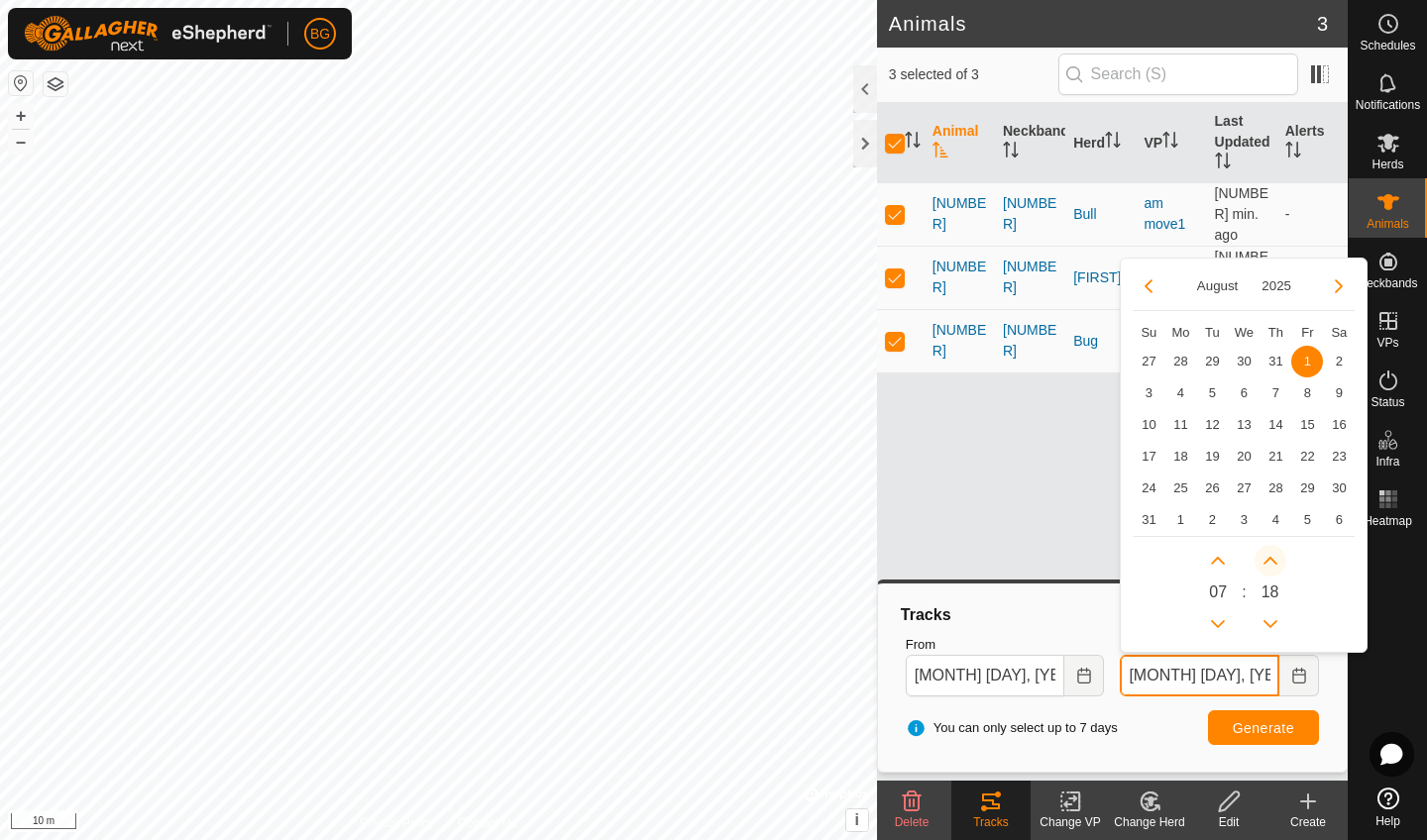 click at bounding box center (1270, 561) 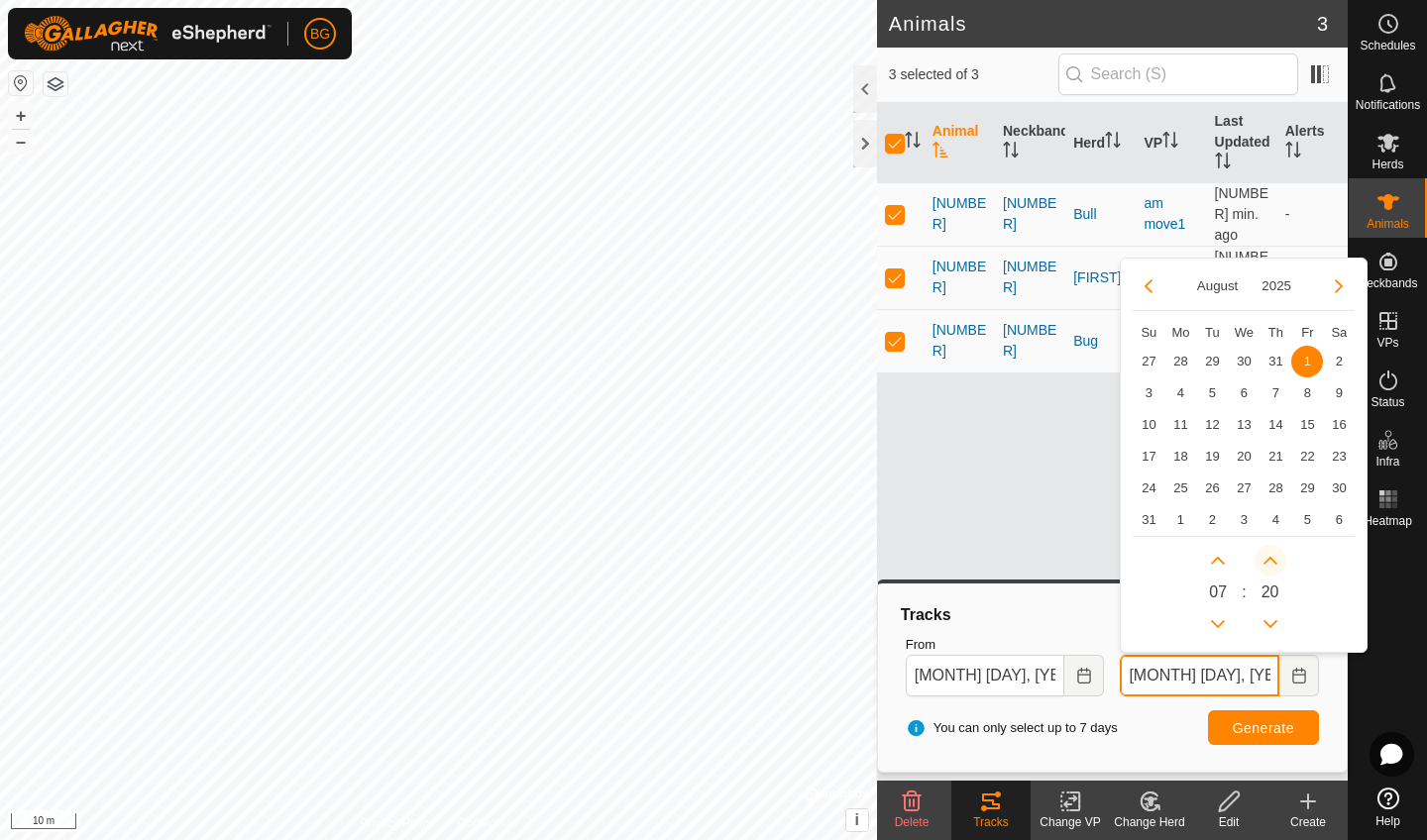 click at bounding box center [1270, 561] 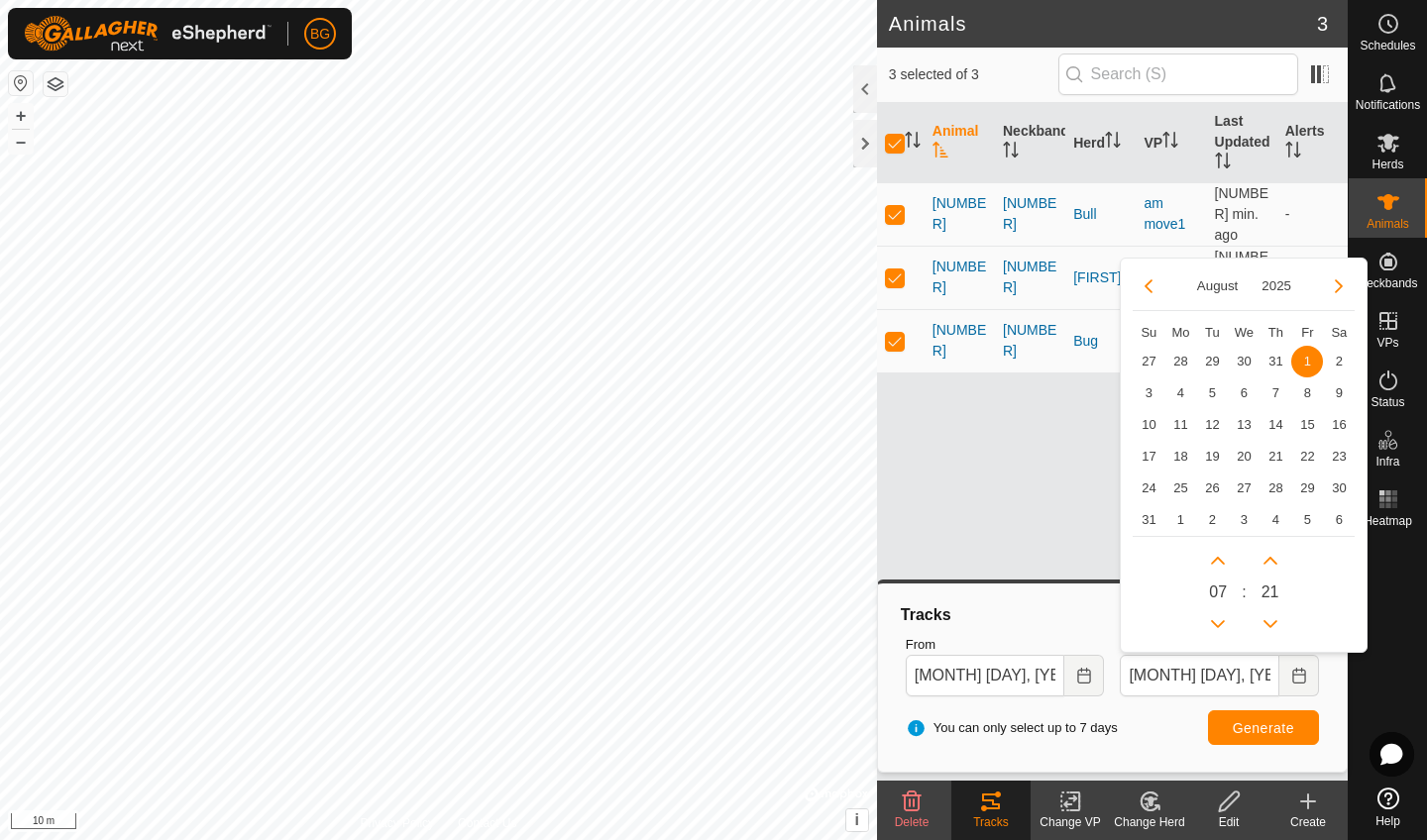 click on "Generate" at bounding box center [1263, 728] 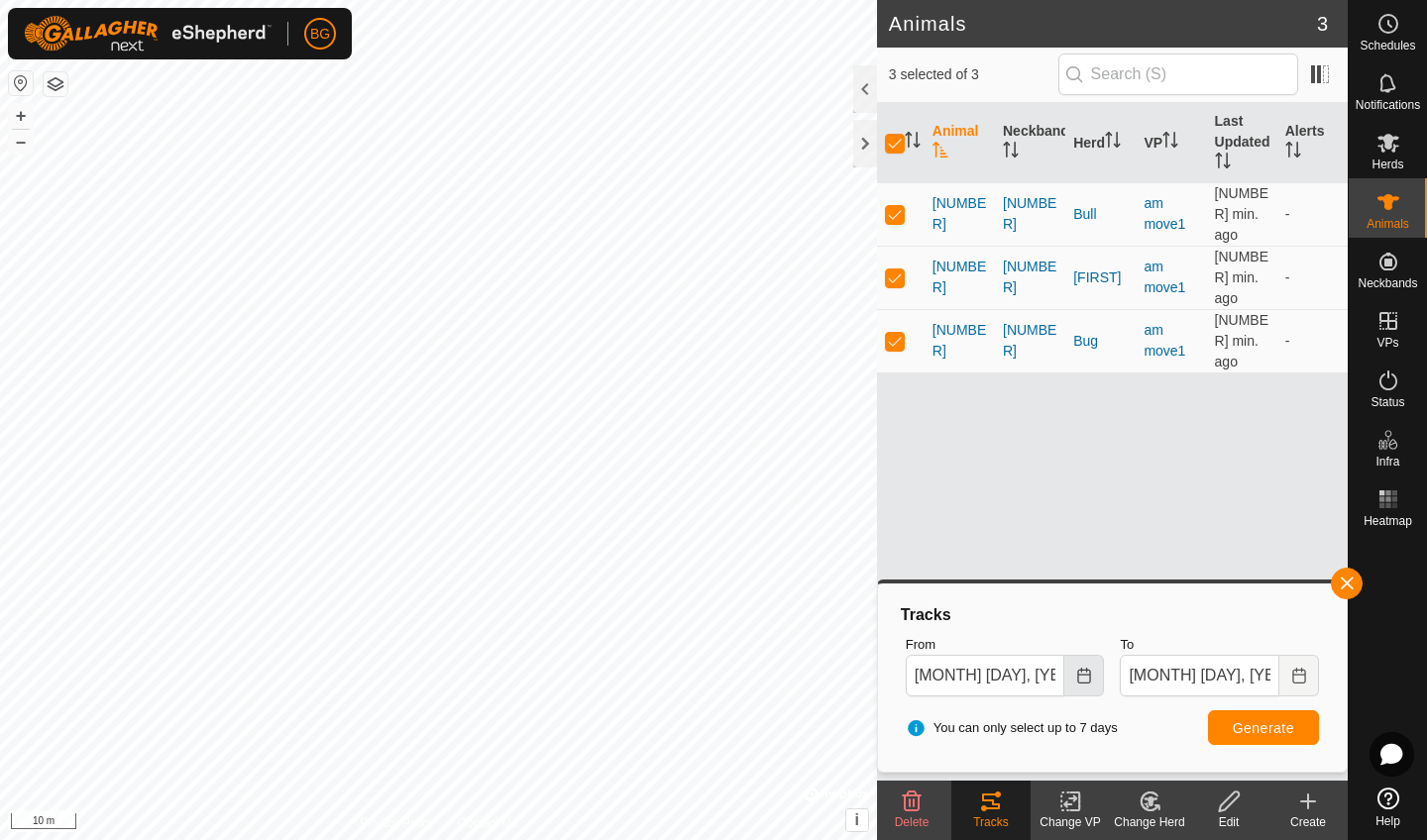 click at bounding box center (1084, 676) 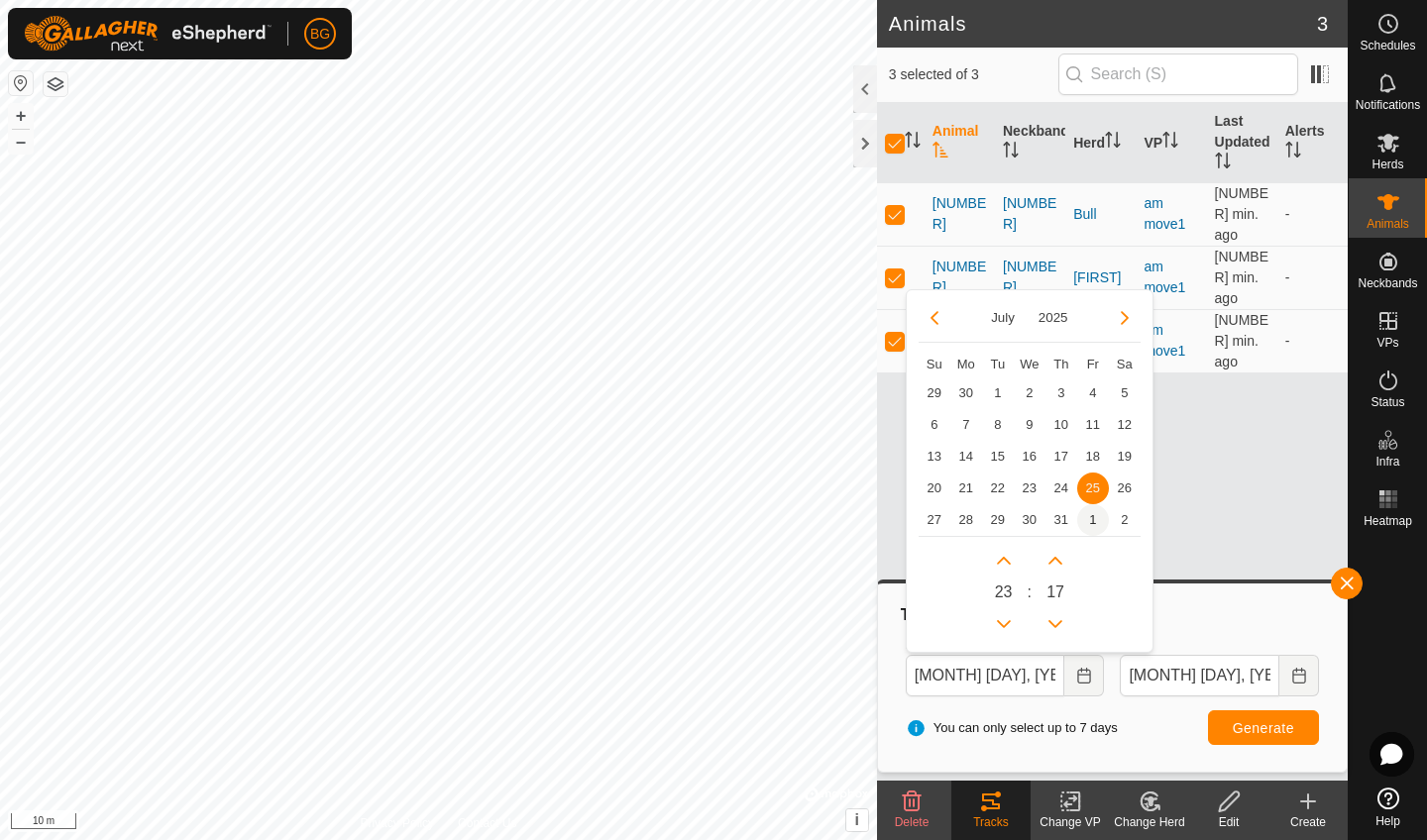 click on "1" at bounding box center [1093, 520] 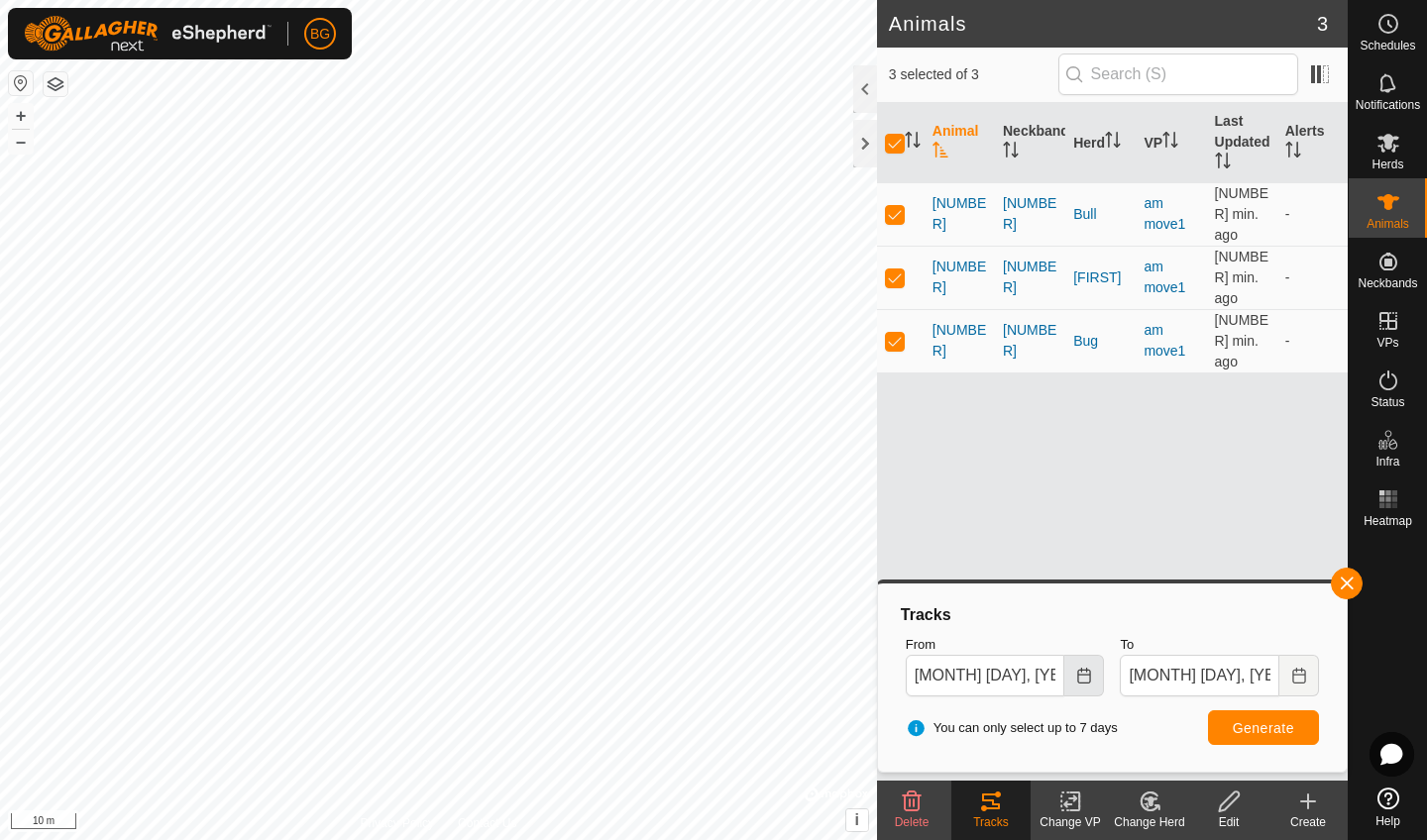 click 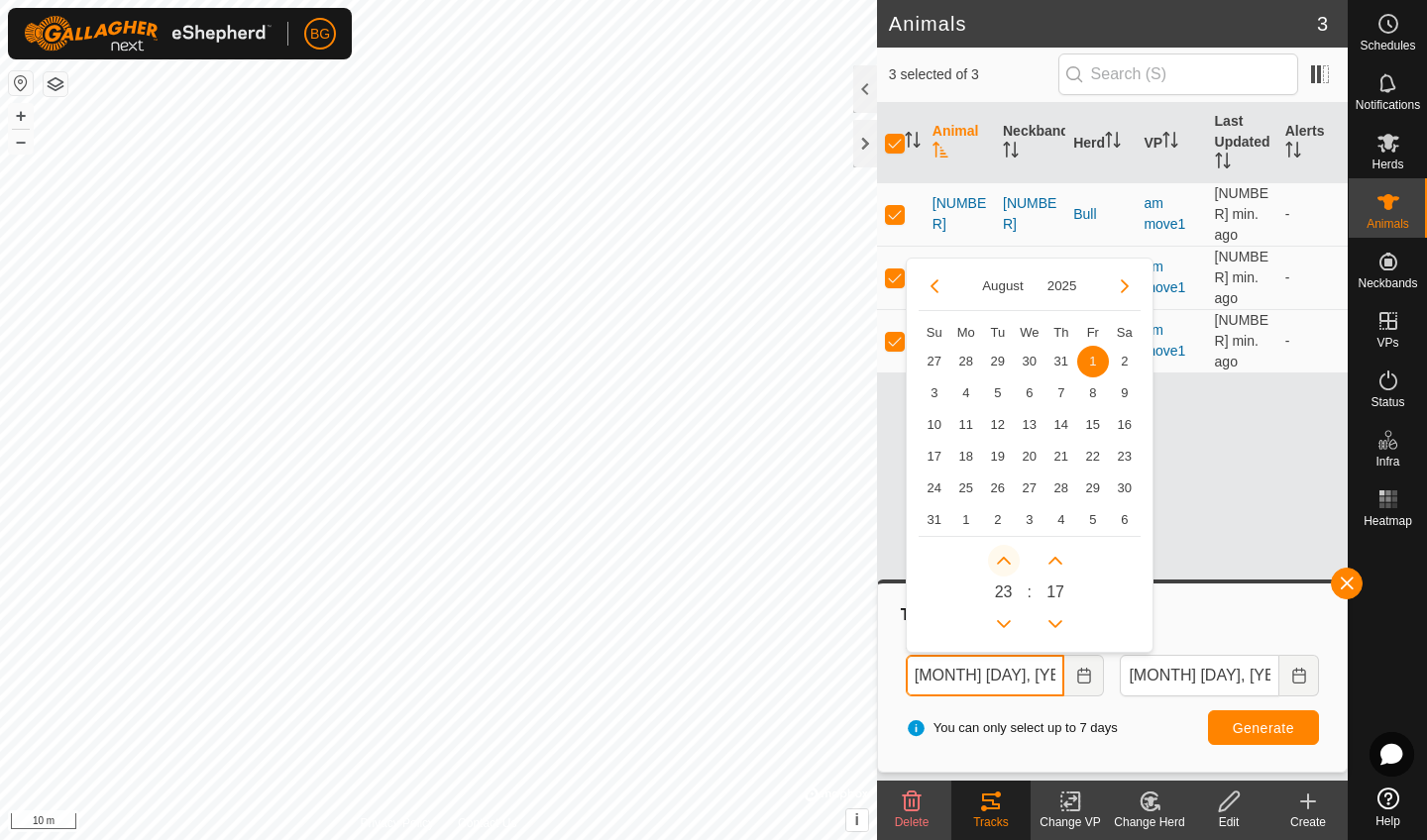 click at bounding box center (1004, 561) 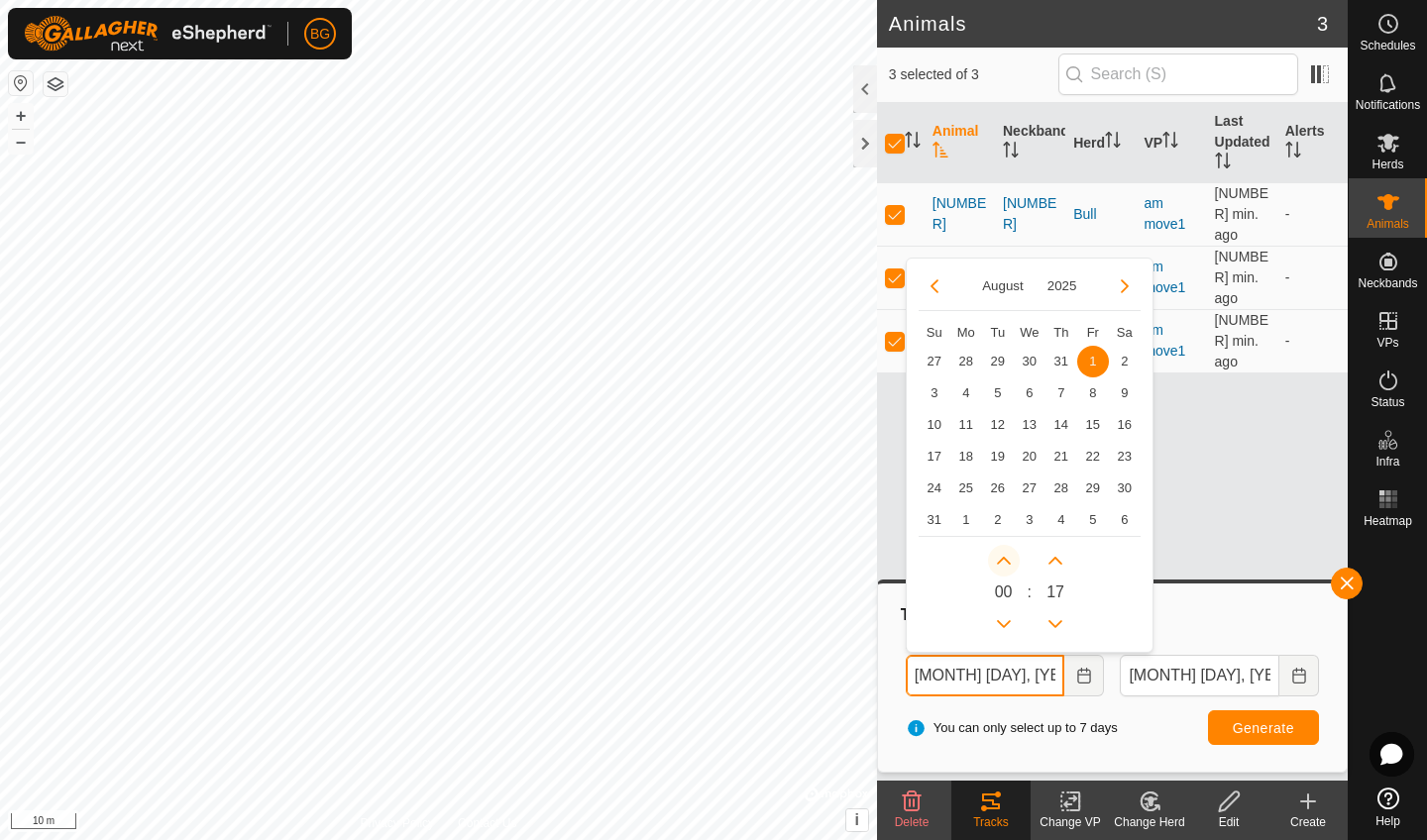 click at bounding box center (1003, 564) 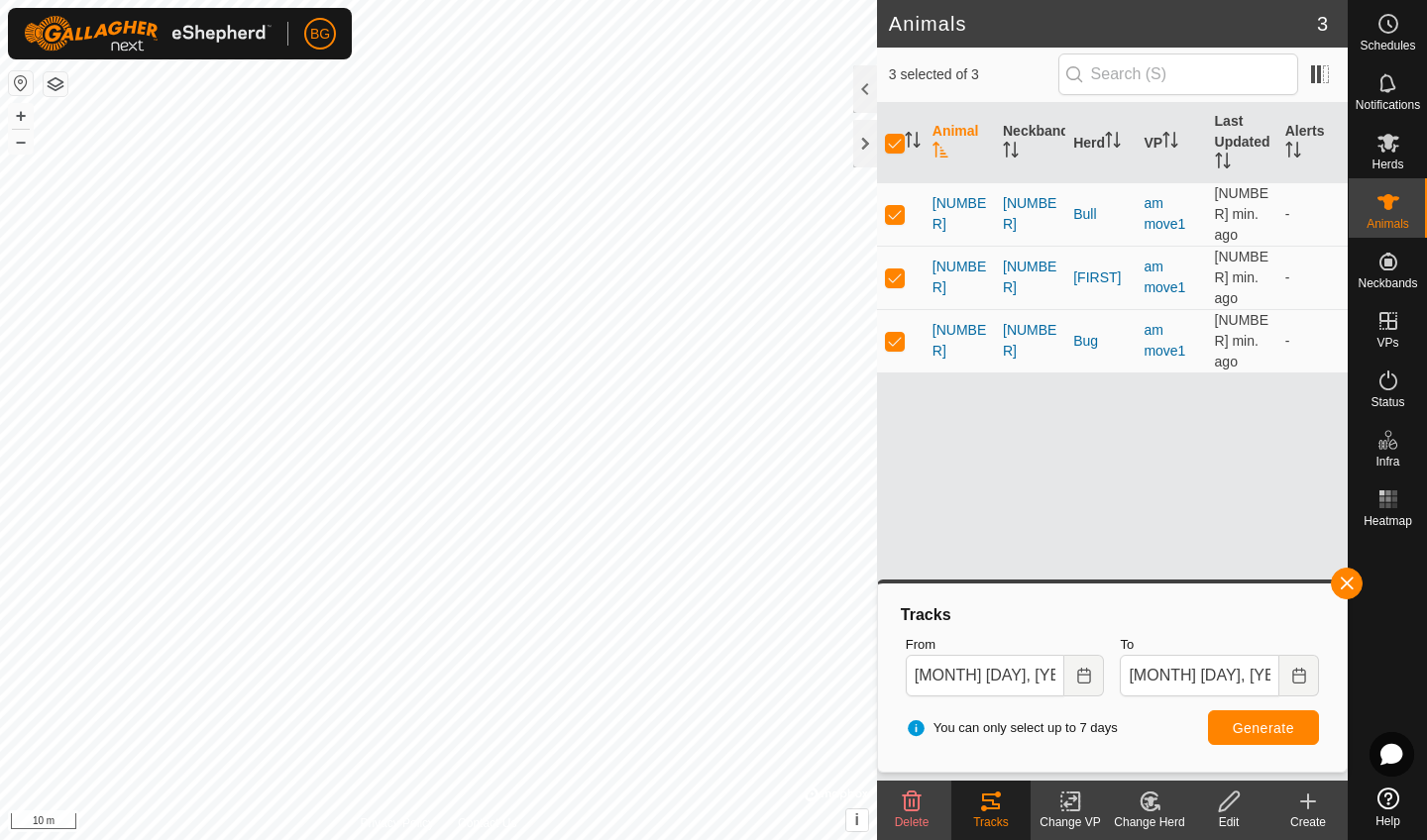 click on "Generate" at bounding box center [1263, 728] 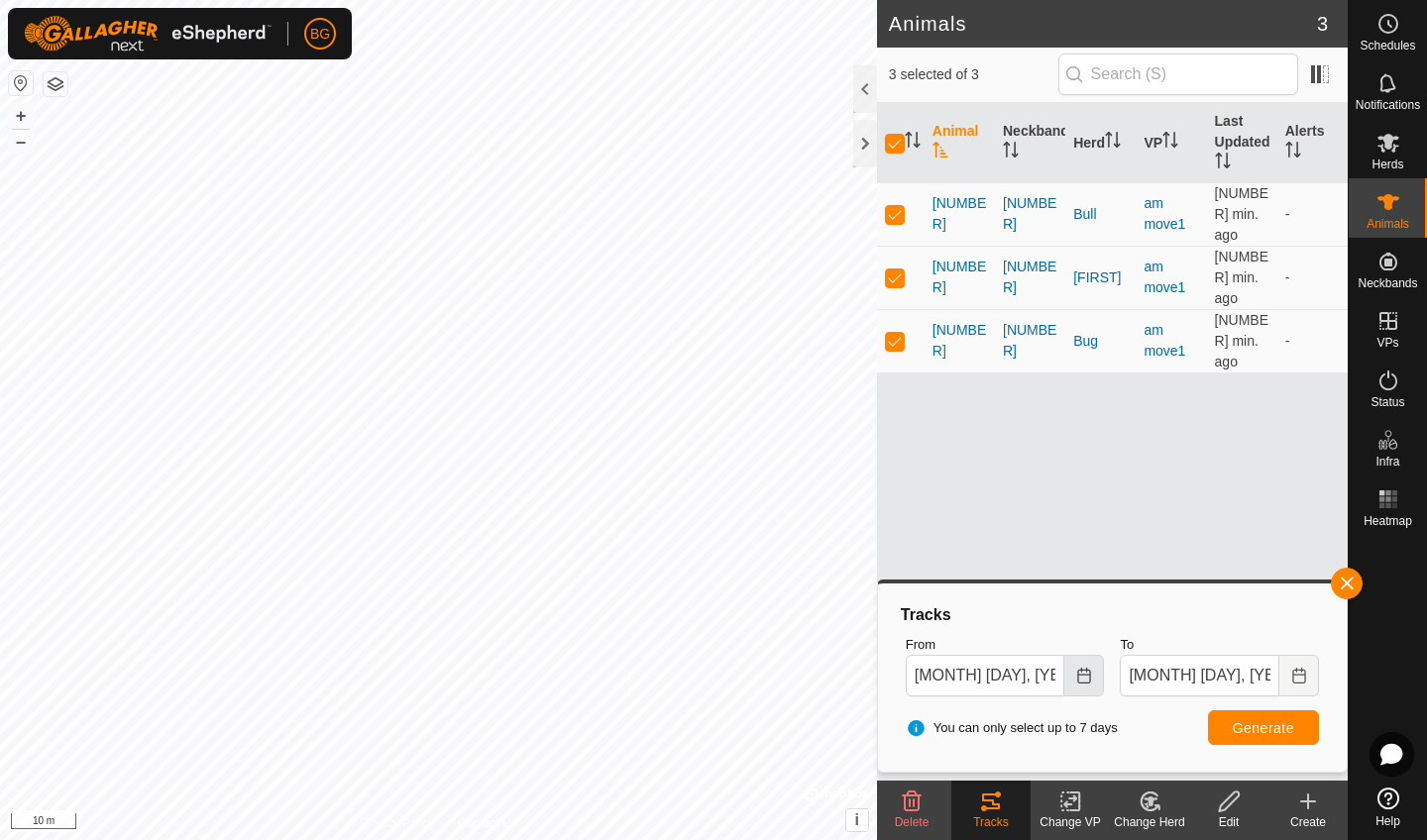click at bounding box center (1084, 676) 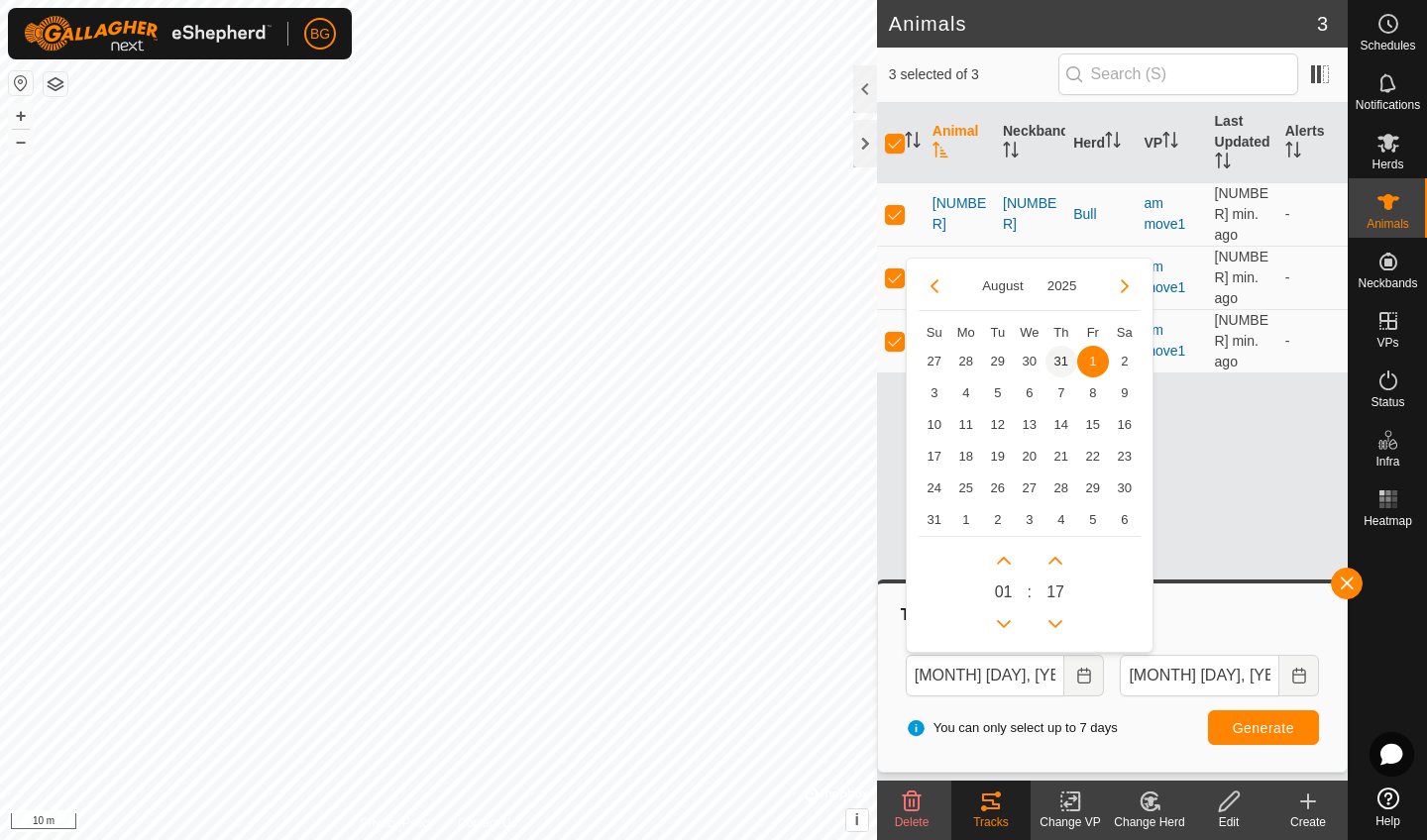 click on "31" at bounding box center (1061, 362) 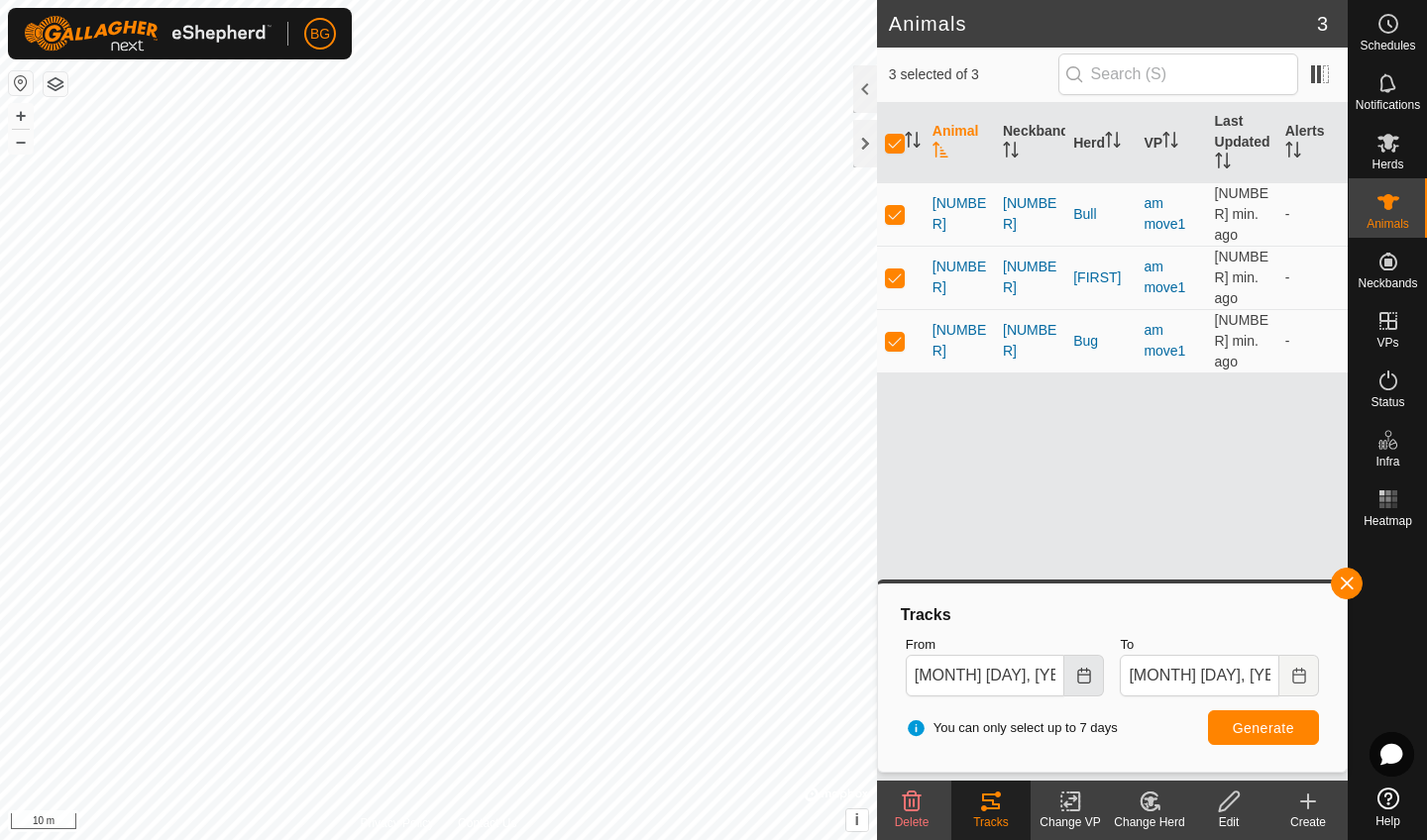 click 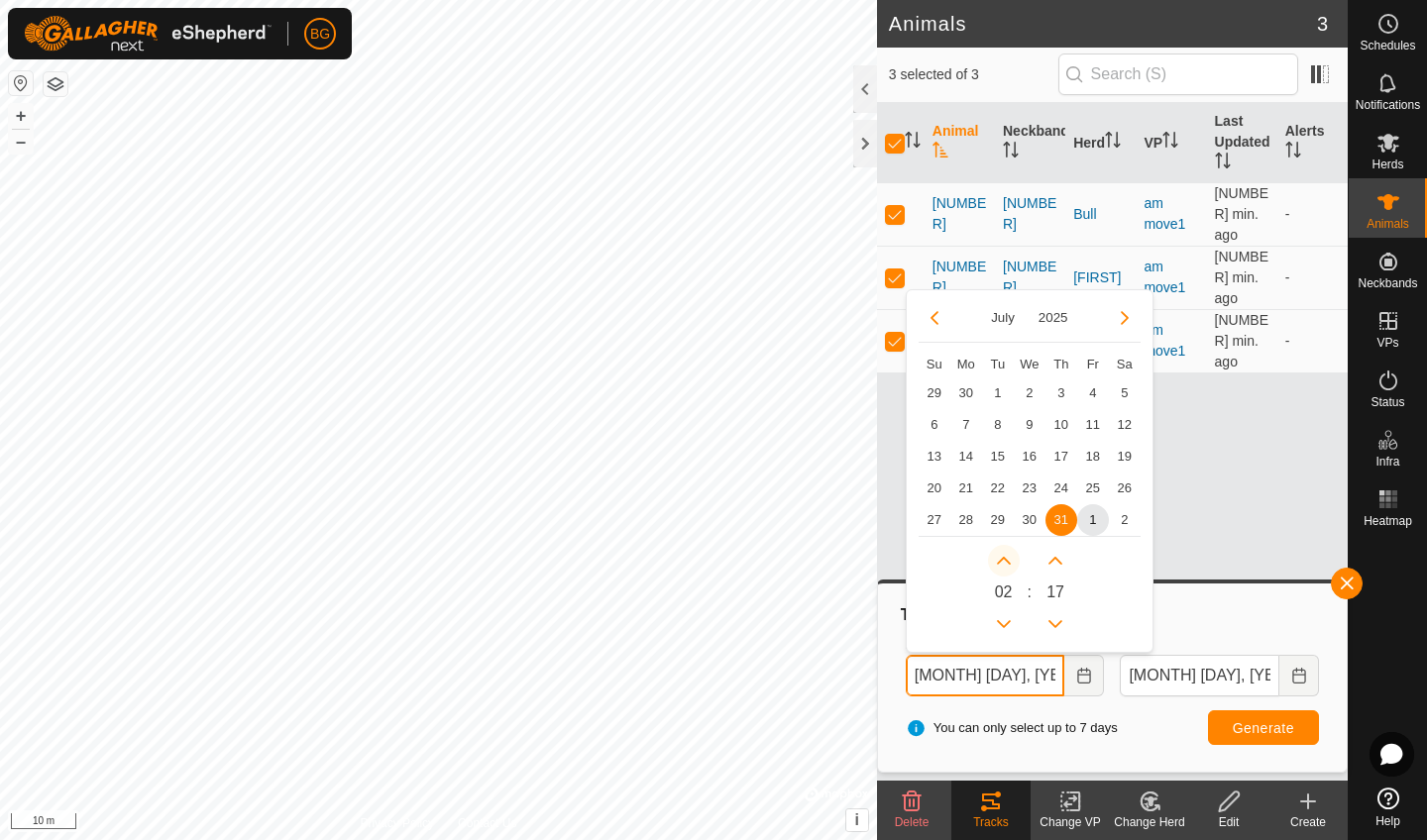 click at bounding box center [1004, 561] 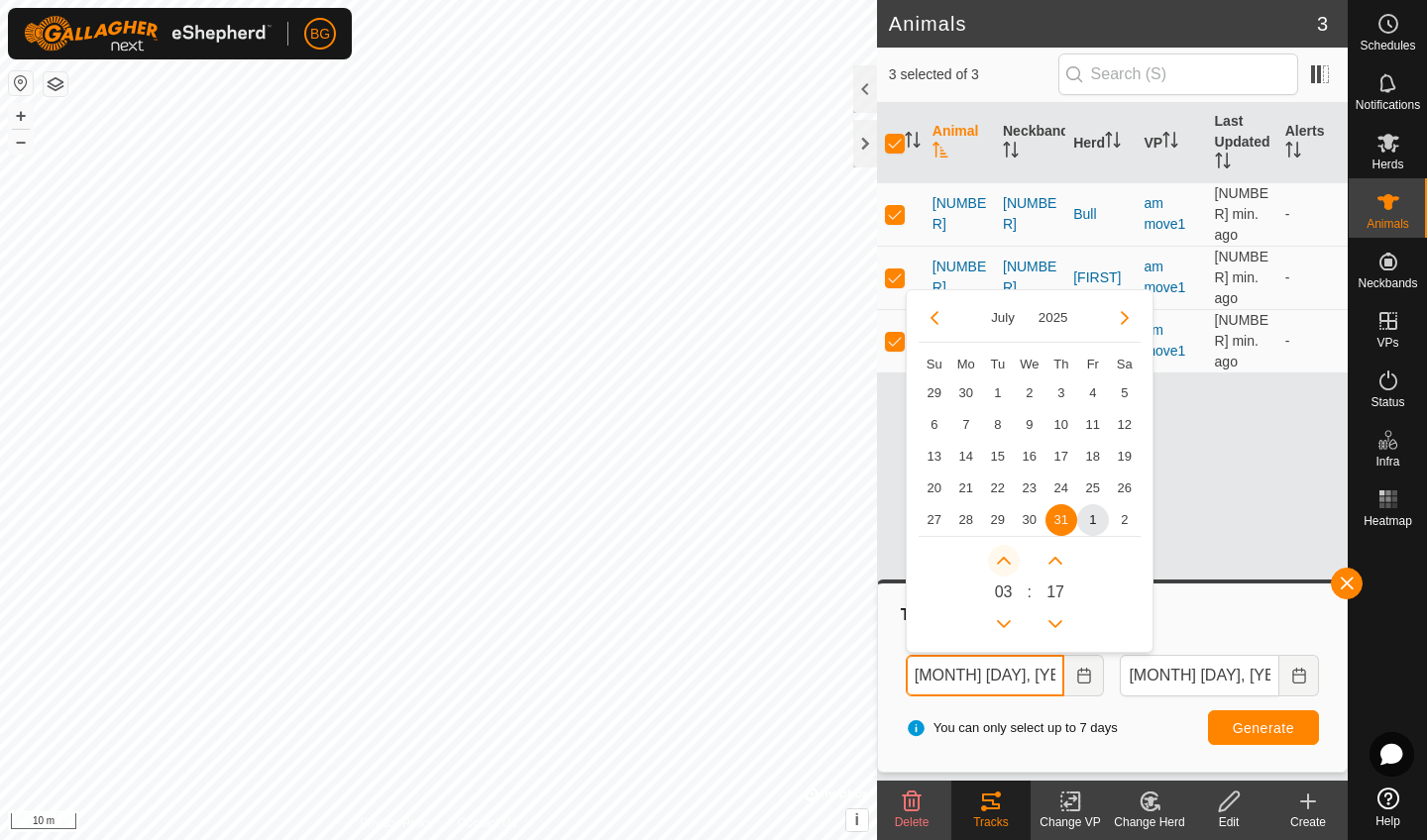 click at bounding box center [1004, 561] 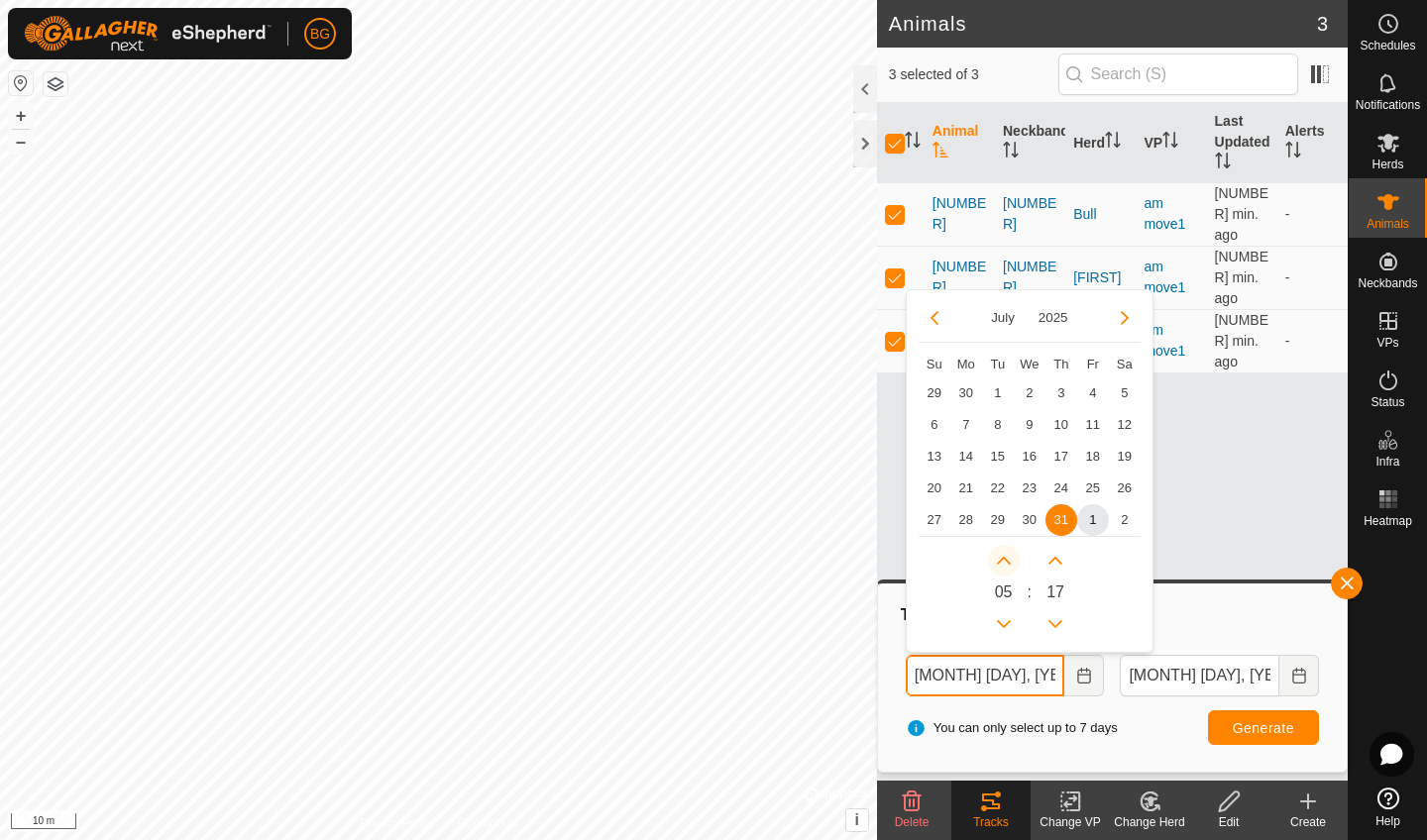 click at bounding box center [1004, 561] 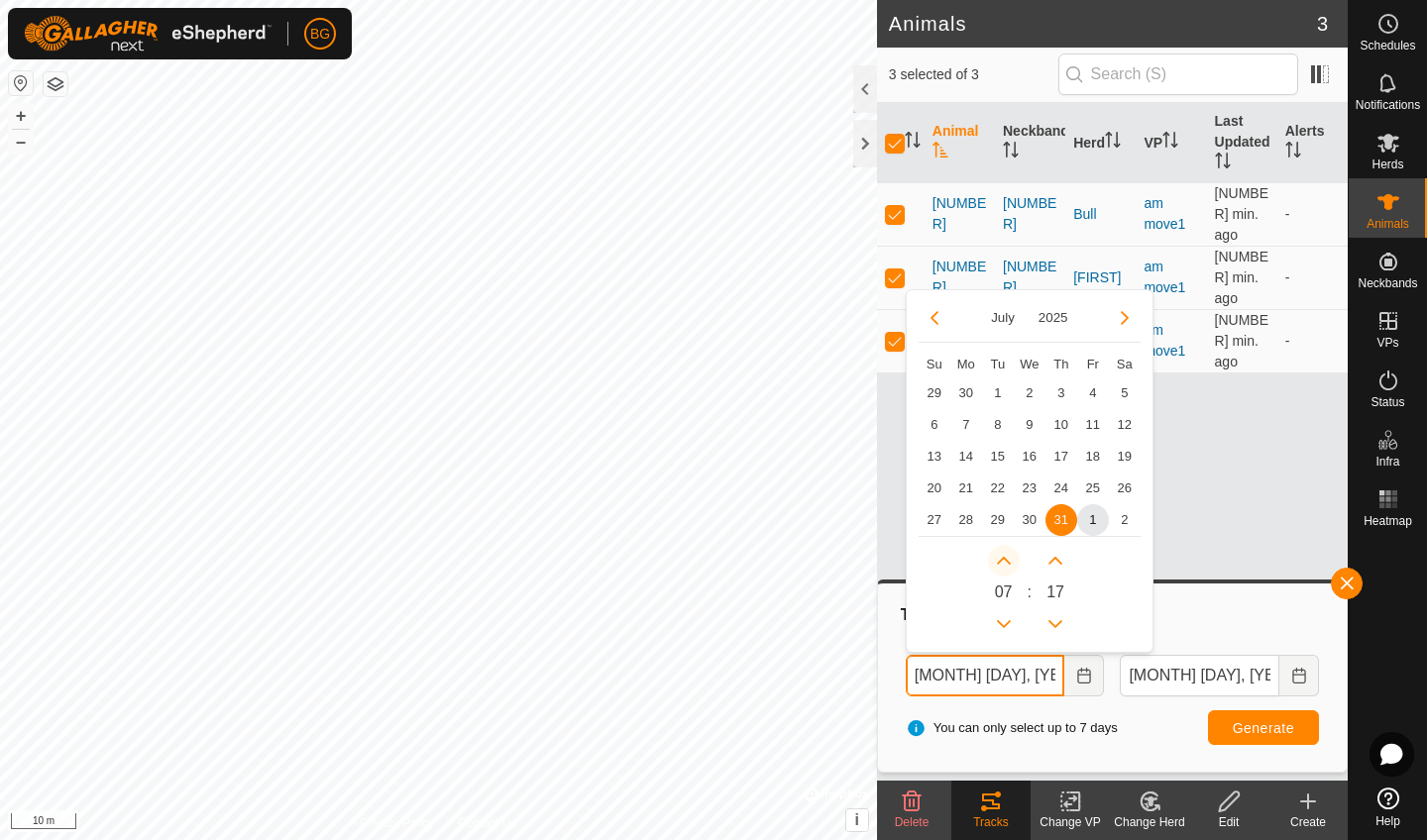 click at bounding box center [1004, 561] 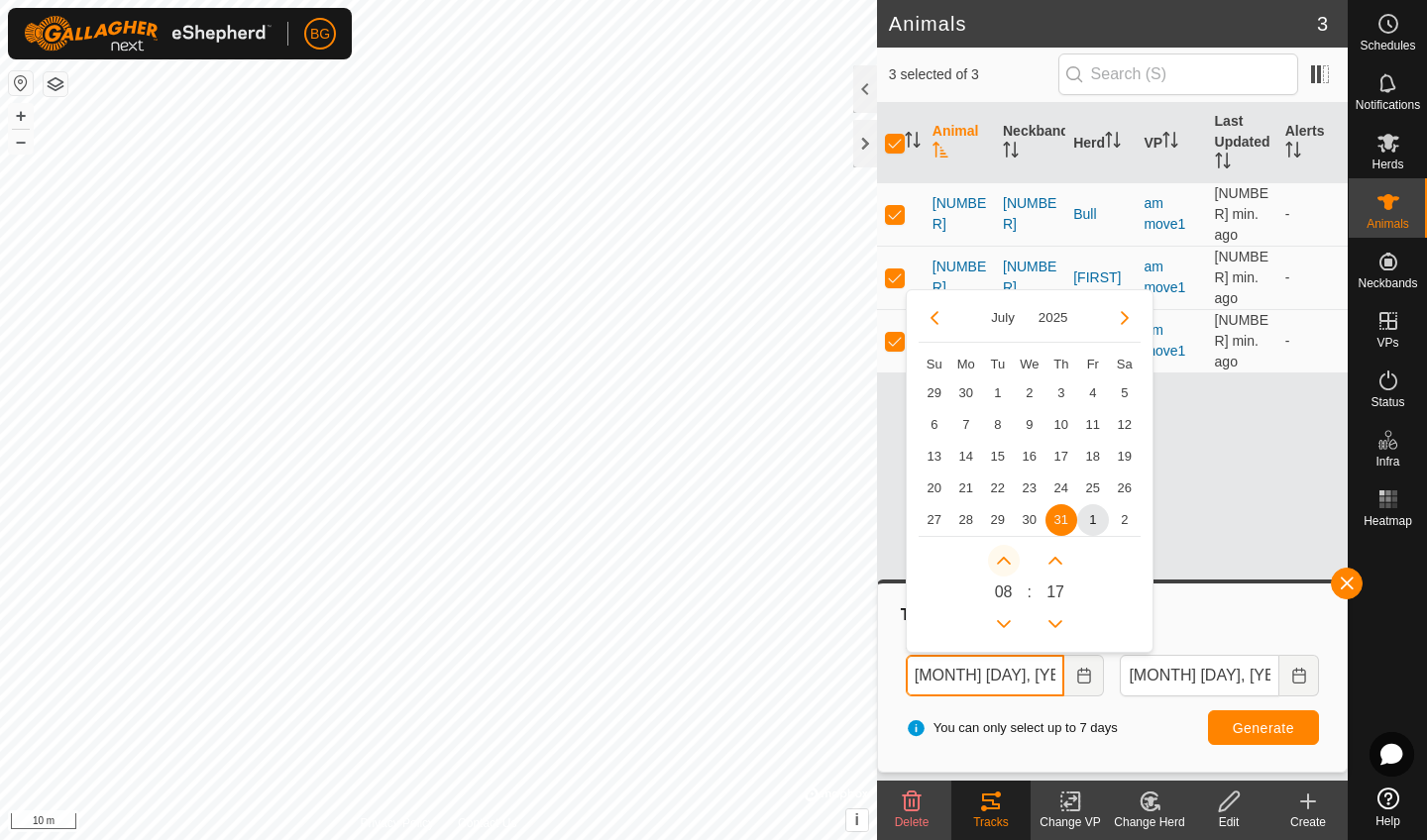 click at bounding box center (1004, 561) 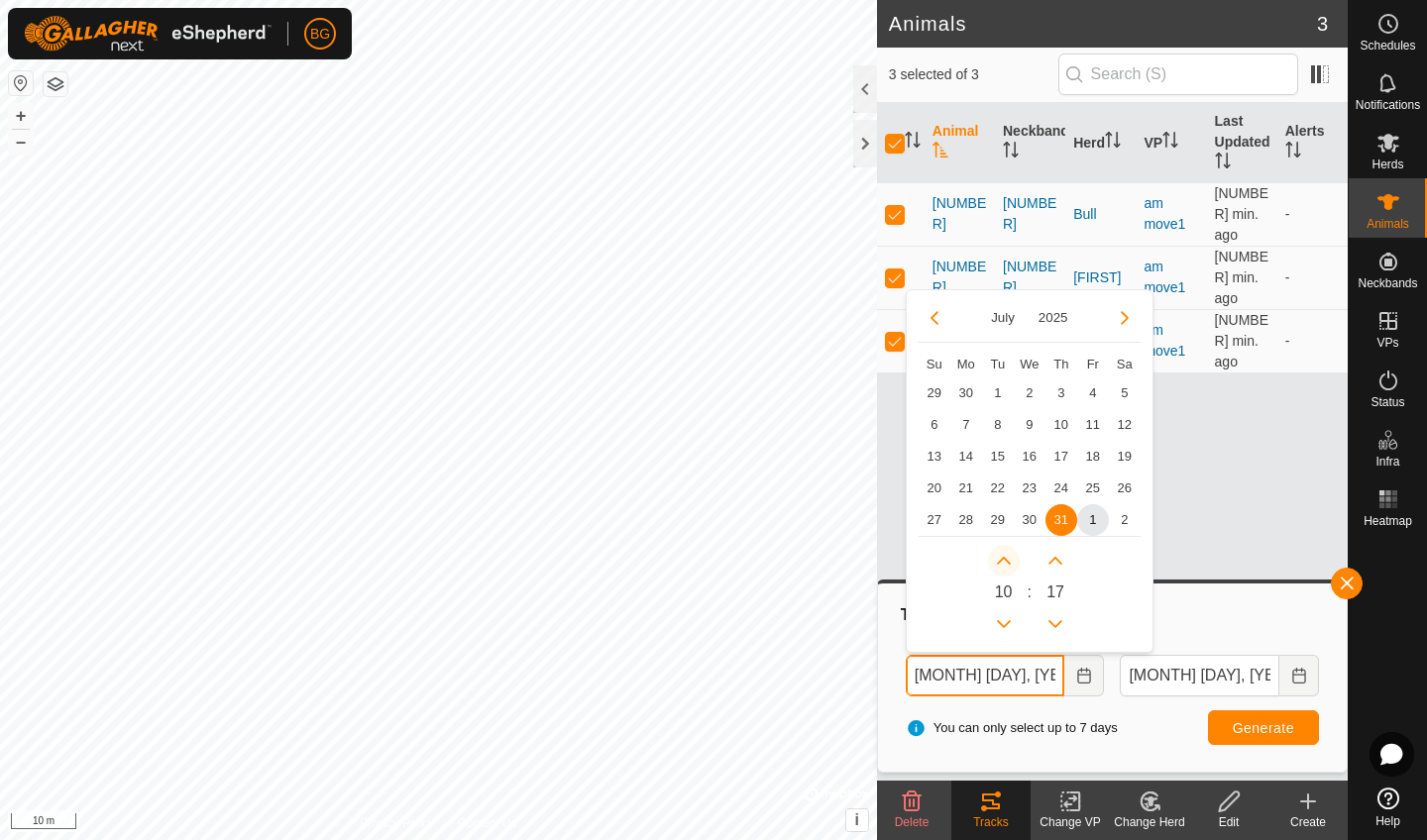 click at bounding box center (1004, 561) 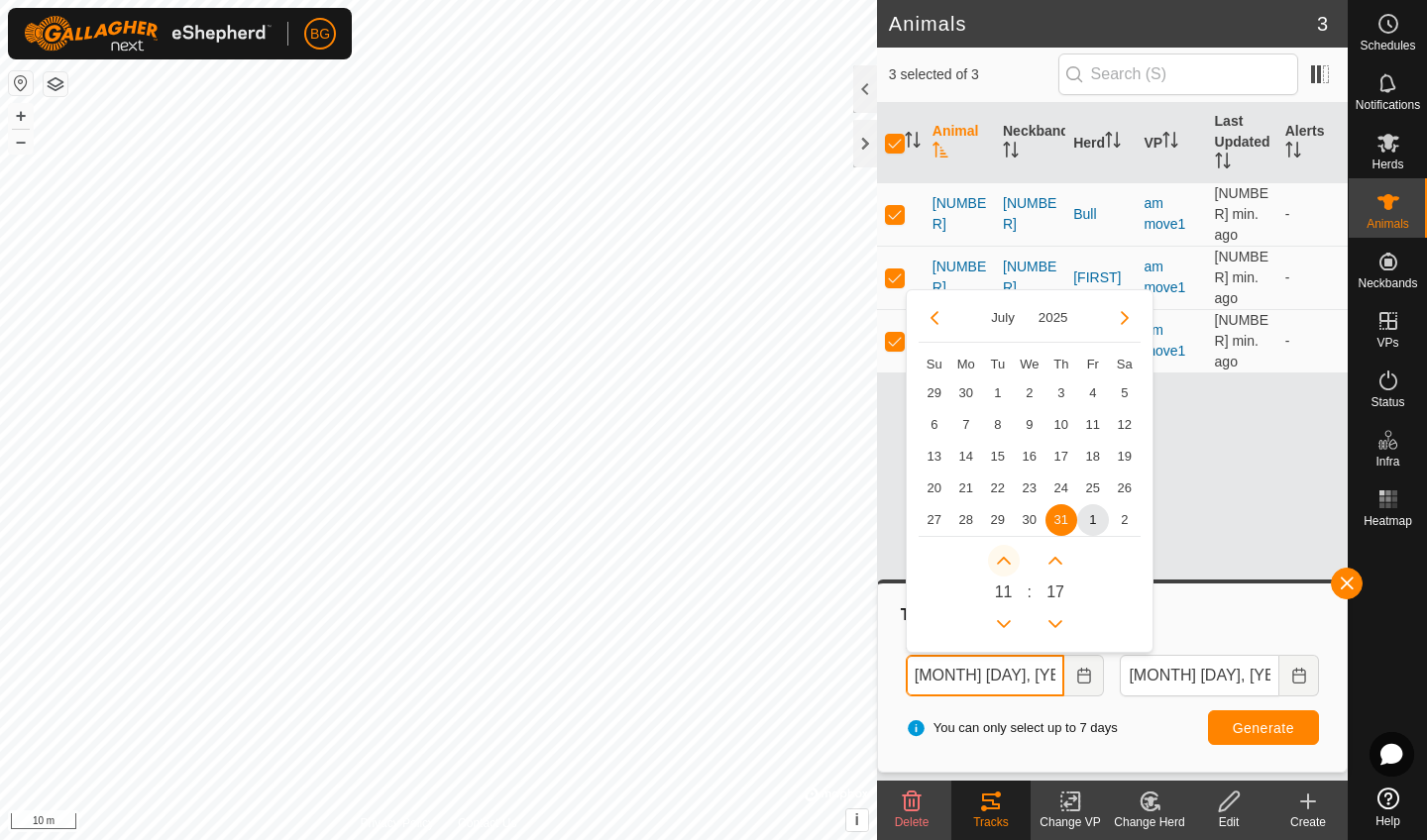 click at bounding box center (1004, 561) 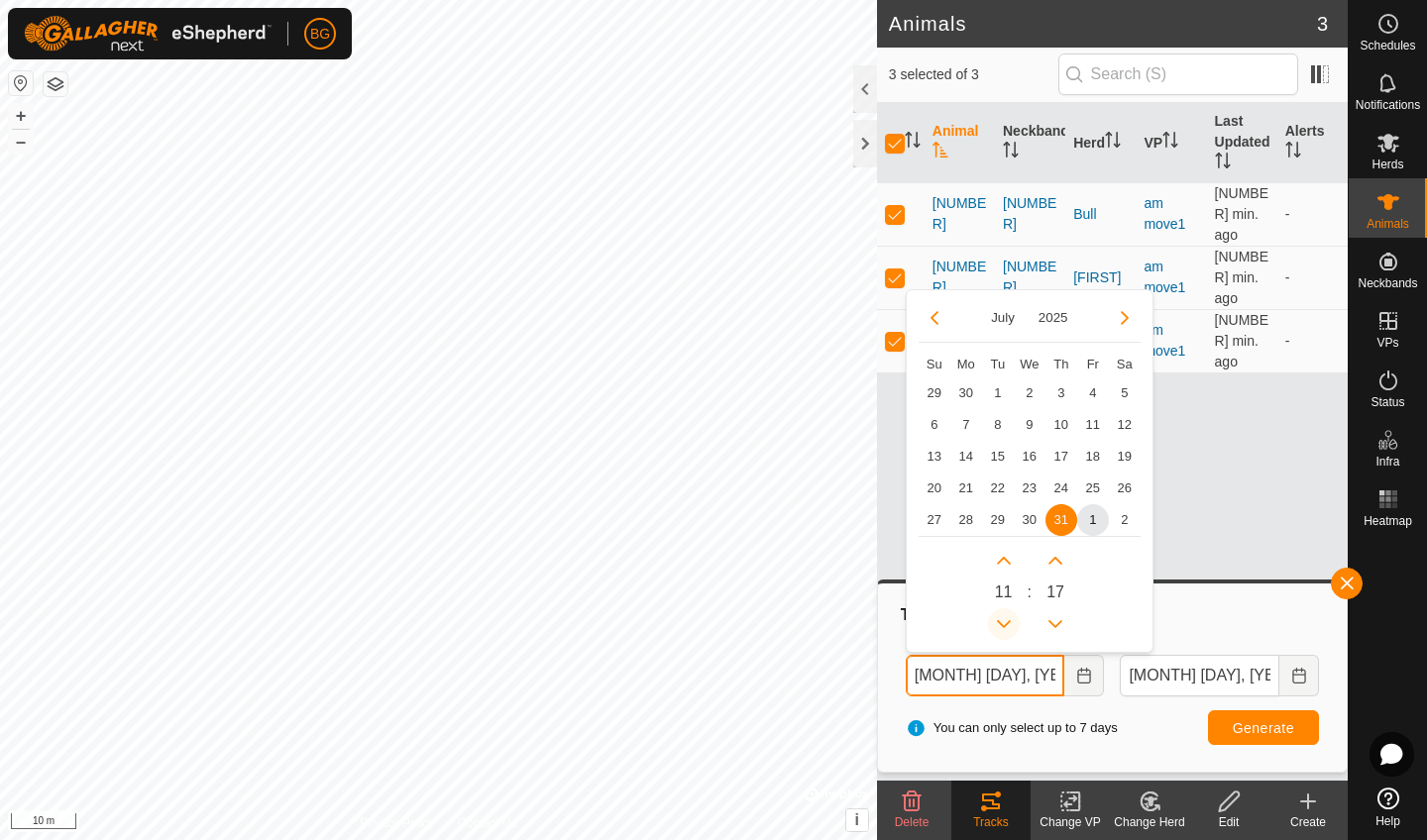 click 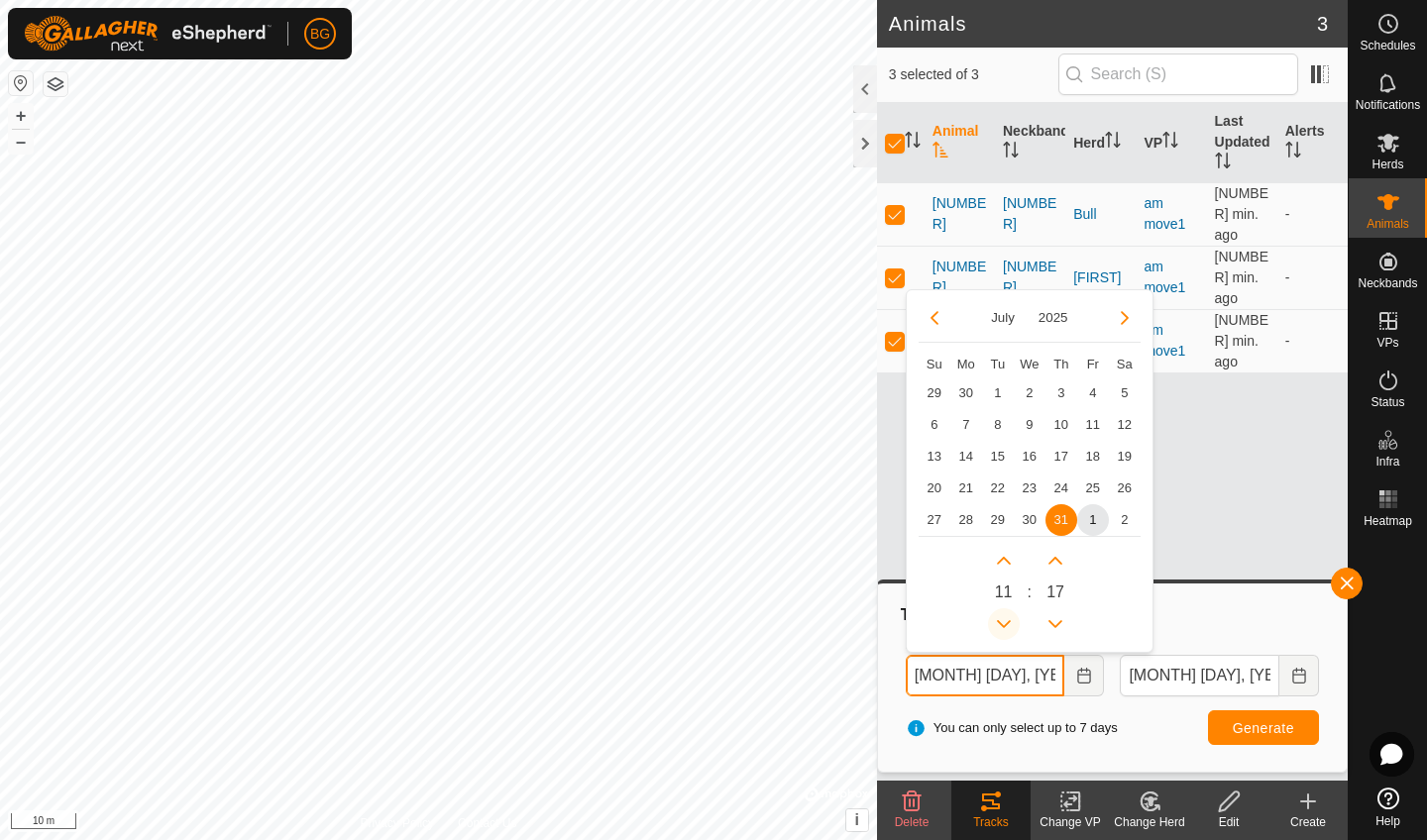 type on "[MONTH] [DAY], [YEAR] [HOUR]:[MINUTE]" 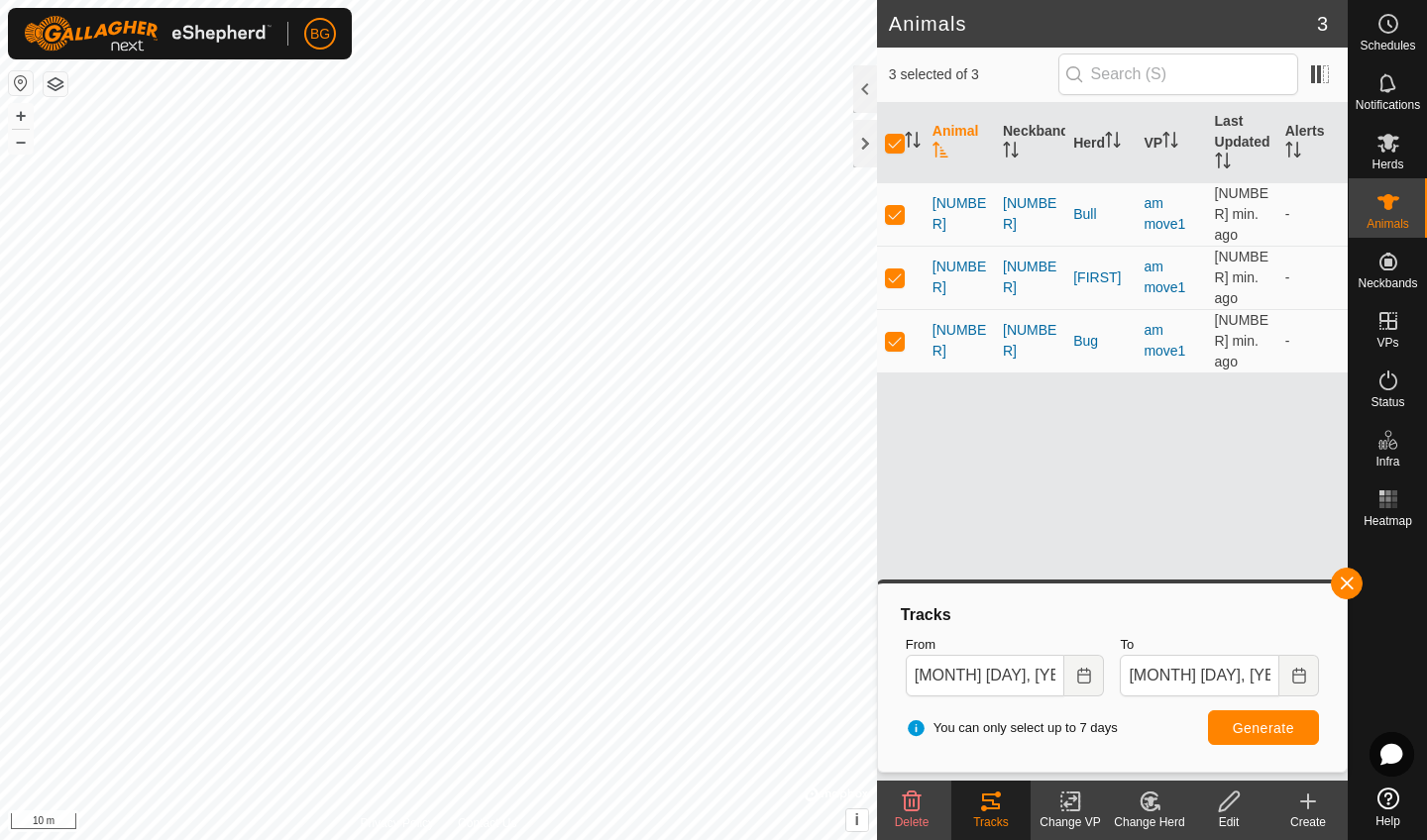 click on "Generate" at bounding box center [1263, 728] 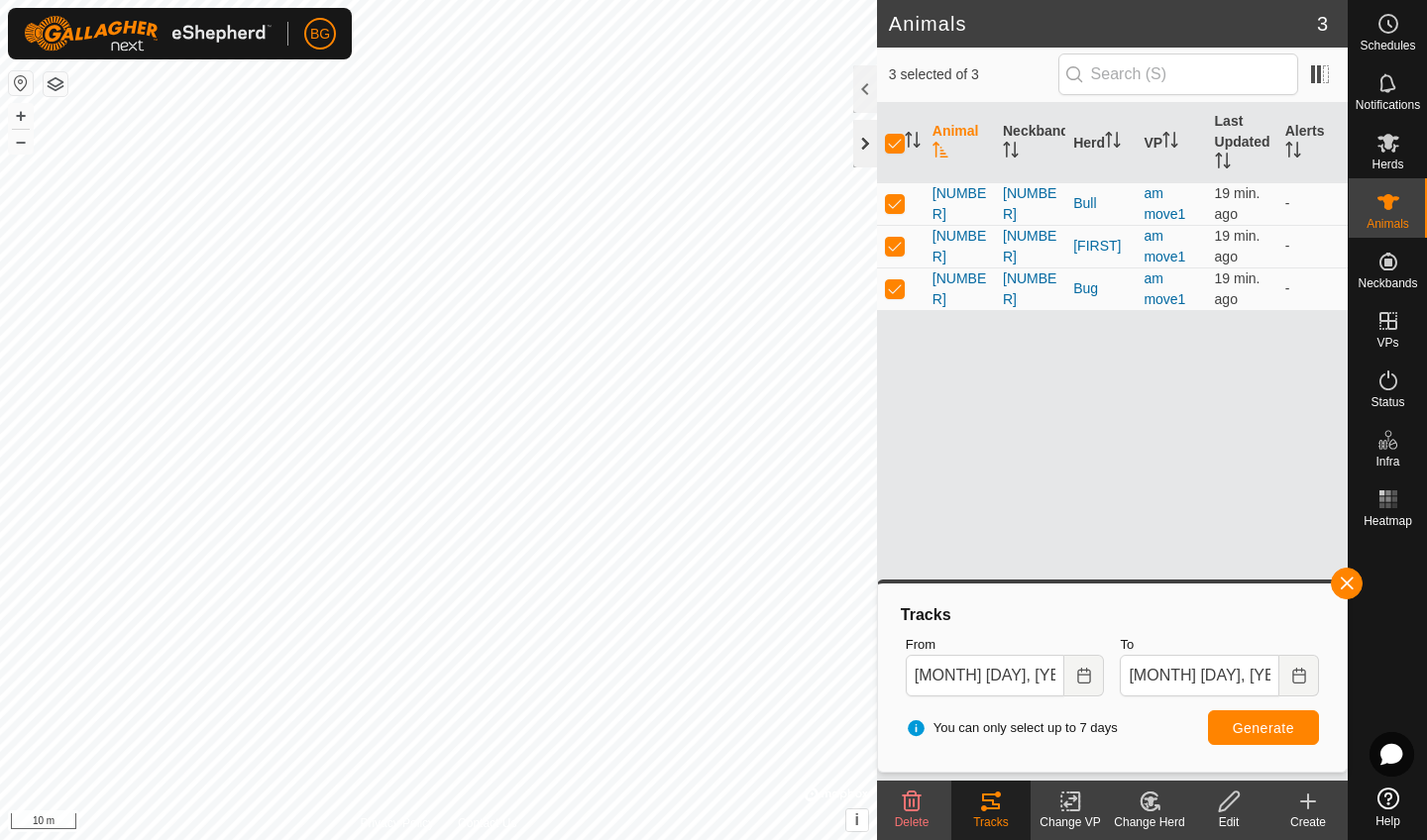 click 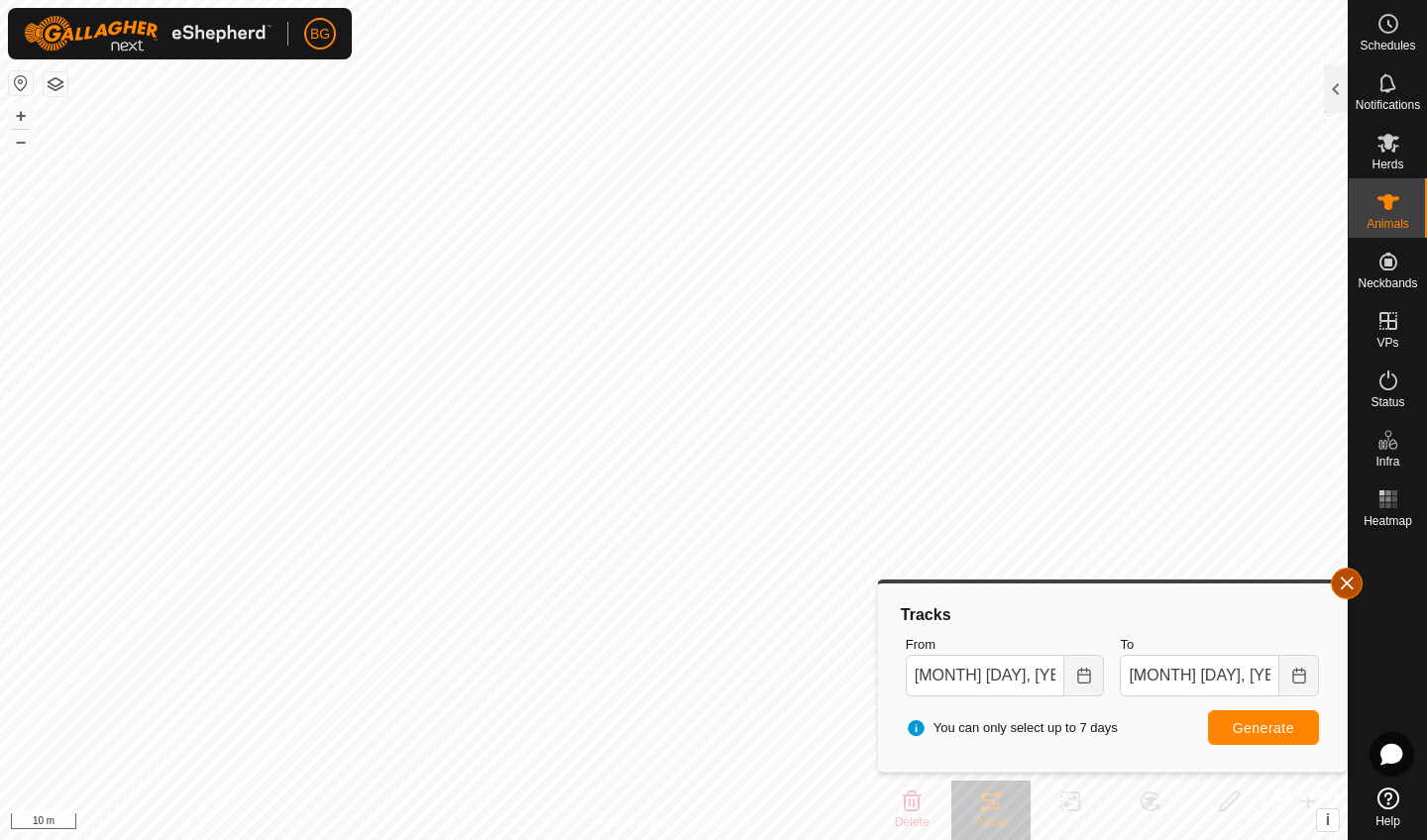 click at bounding box center (1347, 583) 